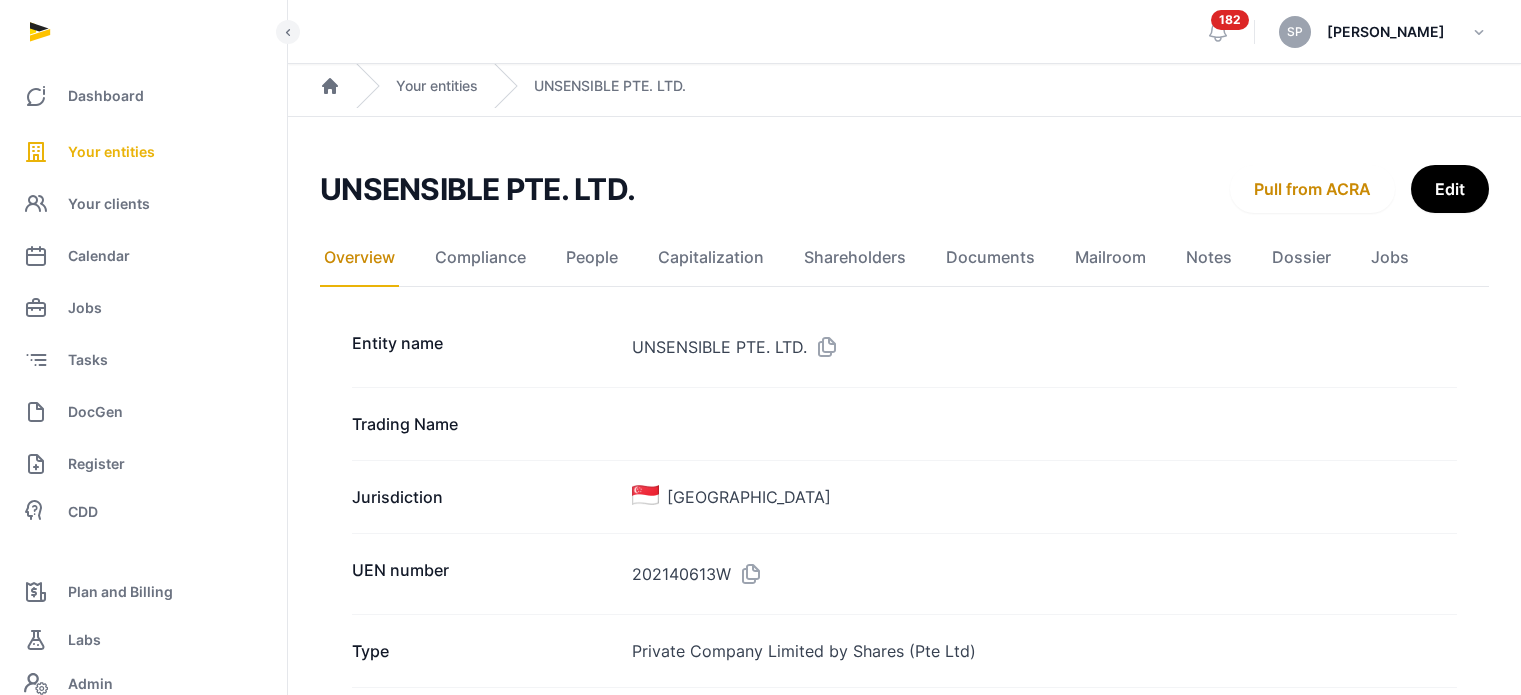 scroll, scrollTop: 0, scrollLeft: 0, axis: both 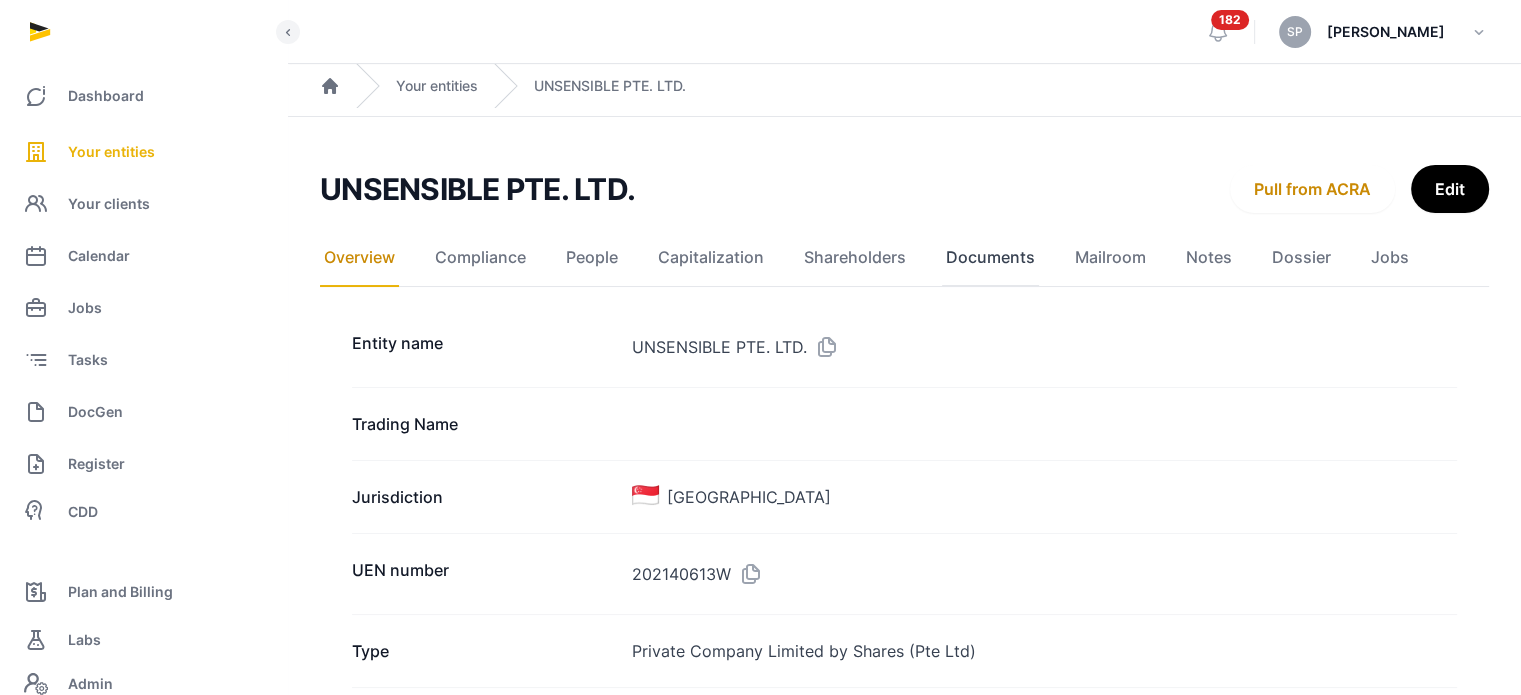 click on "Documents" 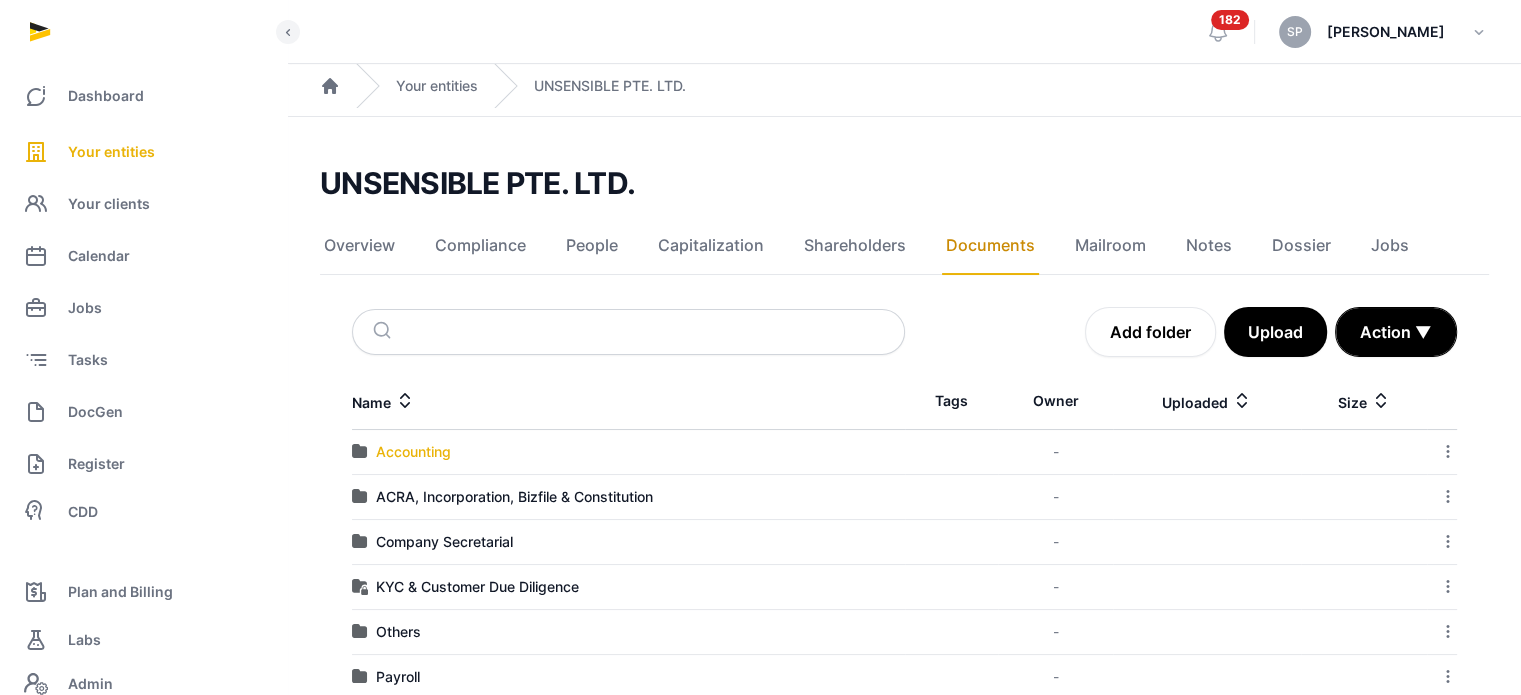 click on "Accounting" at bounding box center (413, 452) 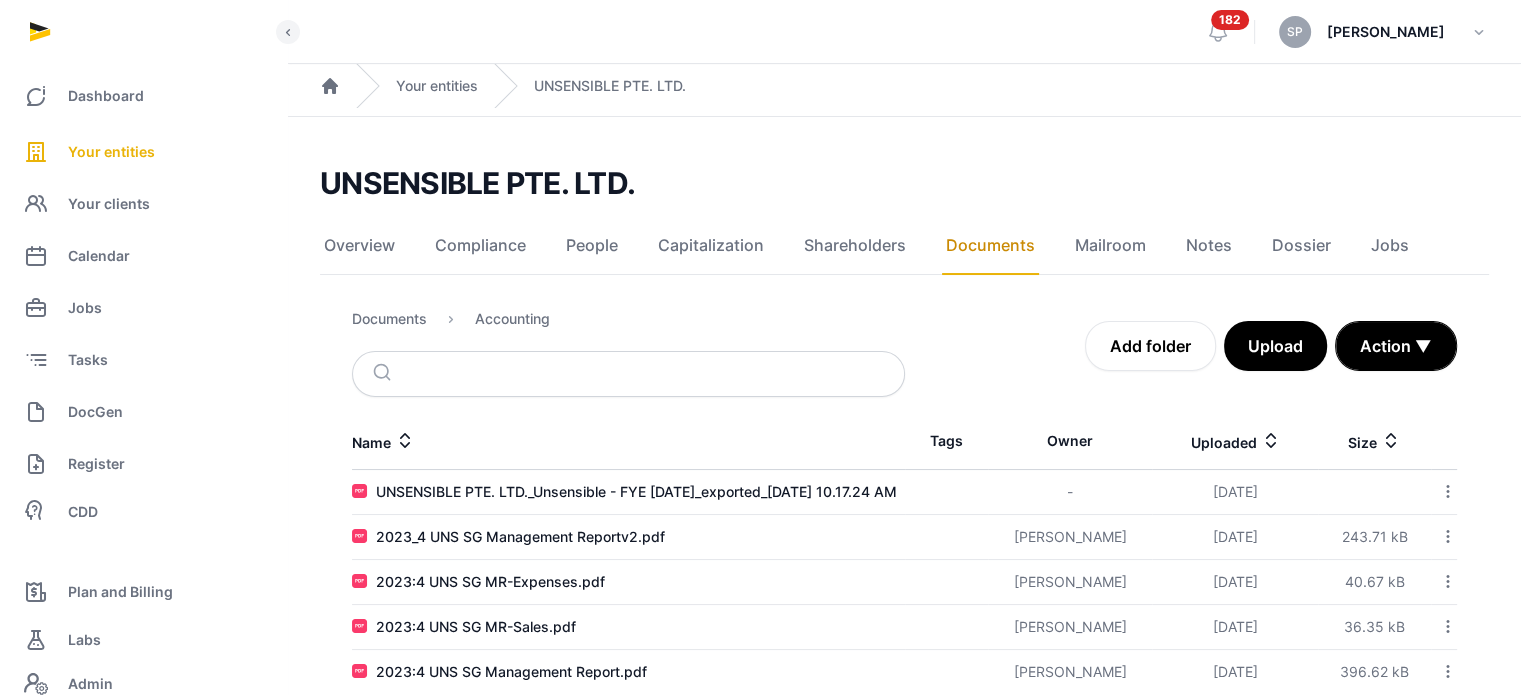 scroll, scrollTop: 48, scrollLeft: 0, axis: vertical 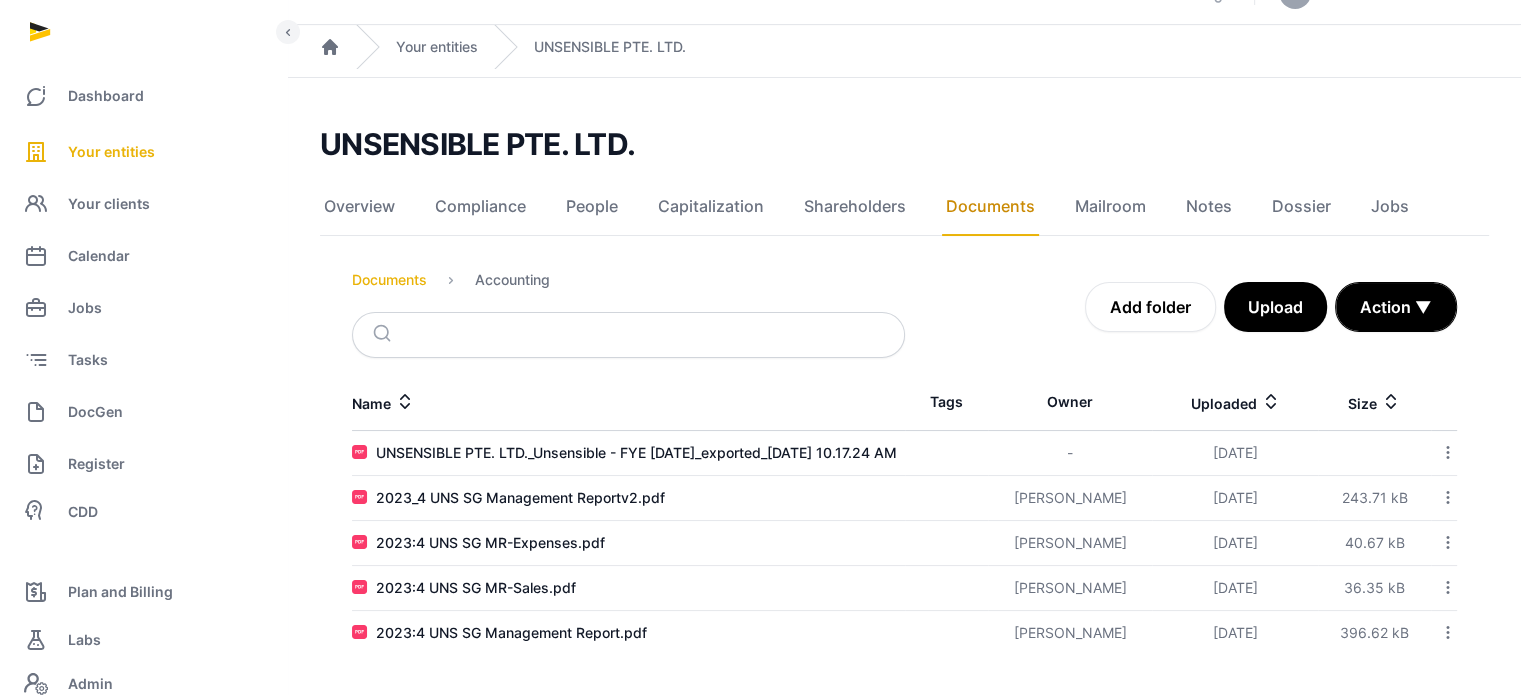 click on "Documents" at bounding box center (389, 280) 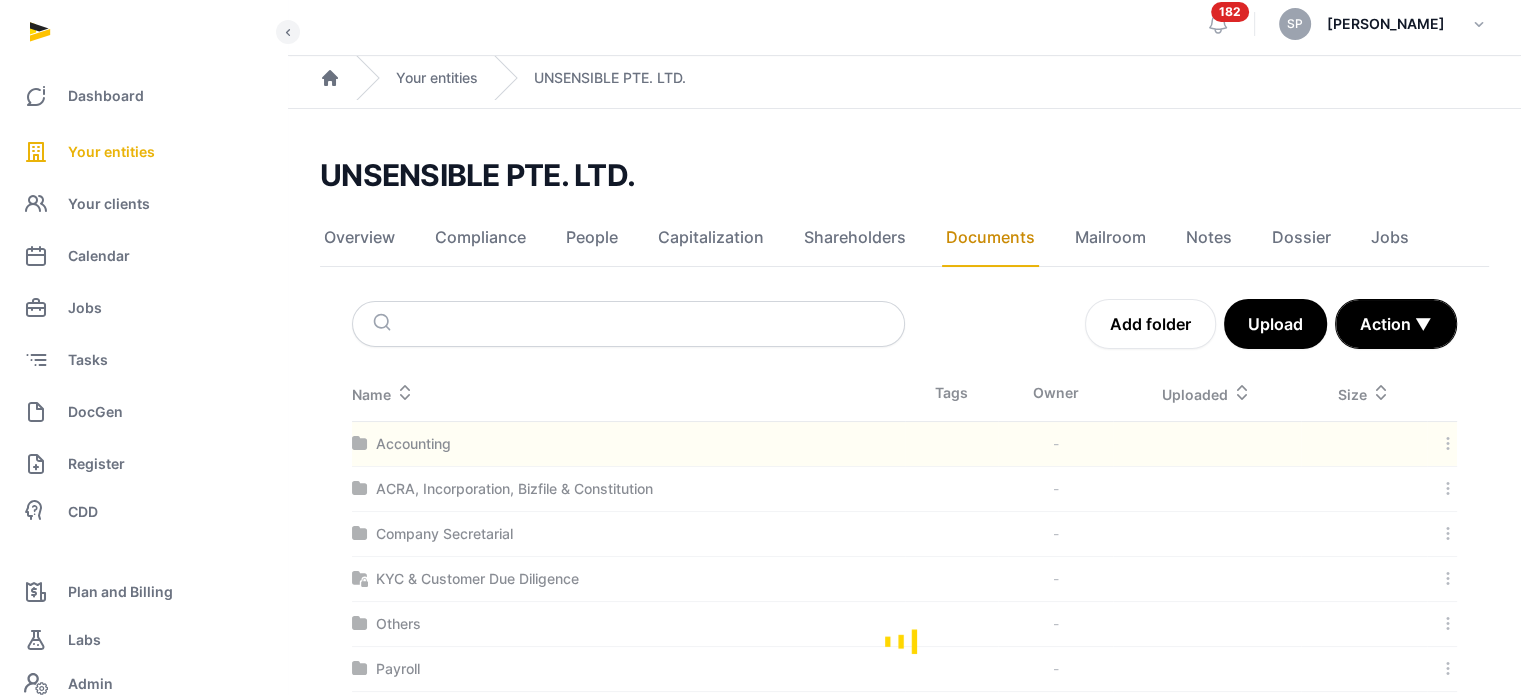 scroll, scrollTop: 48, scrollLeft: 0, axis: vertical 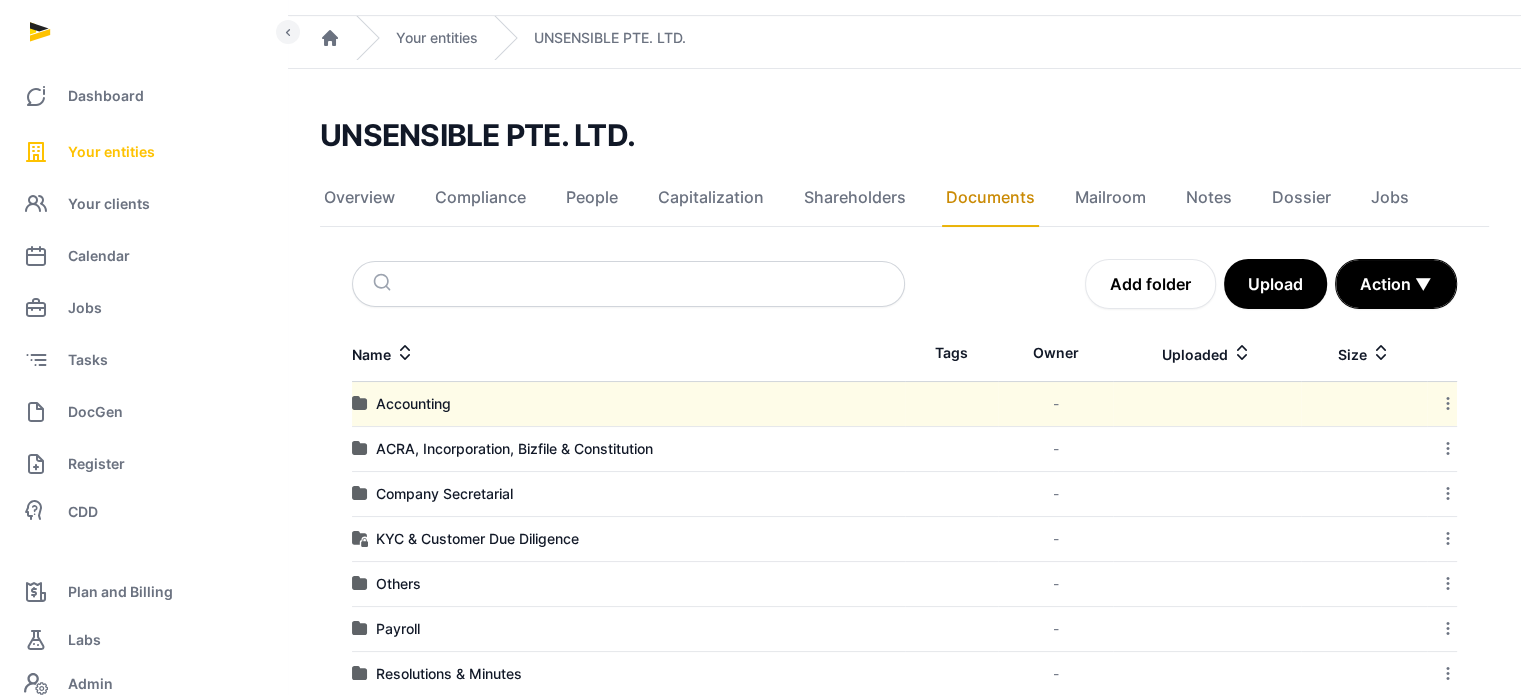 click on "Your entities" at bounding box center (111, 152) 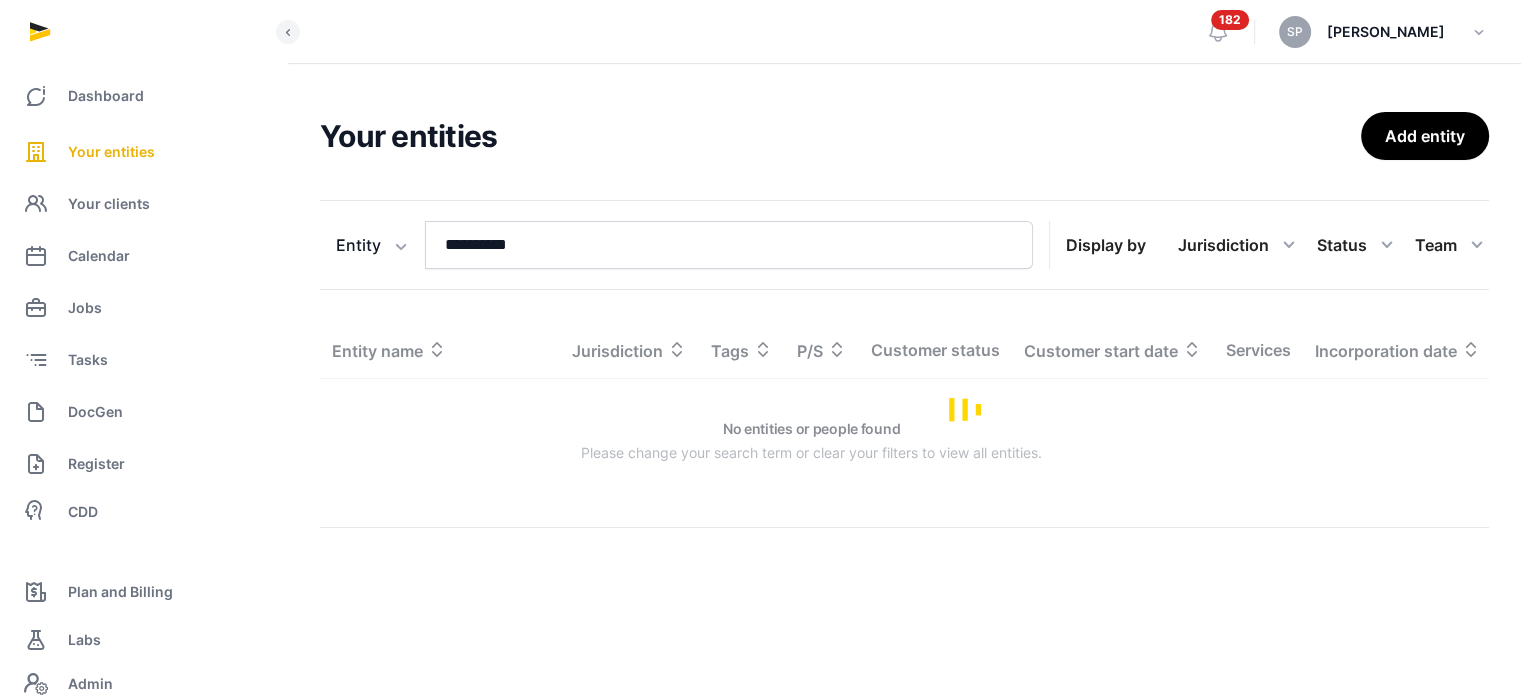 scroll, scrollTop: 0, scrollLeft: 0, axis: both 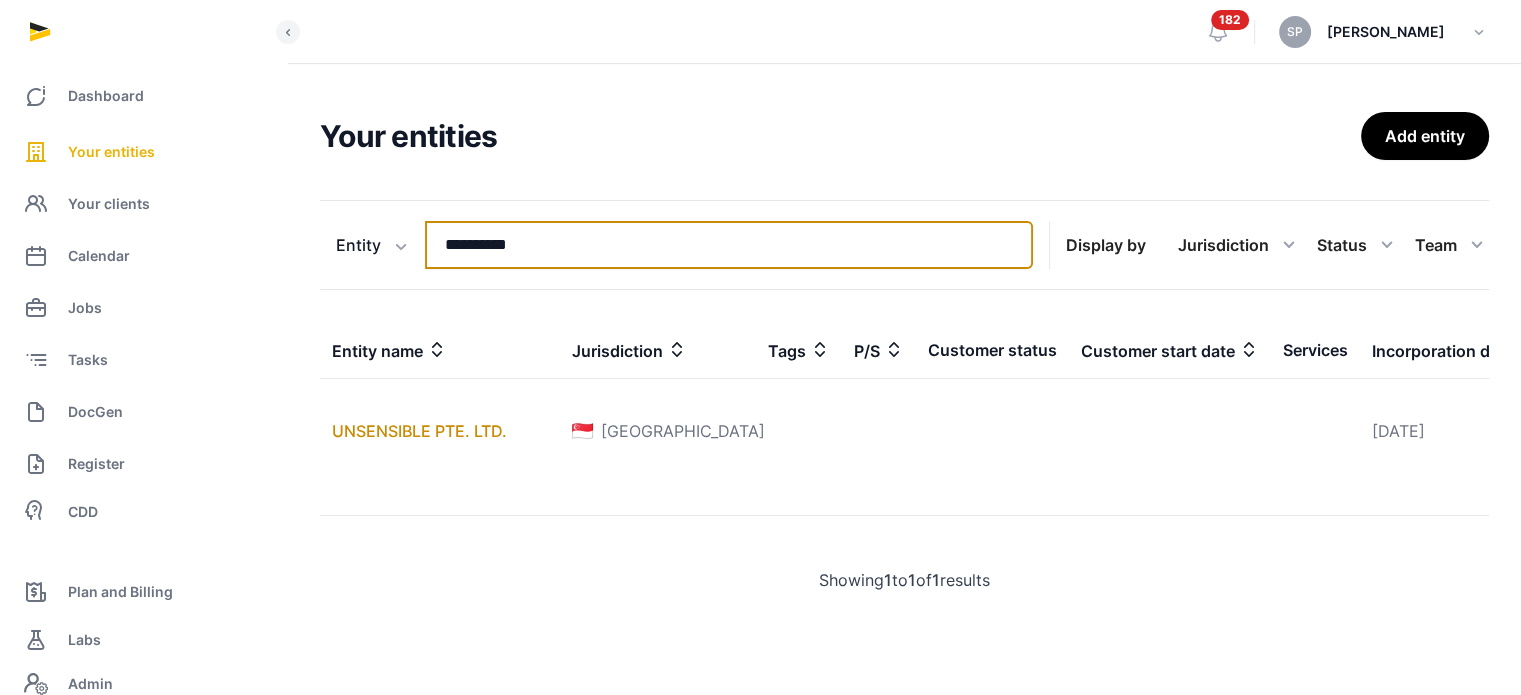 click on "**********" at bounding box center (729, 245) 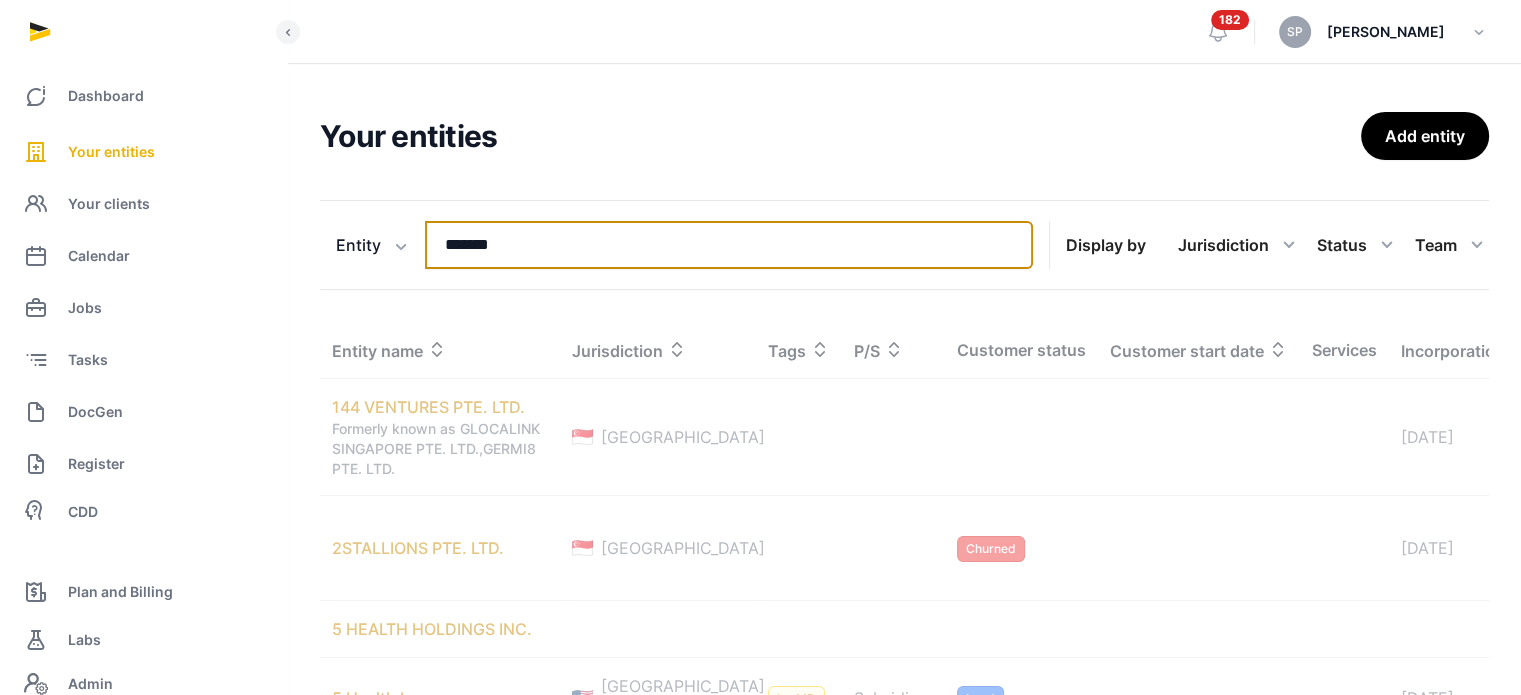 type on "*******" 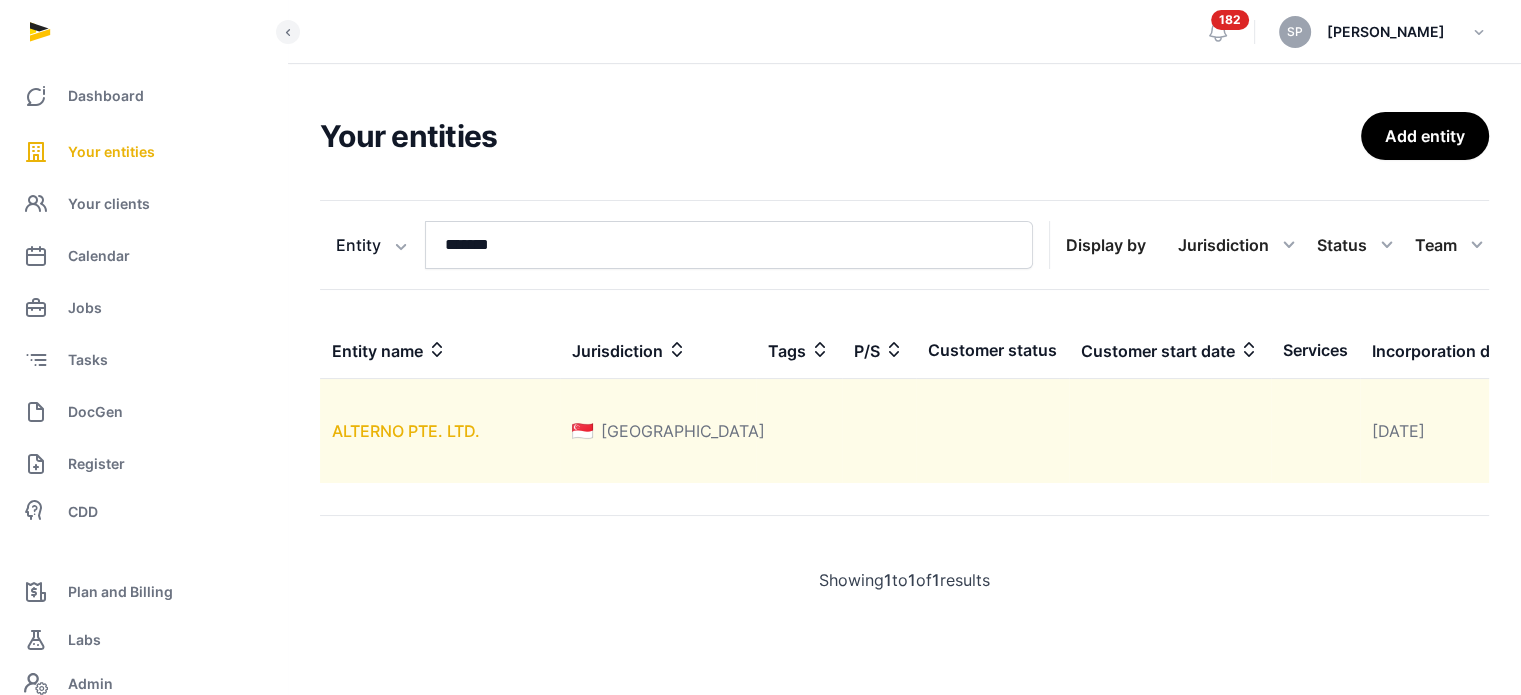 click on "ALTERNO PTE. LTD." at bounding box center (406, 431) 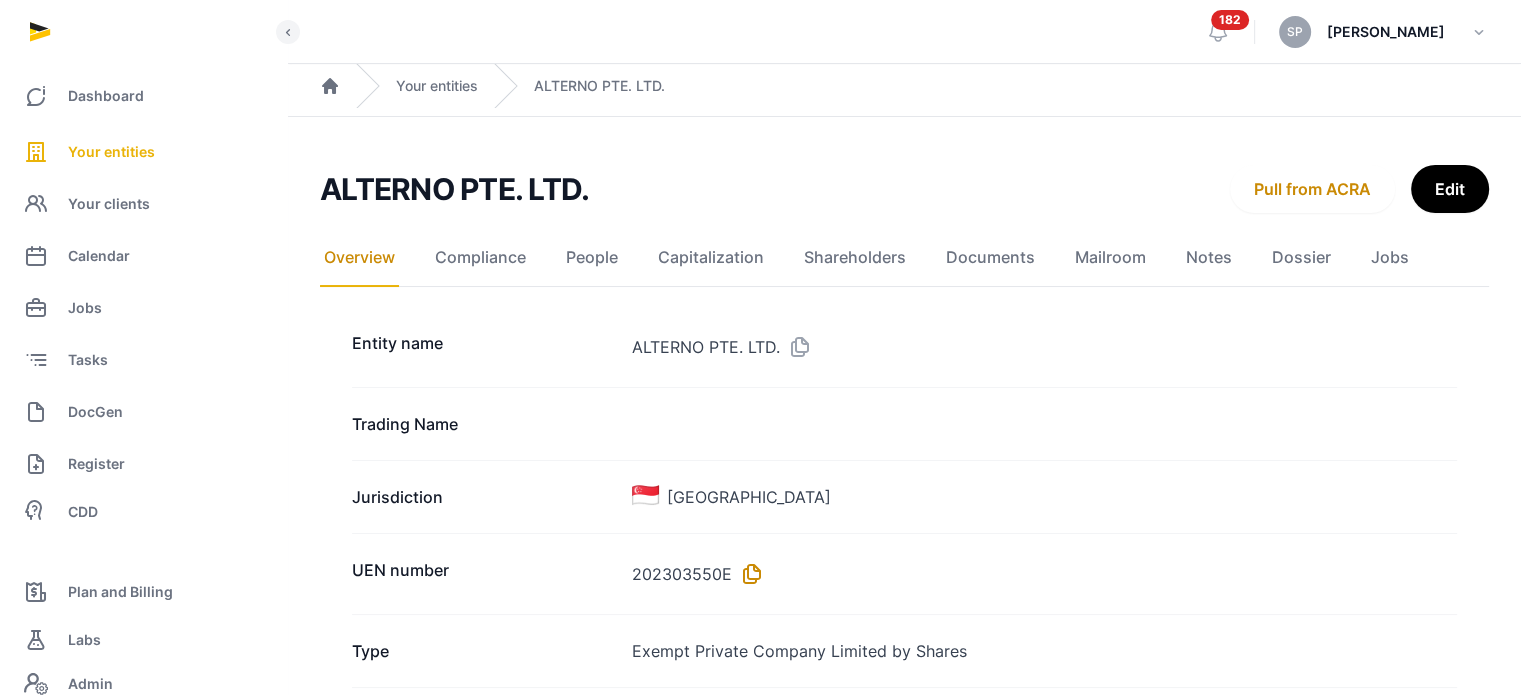 click at bounding box center [748, 574] 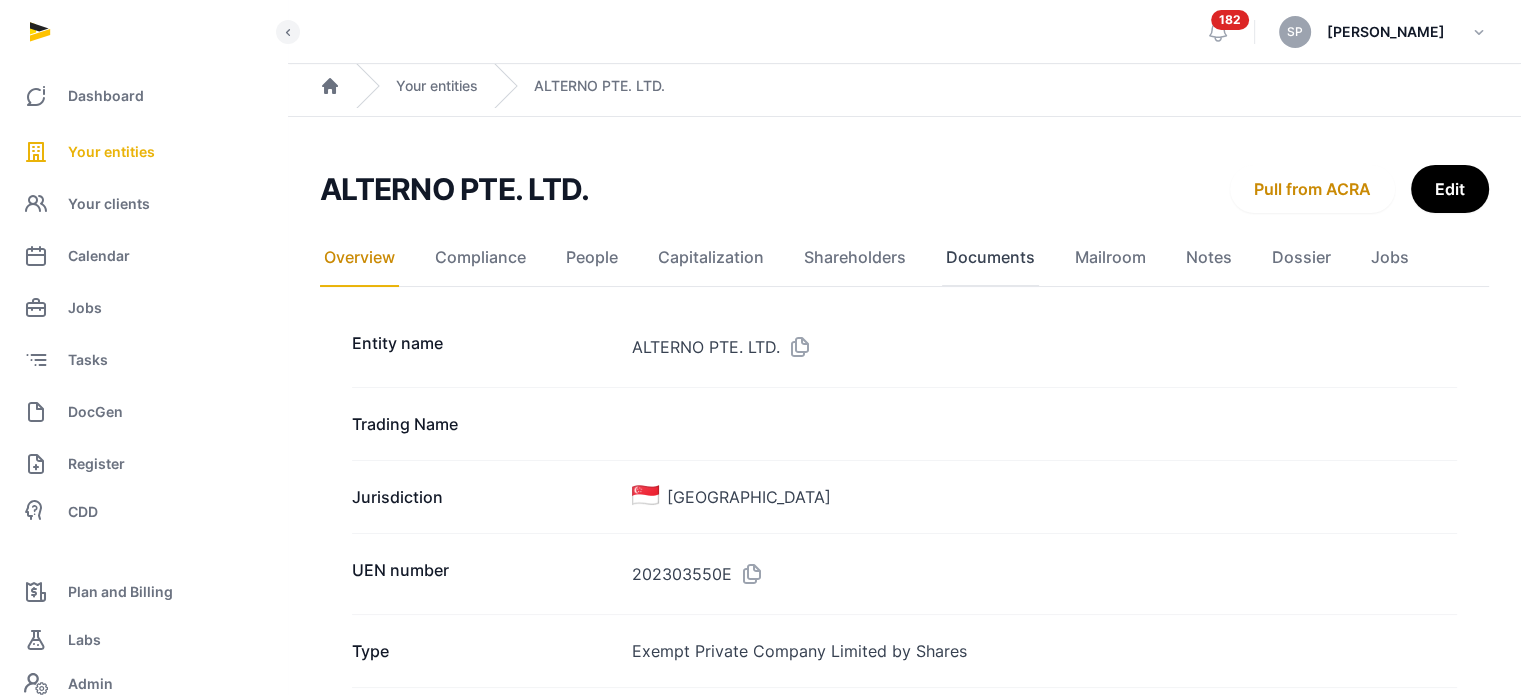 click on "Documents" 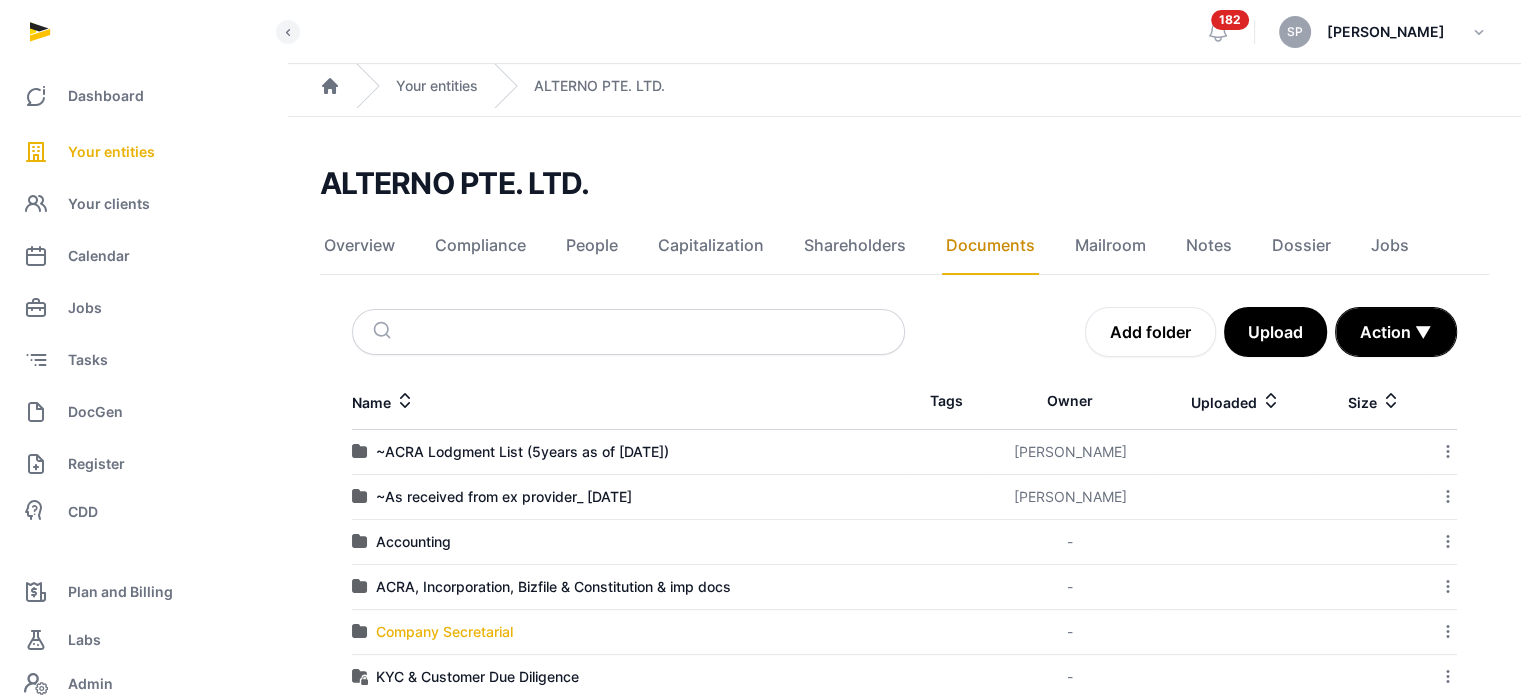 click on "Company Secretarial" at bounding box center (444, 632) 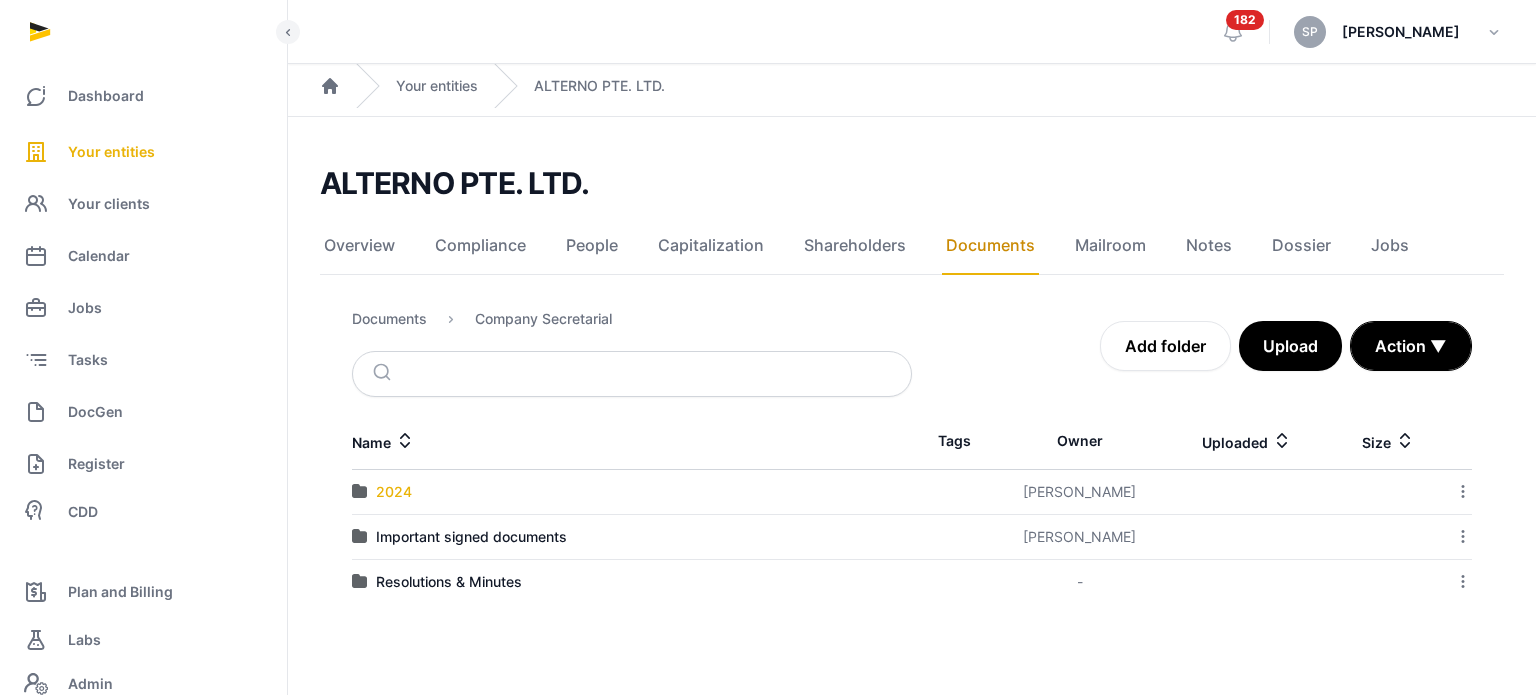 click on "2024" at bounding box center [394, 492] 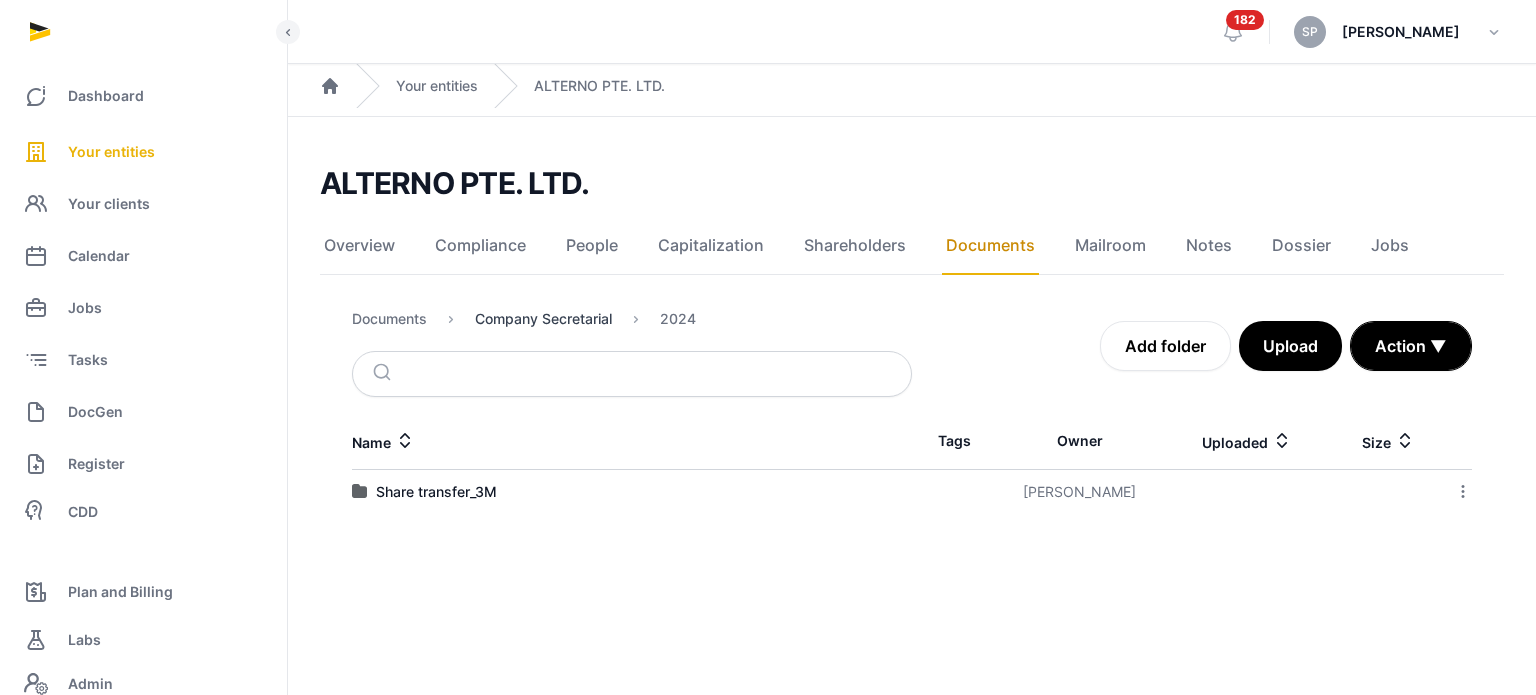 click on "Company Secretarial" at bounding box center (543, 319) 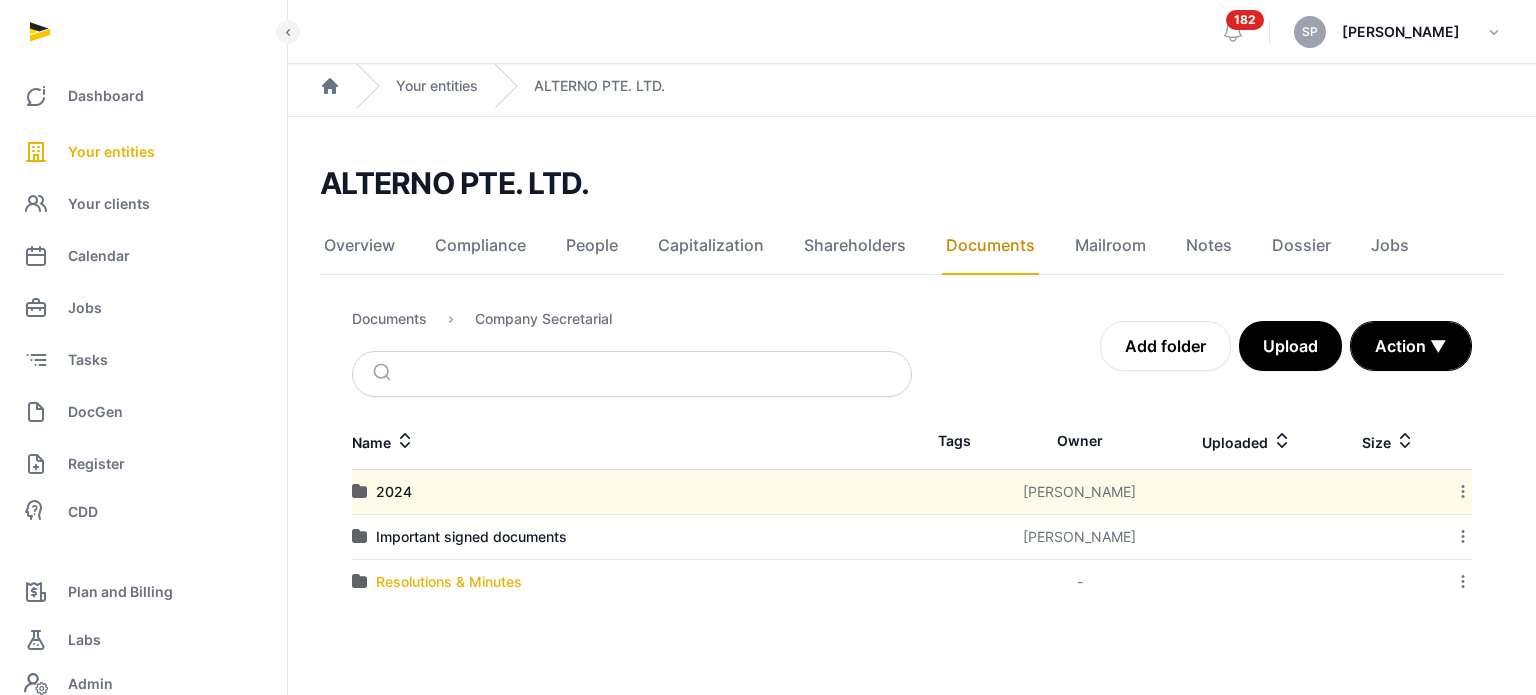 click on "Resolutions & Minutes" at bounding box center (449, 582) 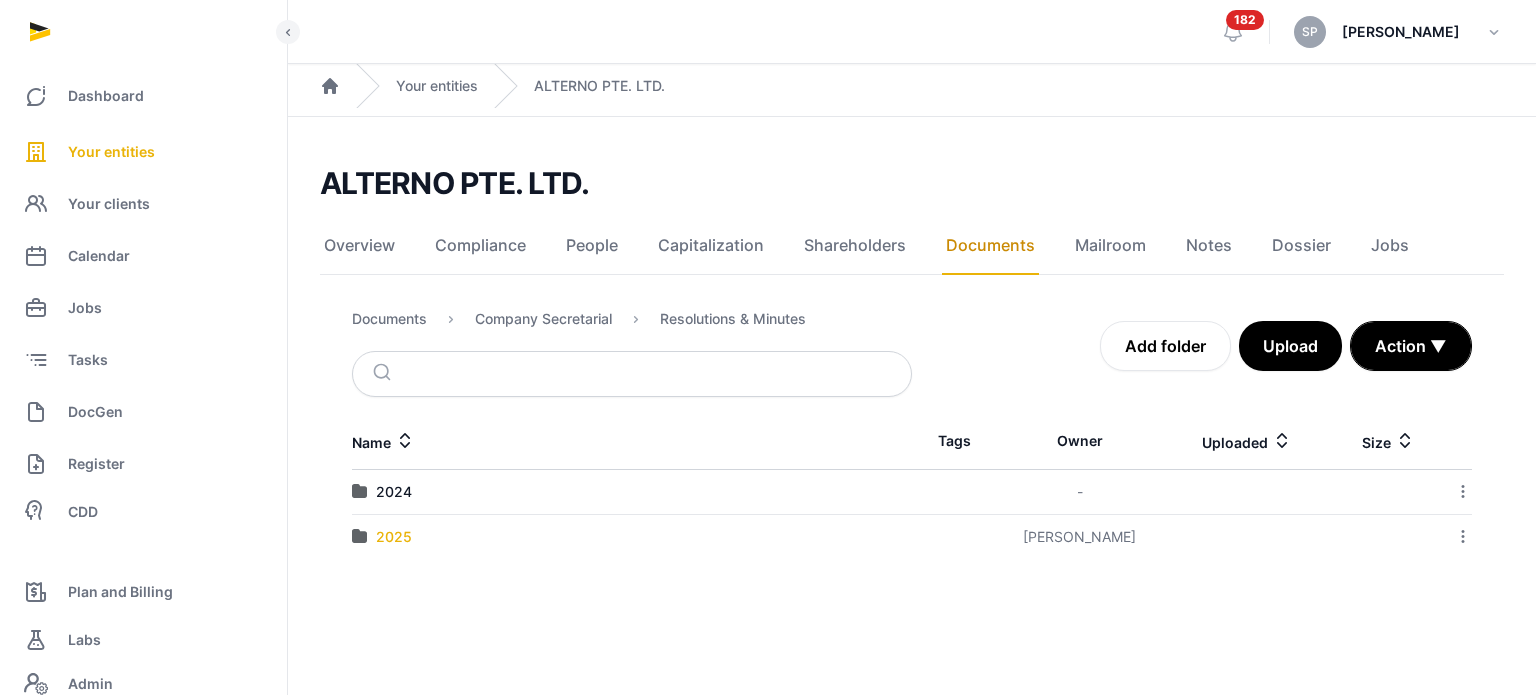click on "2025" at bounding box center [394, 537] 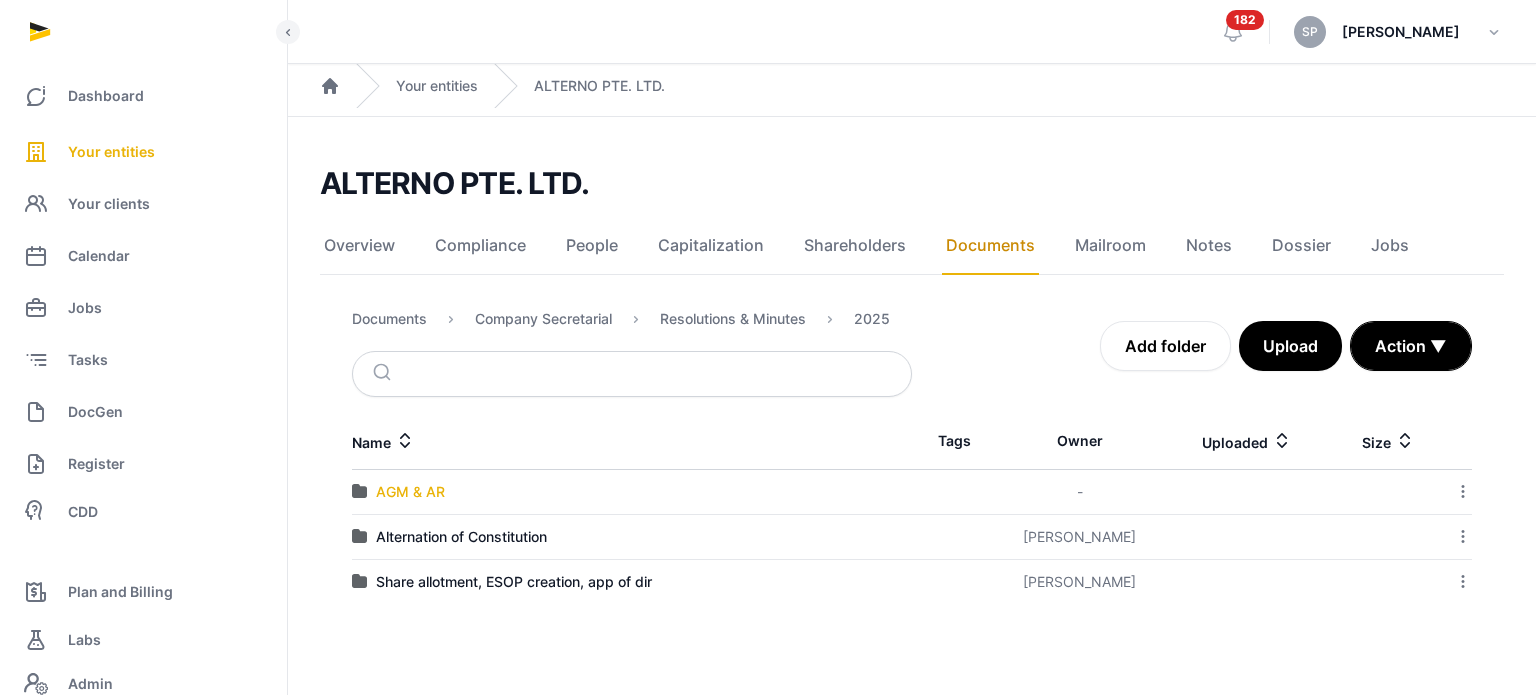 click on "AGM & AR" at bounding box center (410, 492) 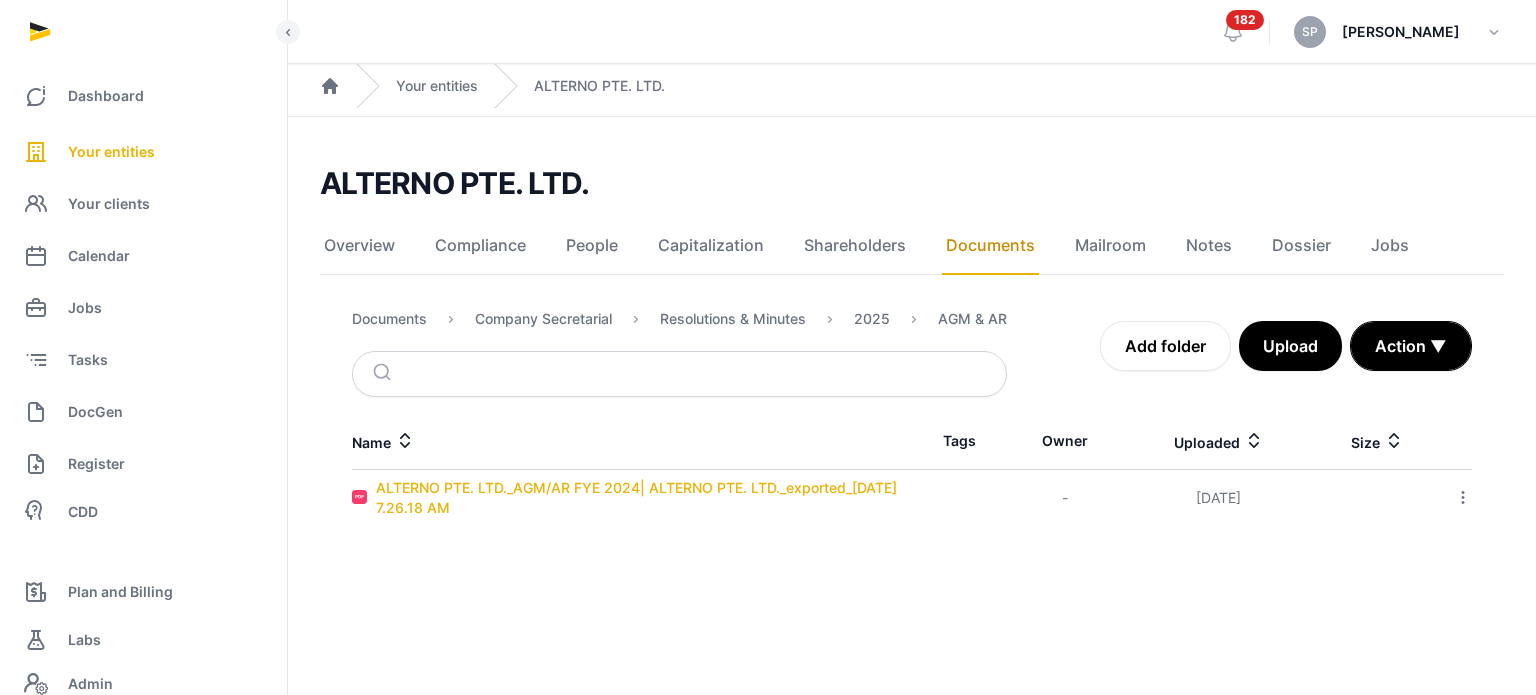 click on "ALTERNO PTE. LTD._AGM/AR FYE 2024| ALTERNO PTE. LTD._exported_2025-07-10 7.26.18 AM" at bounding box center [644, 498] 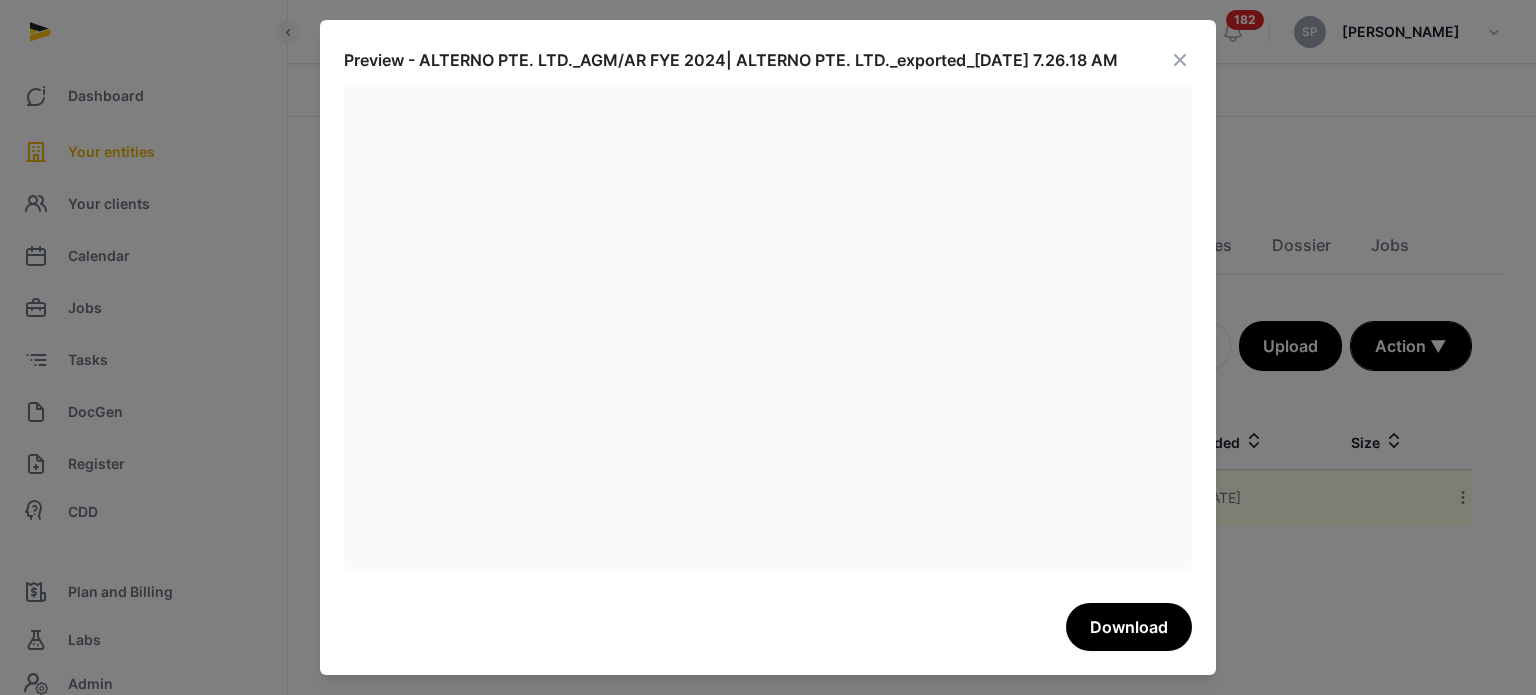 click at bounding box center [1180, 60] 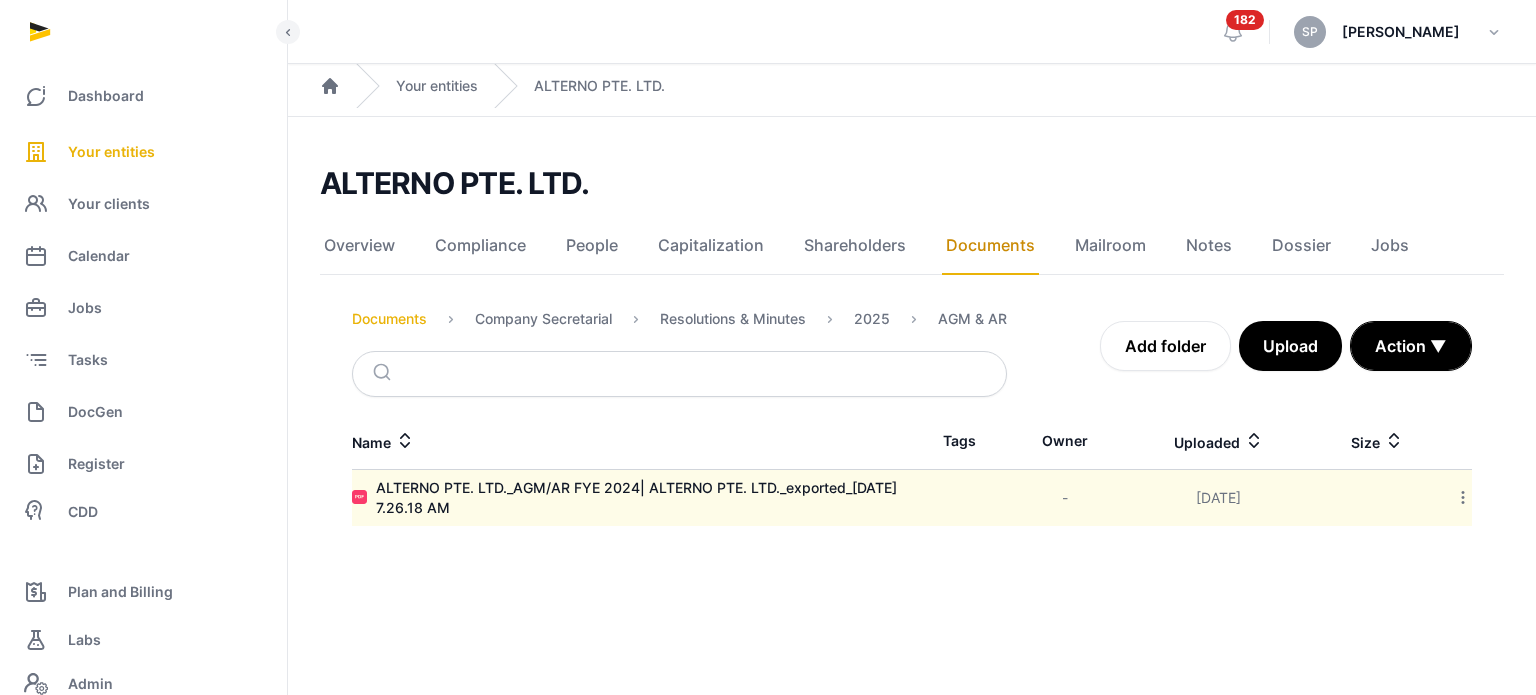 click on "Documents" at bounding box center [389, 319] 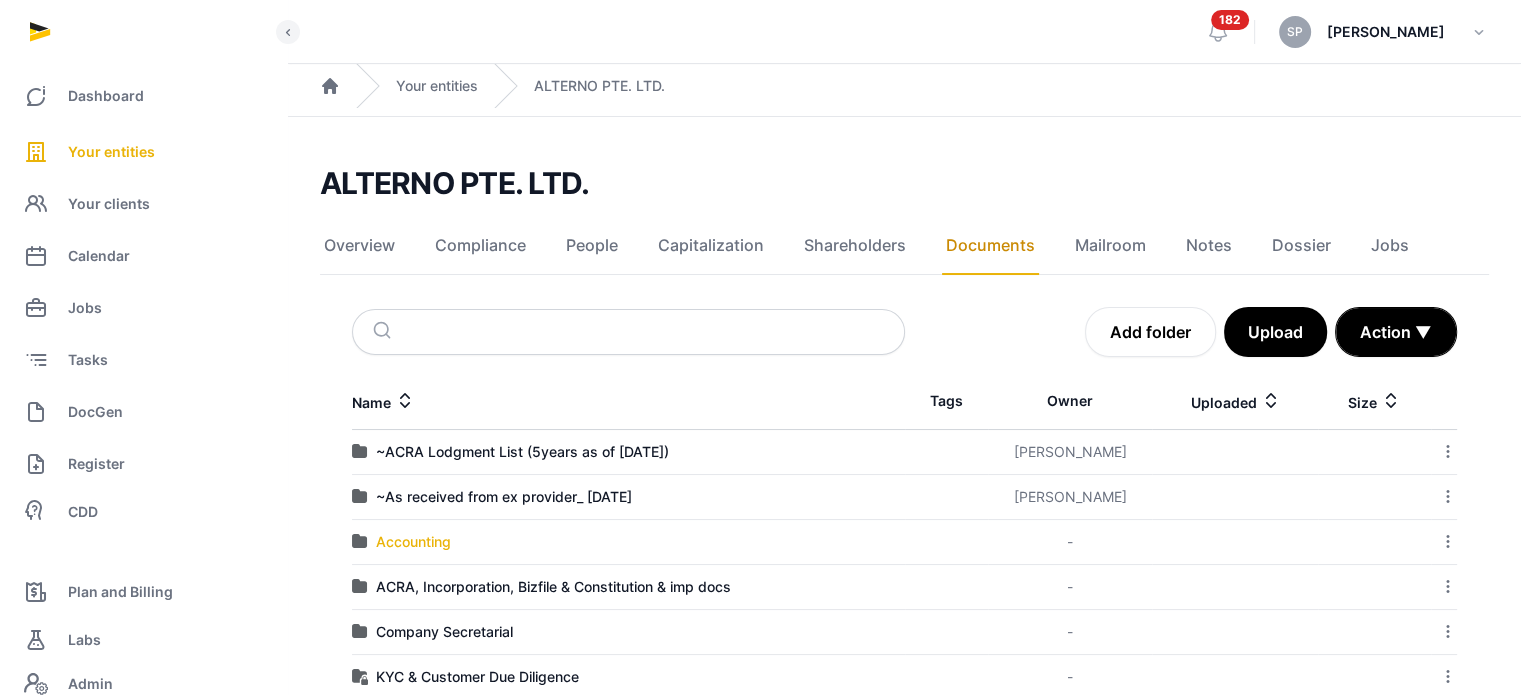 click on "Accounting" at bounding box center [413, 542] 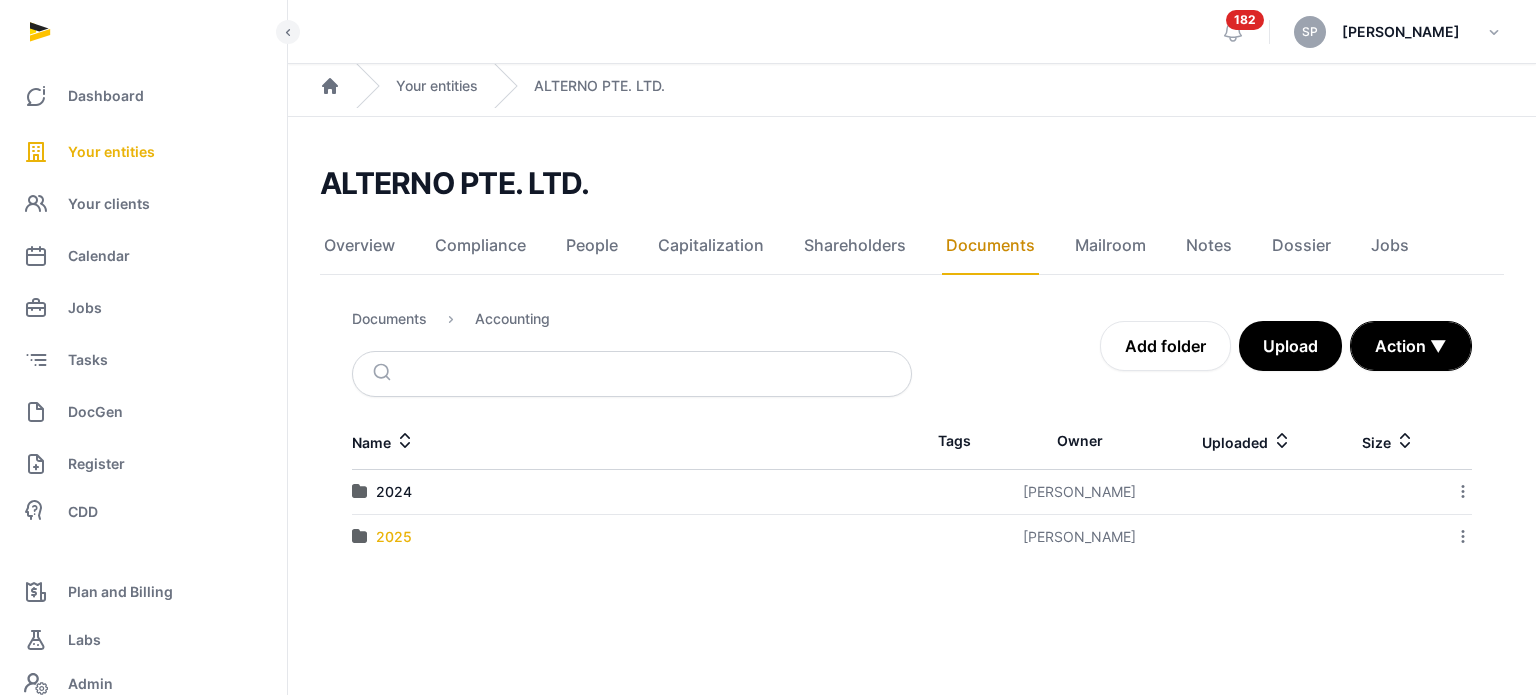 click on "2025" at bounding box center [394, 537] 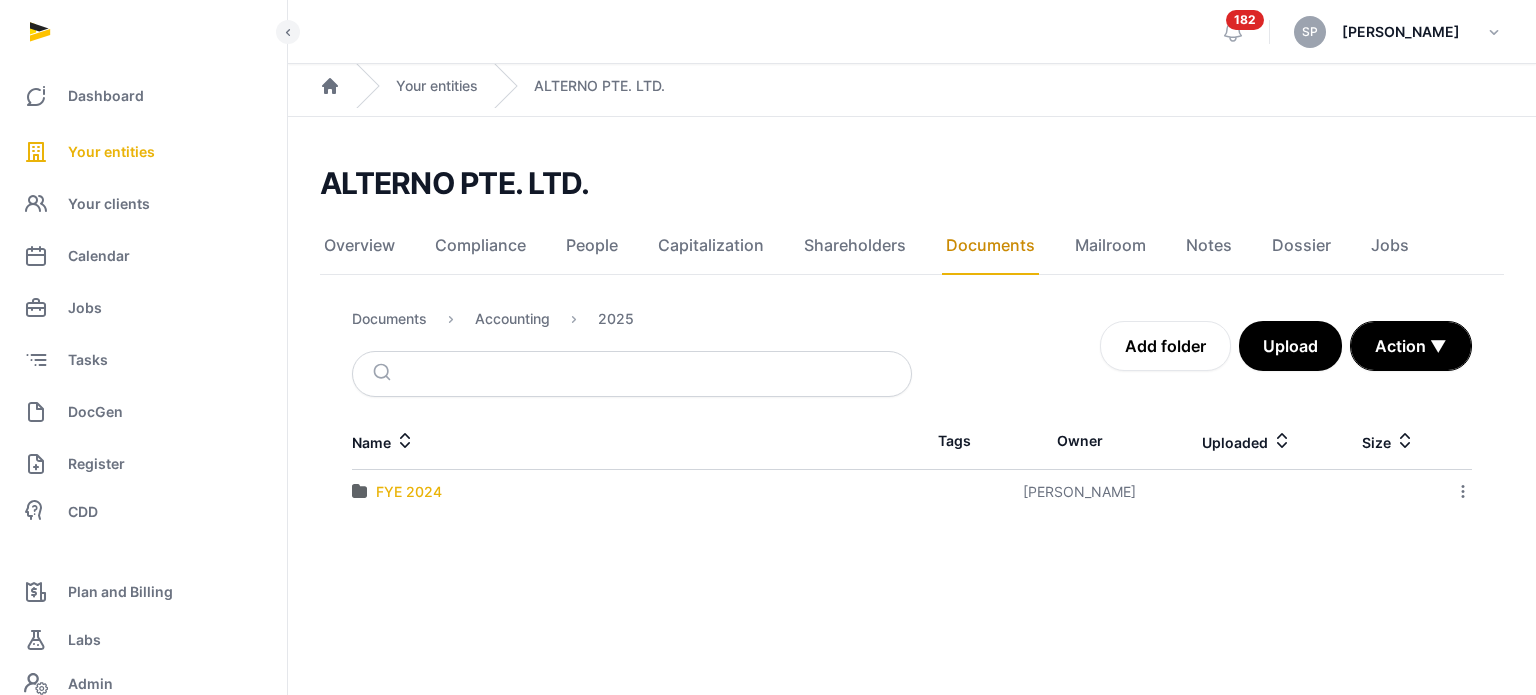 click on "FYE 2024" at bounding box center (409, 492) 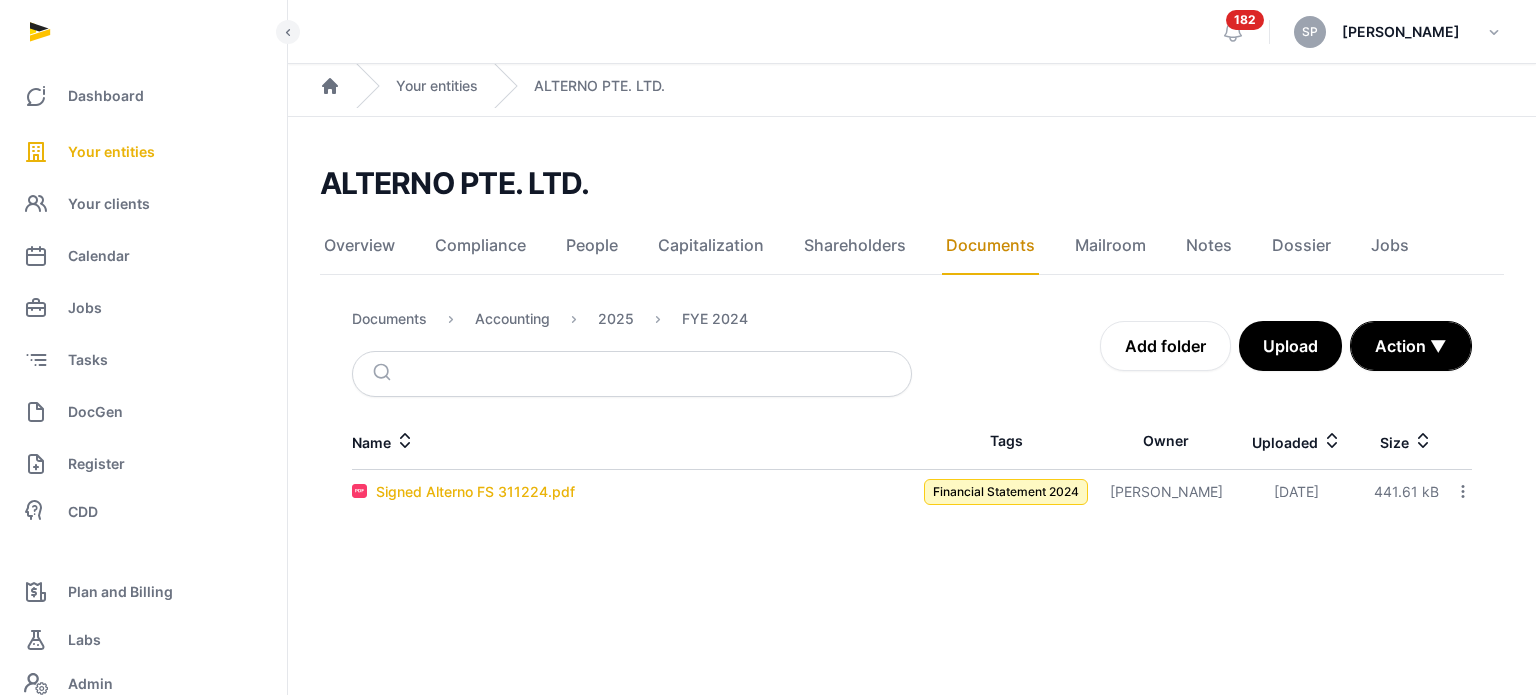 click on "Signed Alterno FS 311224.pdf" at bounding box center (475, 492) 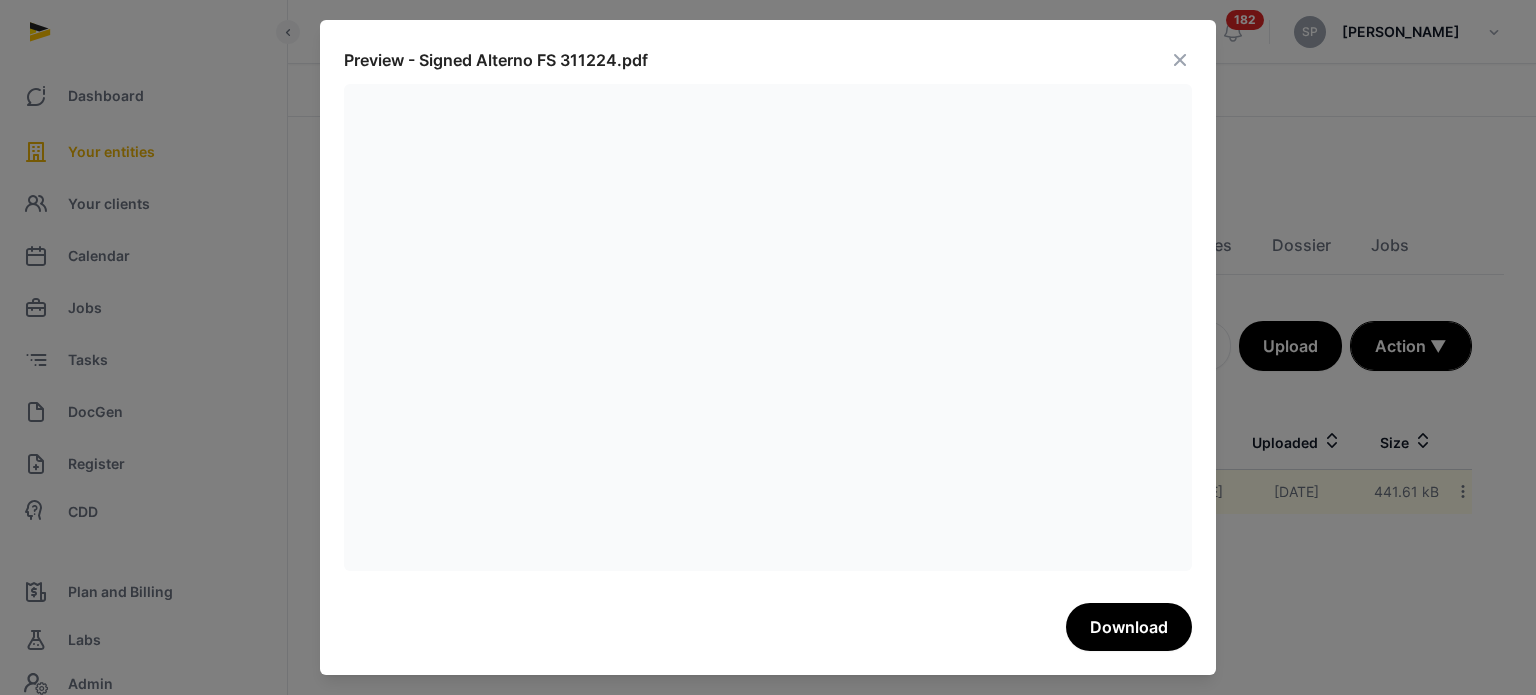 click at bounding box center [1180, 60] 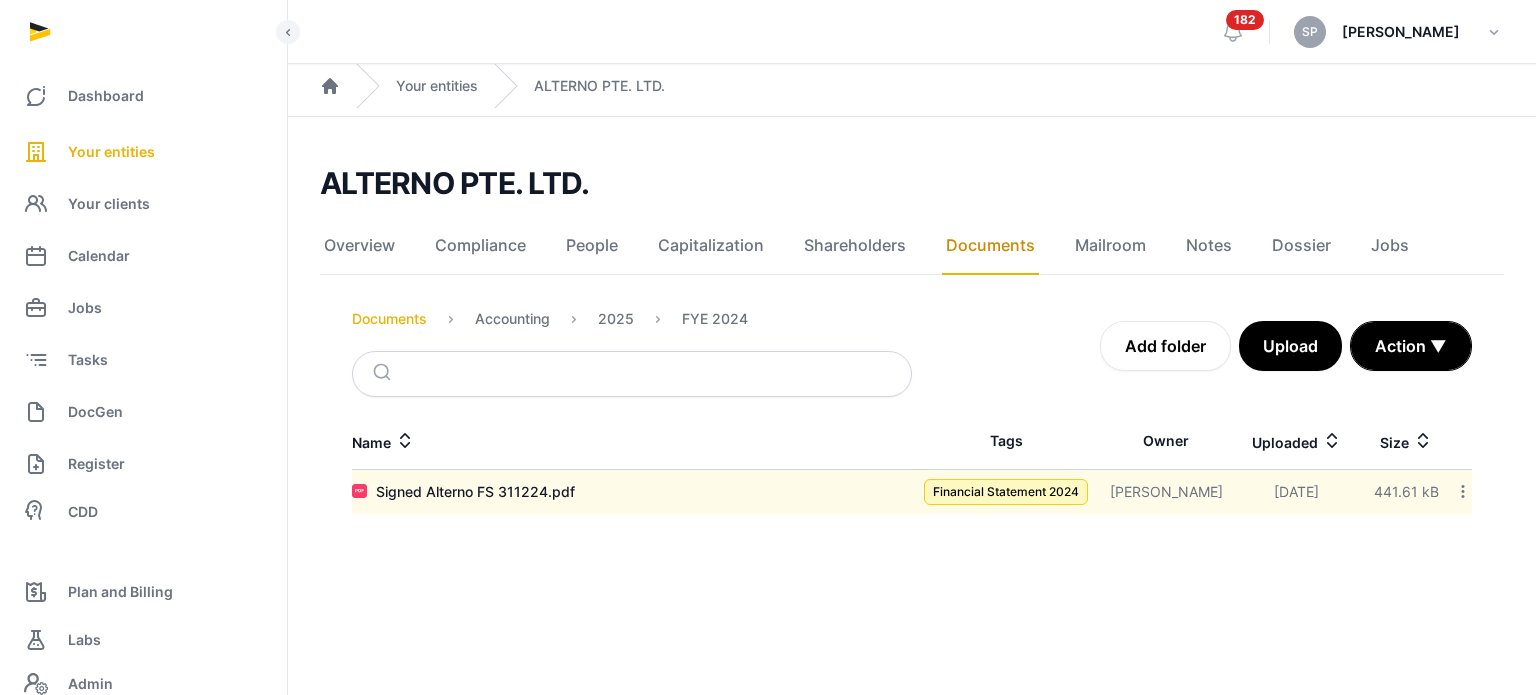 click on "Documents" at bounding box center [389, 319] 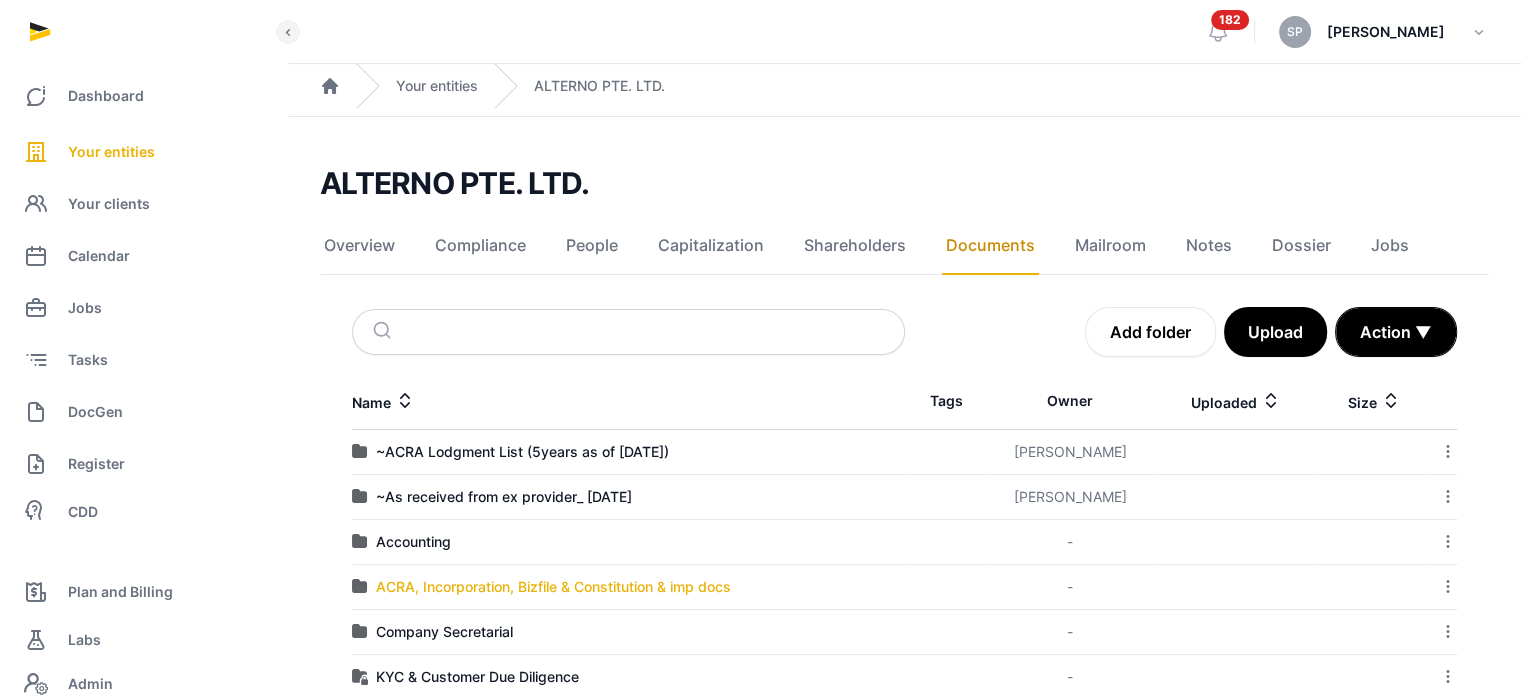 click on "ACRA, Incorporation, Bizfile & Constitution & imp docs" at bounding box center (553, 587) 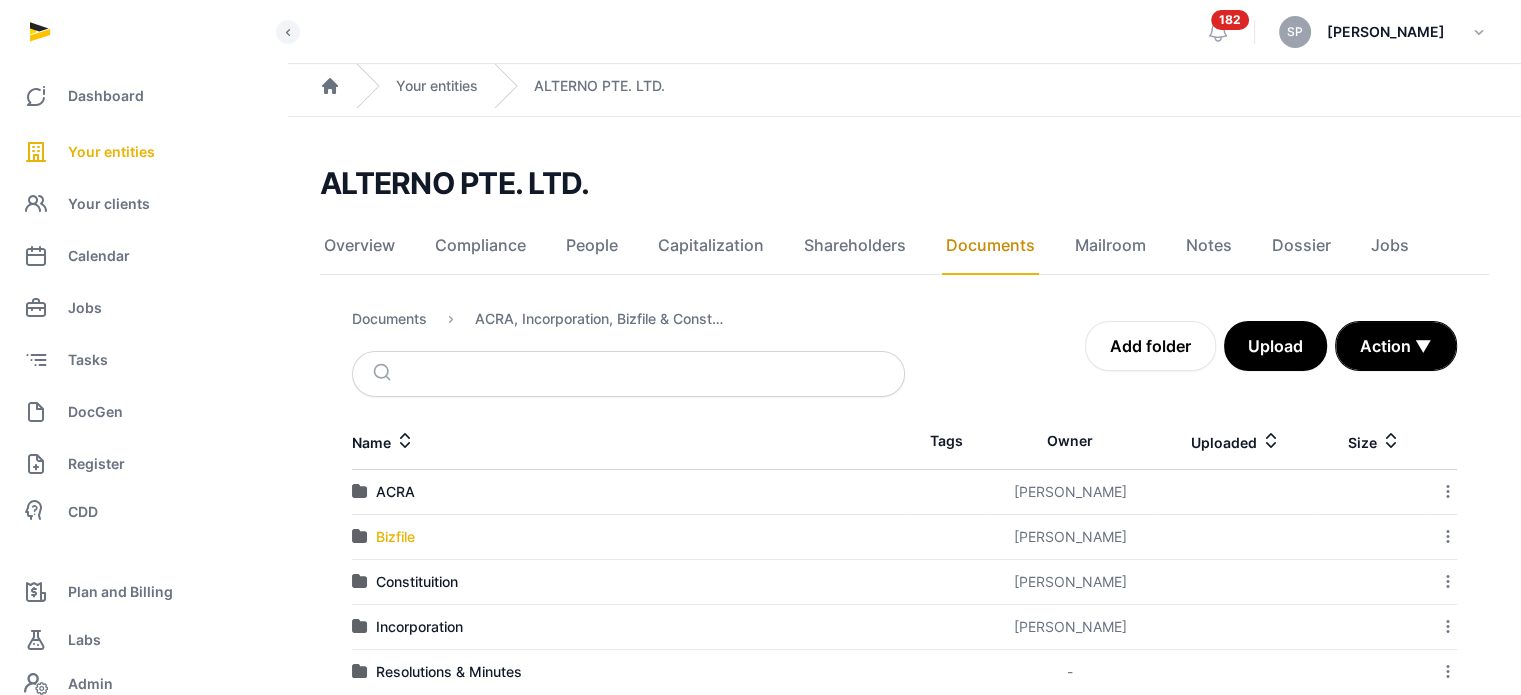 click on "Bizfile" at bounding box center [395, 537] 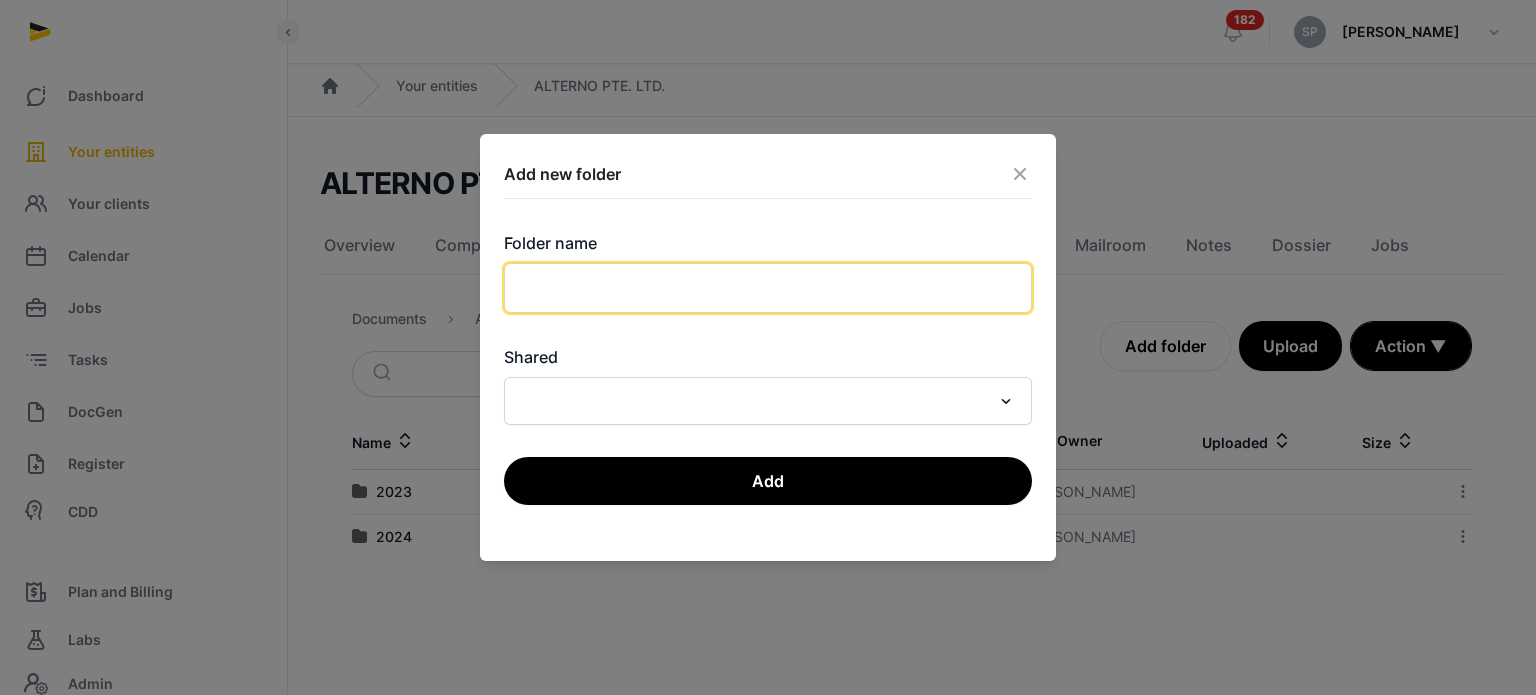 click 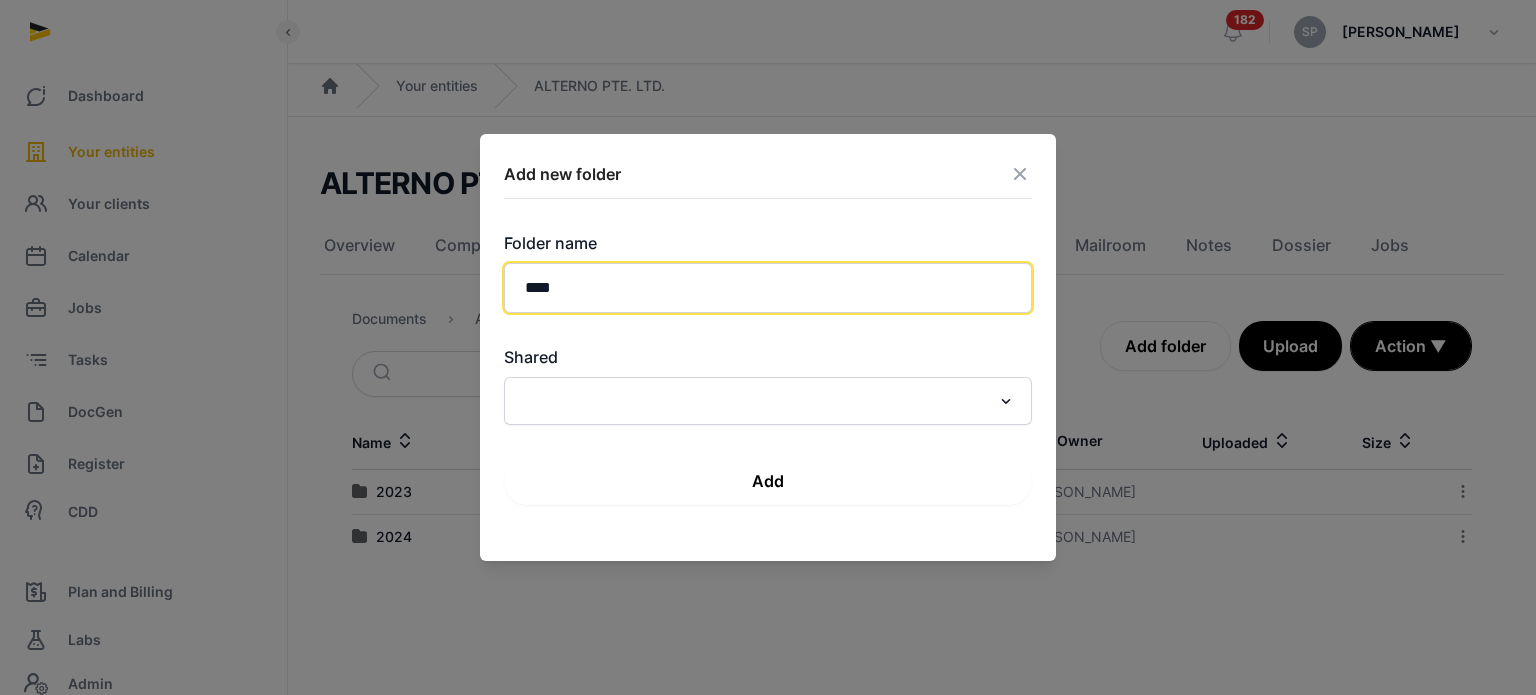 type on "****" 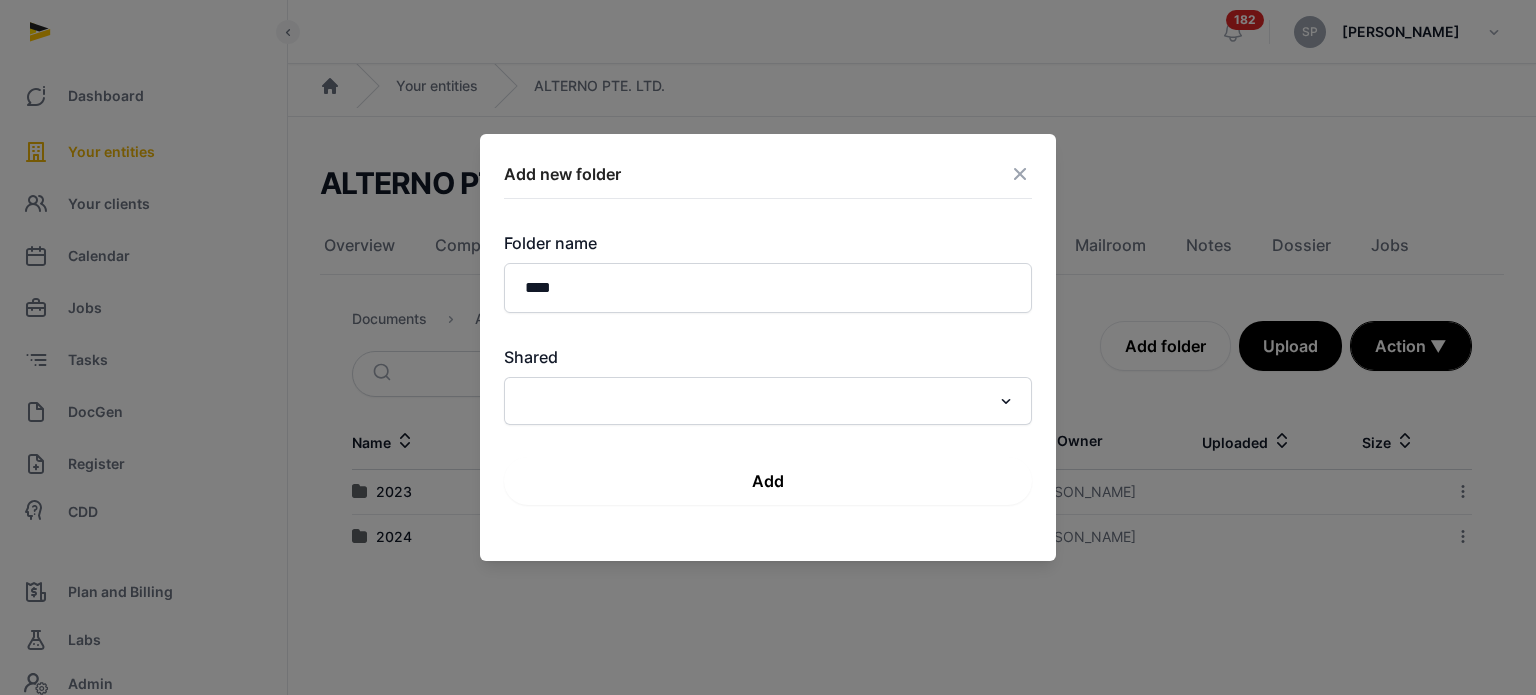 click on "Add" at bounding box center [768, 481] 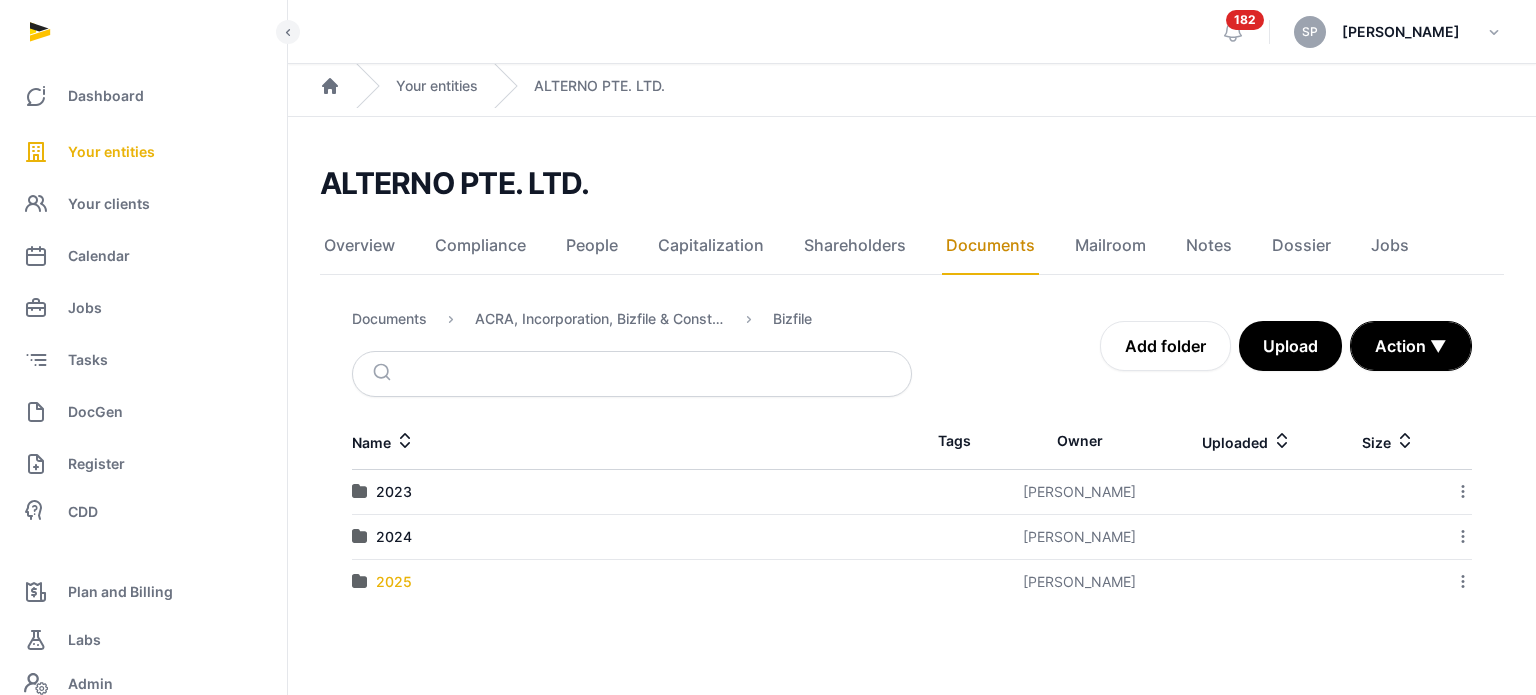 click on "2025" at bounding box center (394, 582) 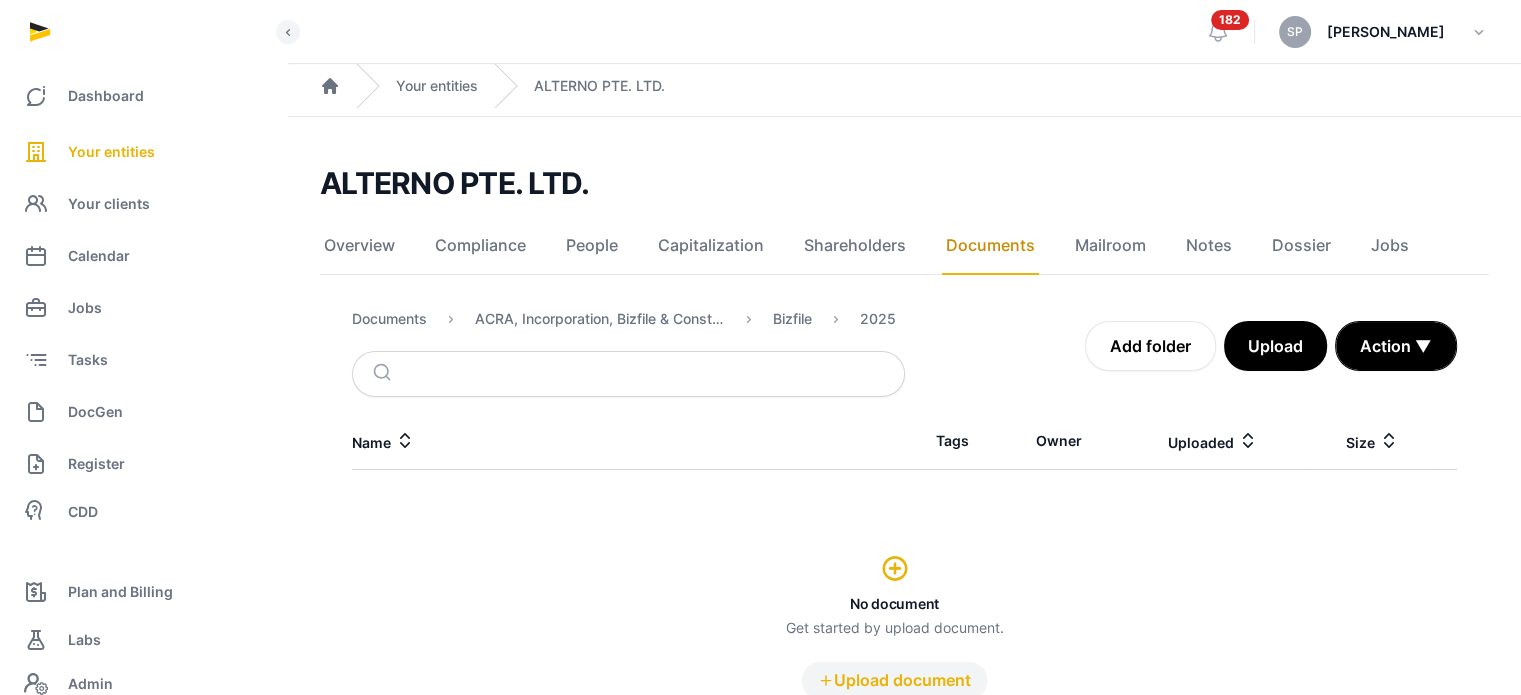 click on "Upload document" at bounding box center (894, 680) 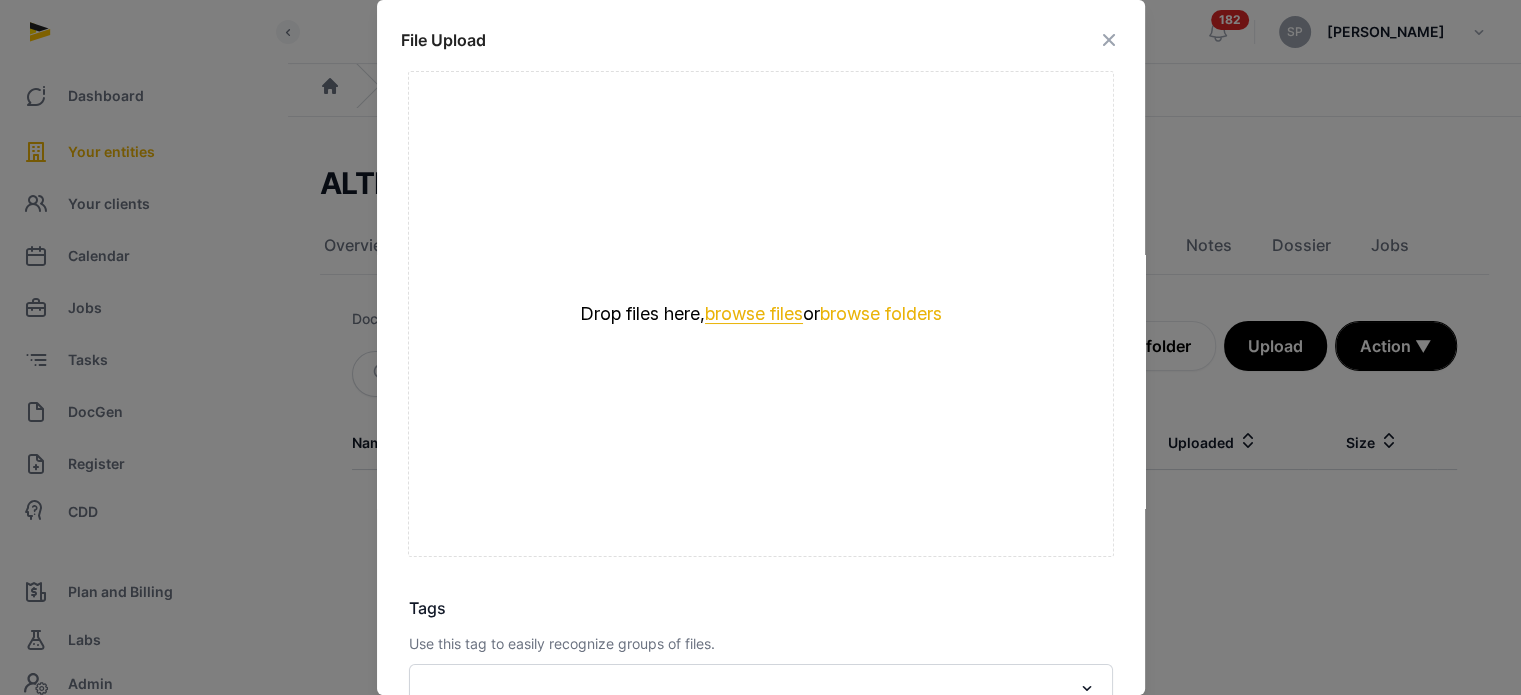 click on "browse files" at bounding box center (754, 314) 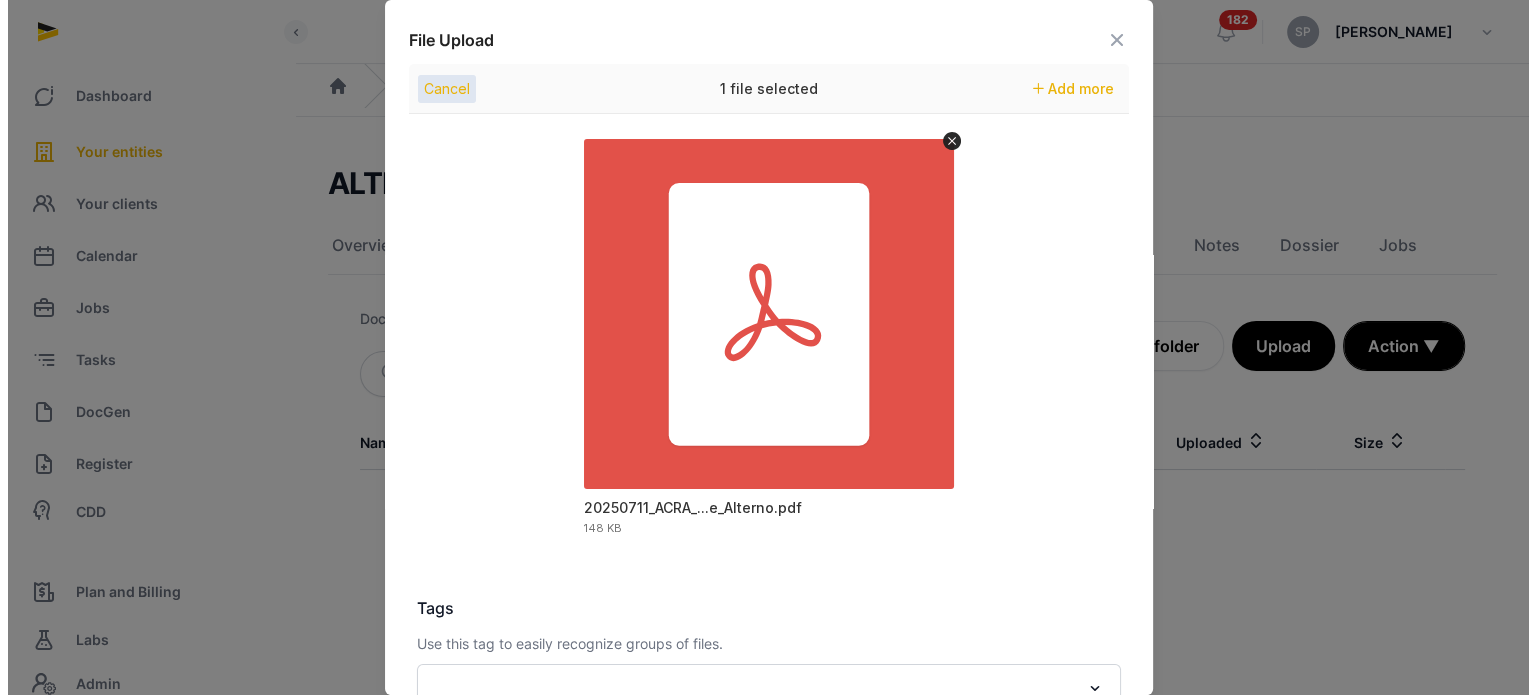 scroll, scrollTop: 282, scrollLeft: 0, axis: vertical 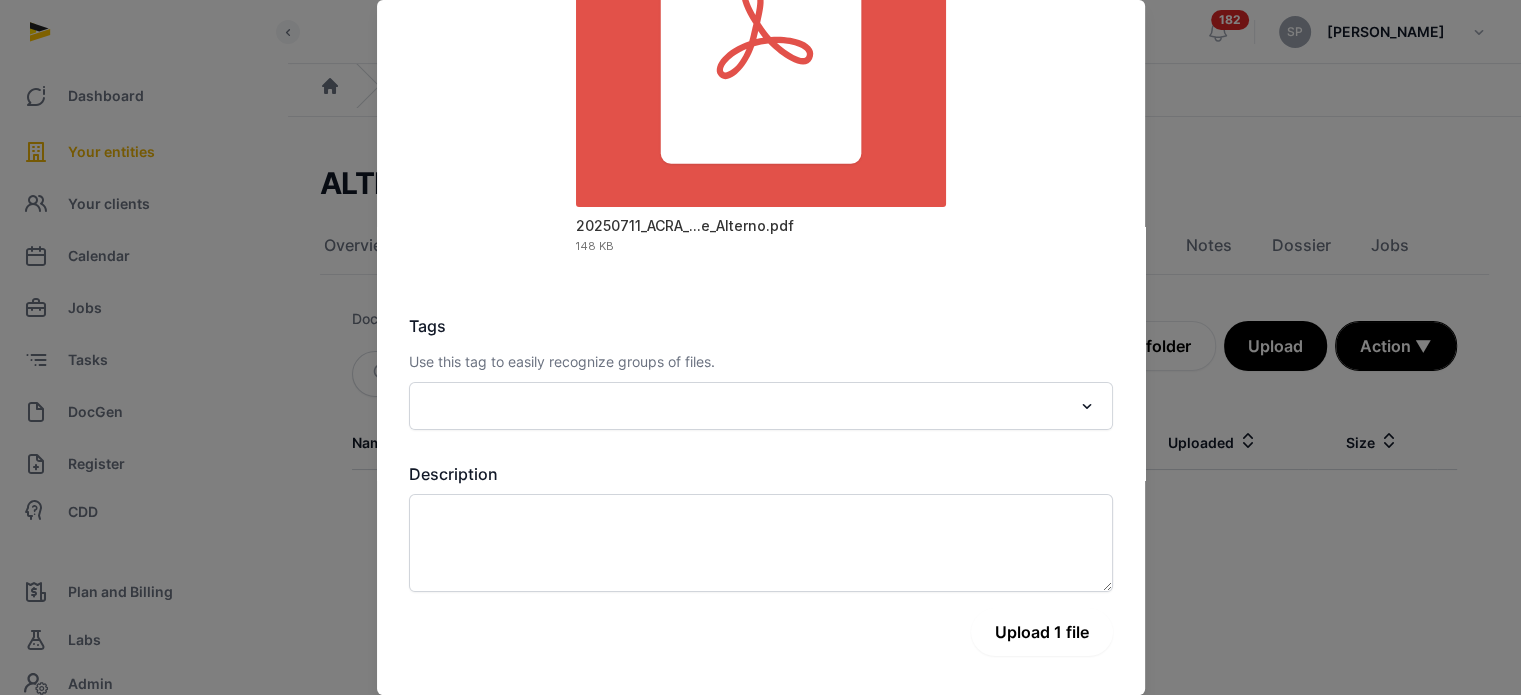 click on "Upload 1 file" at bounding box center [1042, 632] 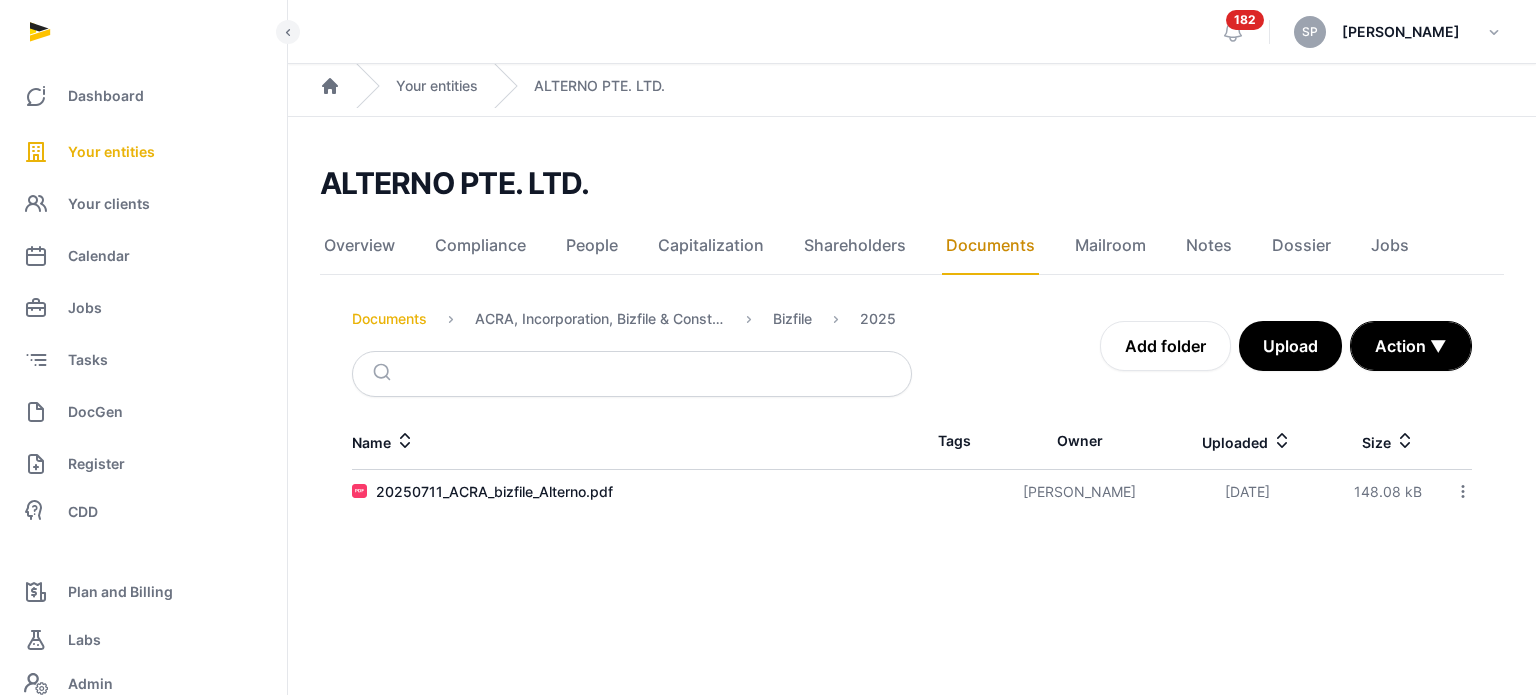 click on "Documents" at bounding box center (389, 319) 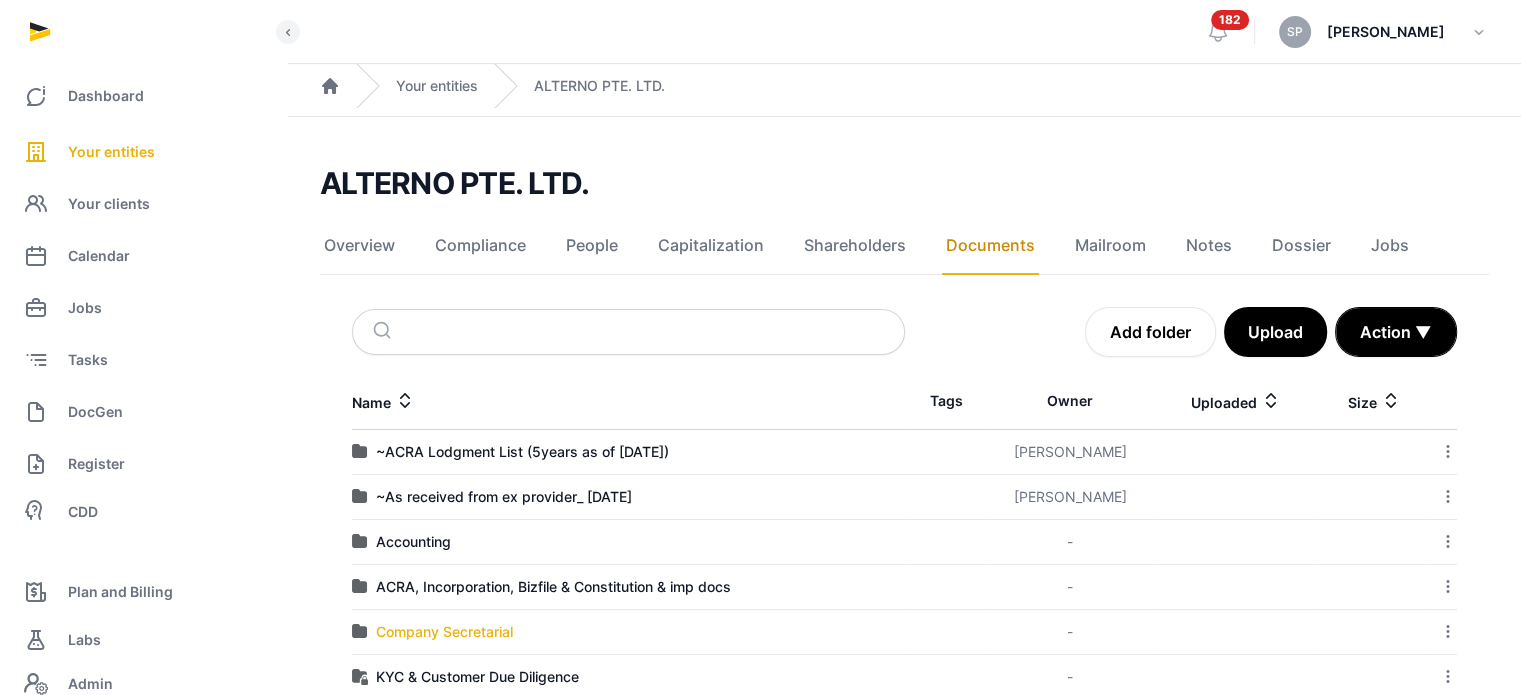 click on "Company Secretarial" at bounding box center [444, 632] 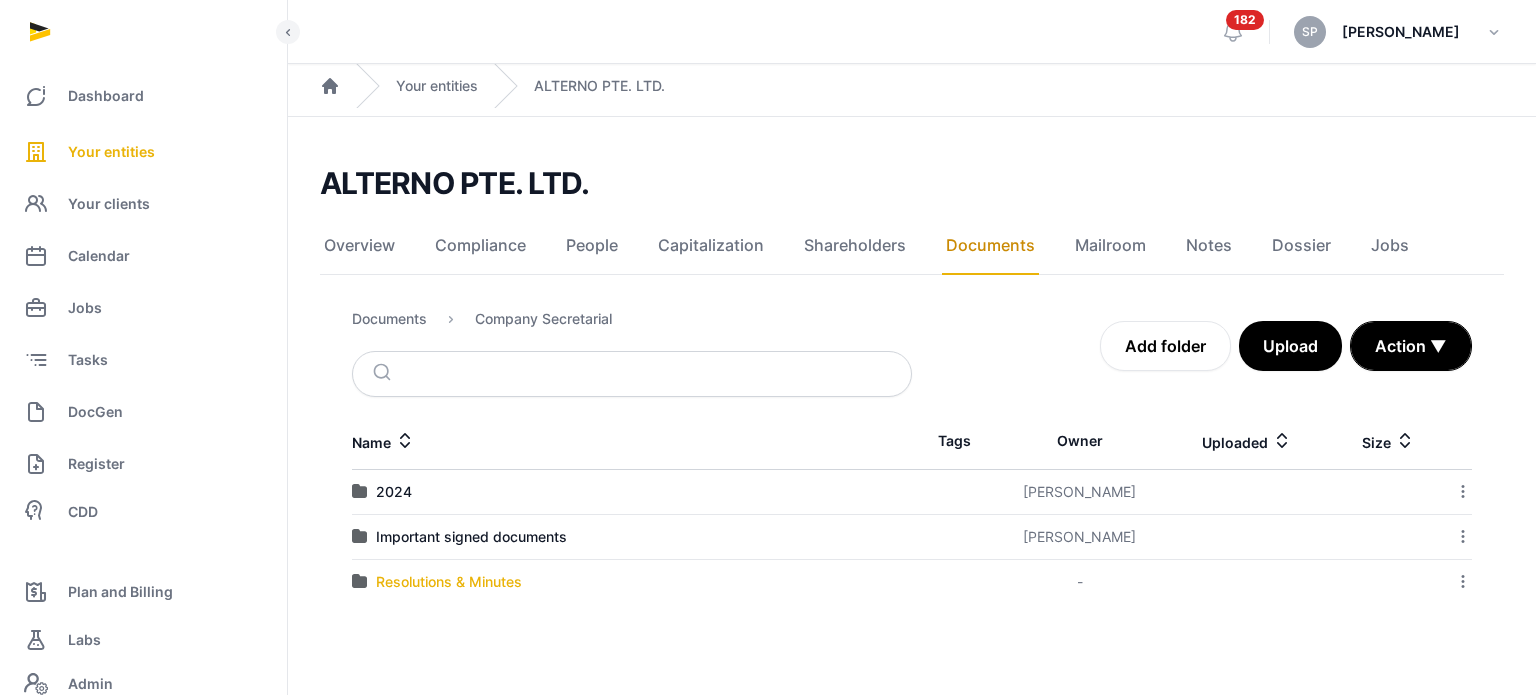 click on "Resolutions & Minutes" at bounding box center [449, 582] 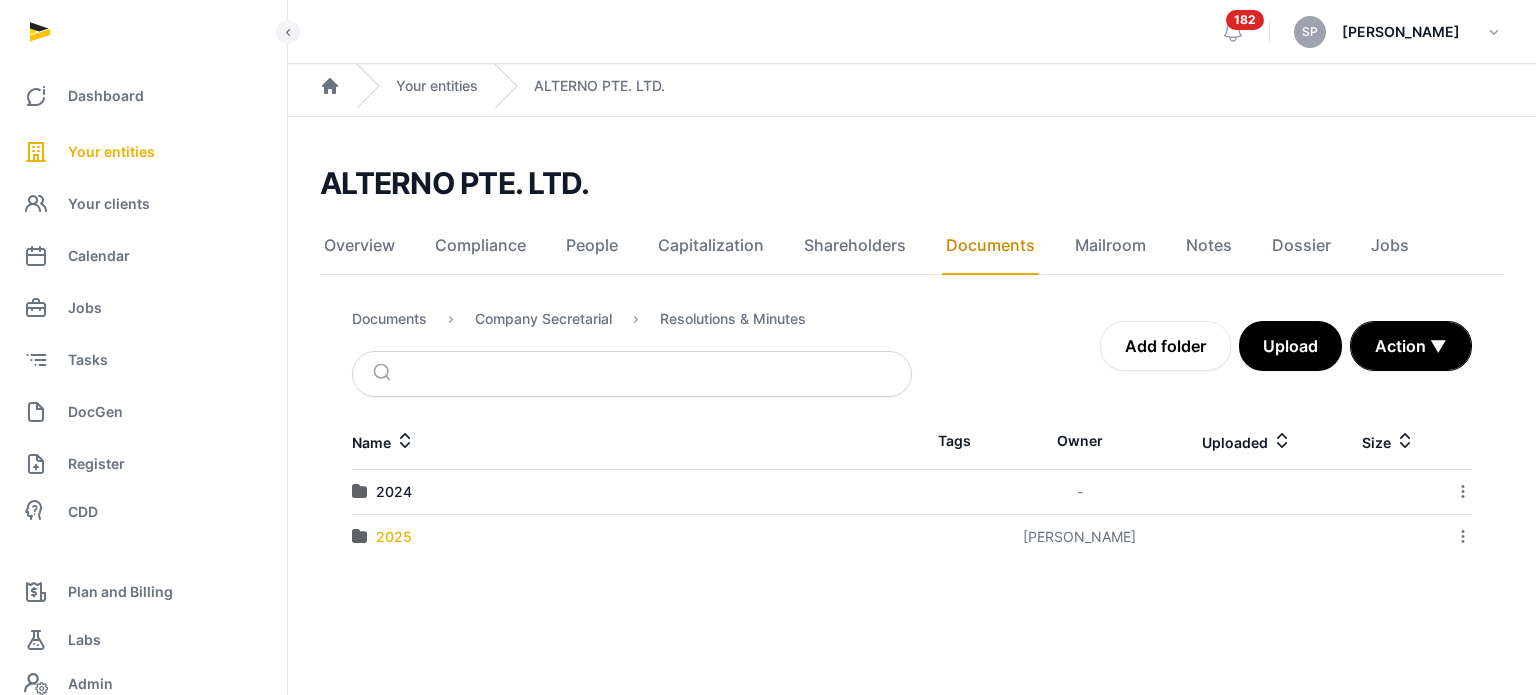 click on "2025" at bounding box center [394, 537] 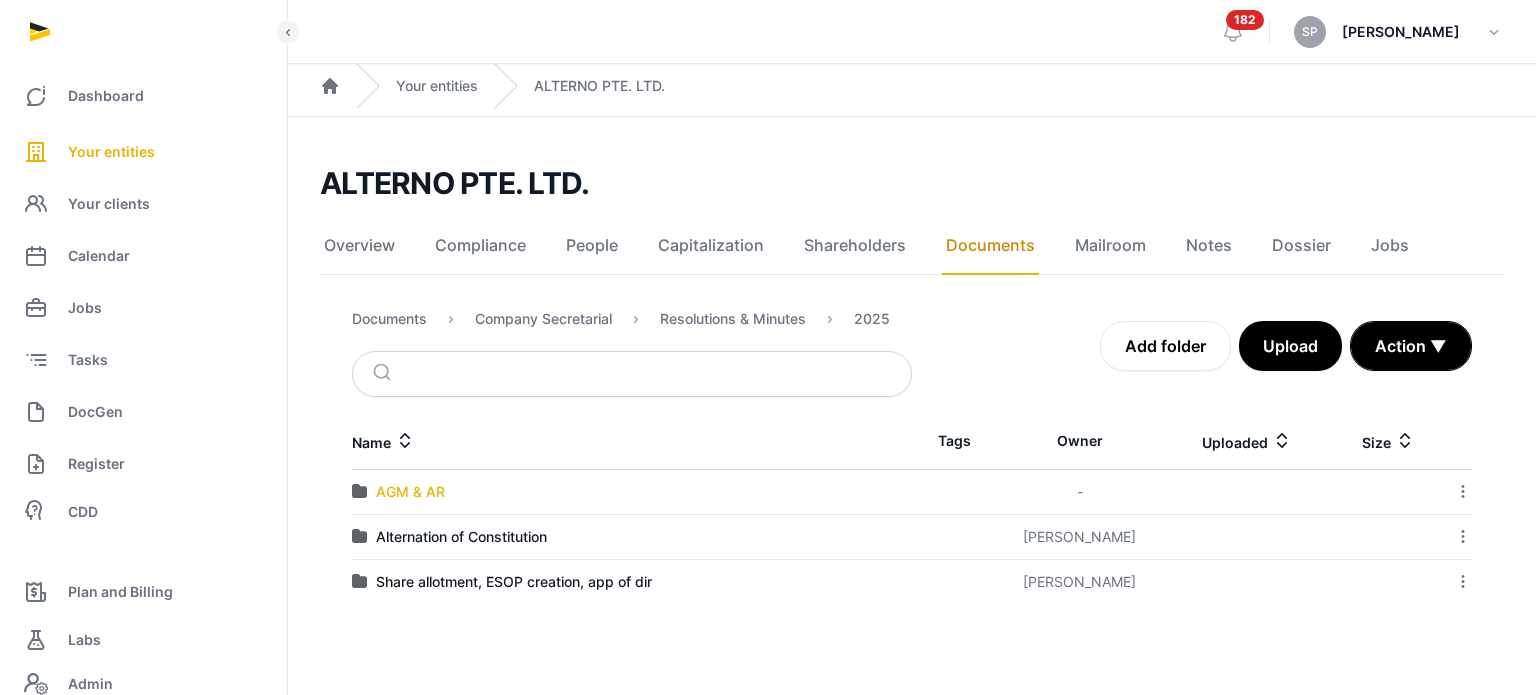 click on "AGM & AR" at bounding box center (410, 492) 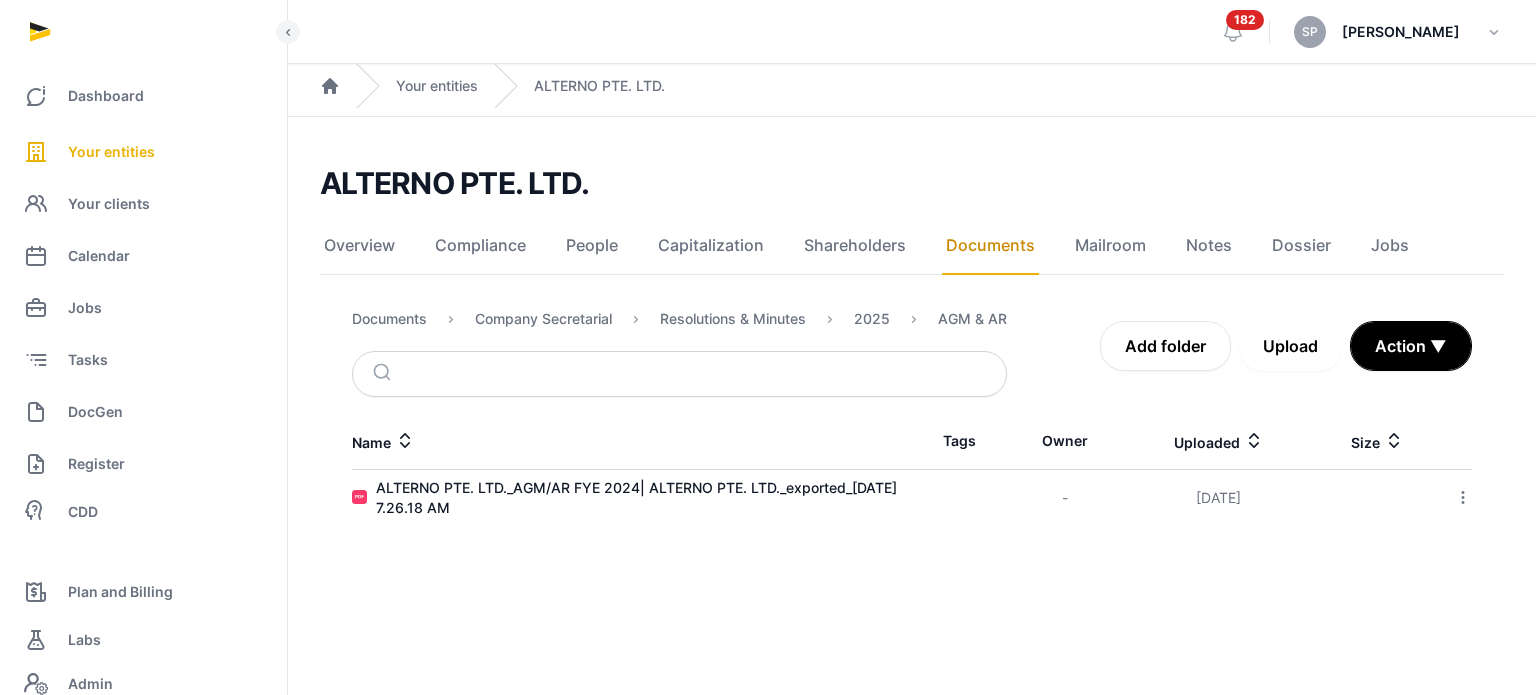 click on "Upload" at bounding box center [1290, 346] 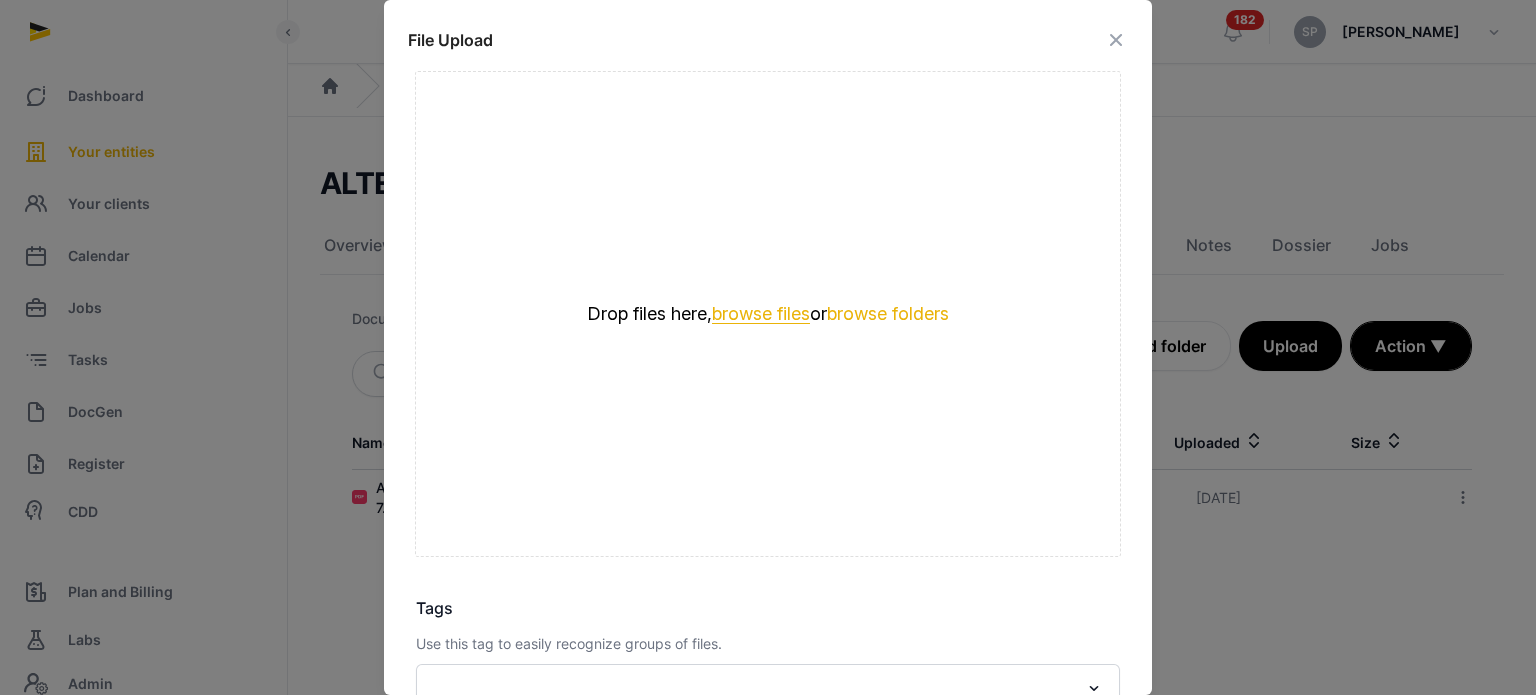 click on "browse files" at bounding box center (761, 314) 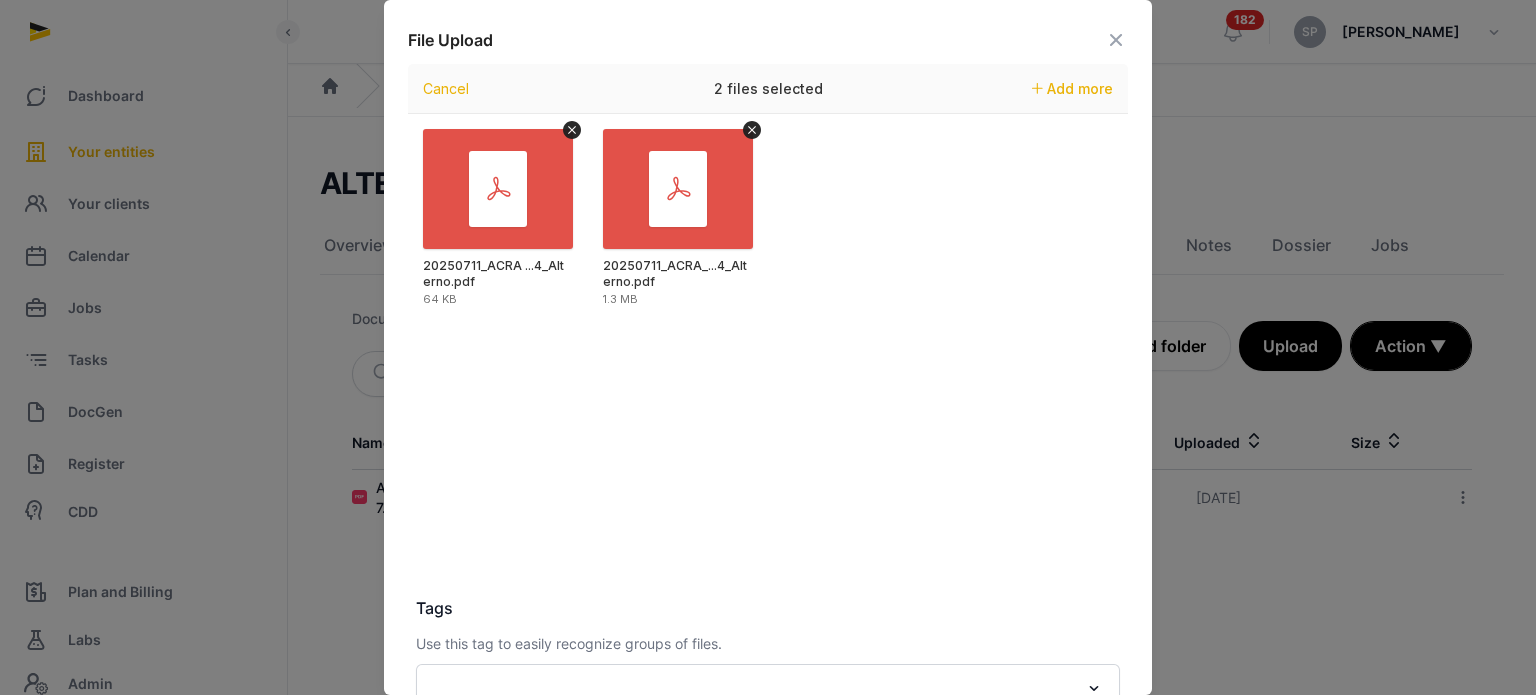 click on "File Upload Drop your files here Cancel 2 files selected Add more 20250711_ACRA ...4_Alterno.pdf 64 KB 20250711_ACRA_...4_Alterno.pdf 1.3 MB Tags Use this tag to easily recognize groups of files. Loading... Description Upload 2 files" at bounding box center [768, 489] 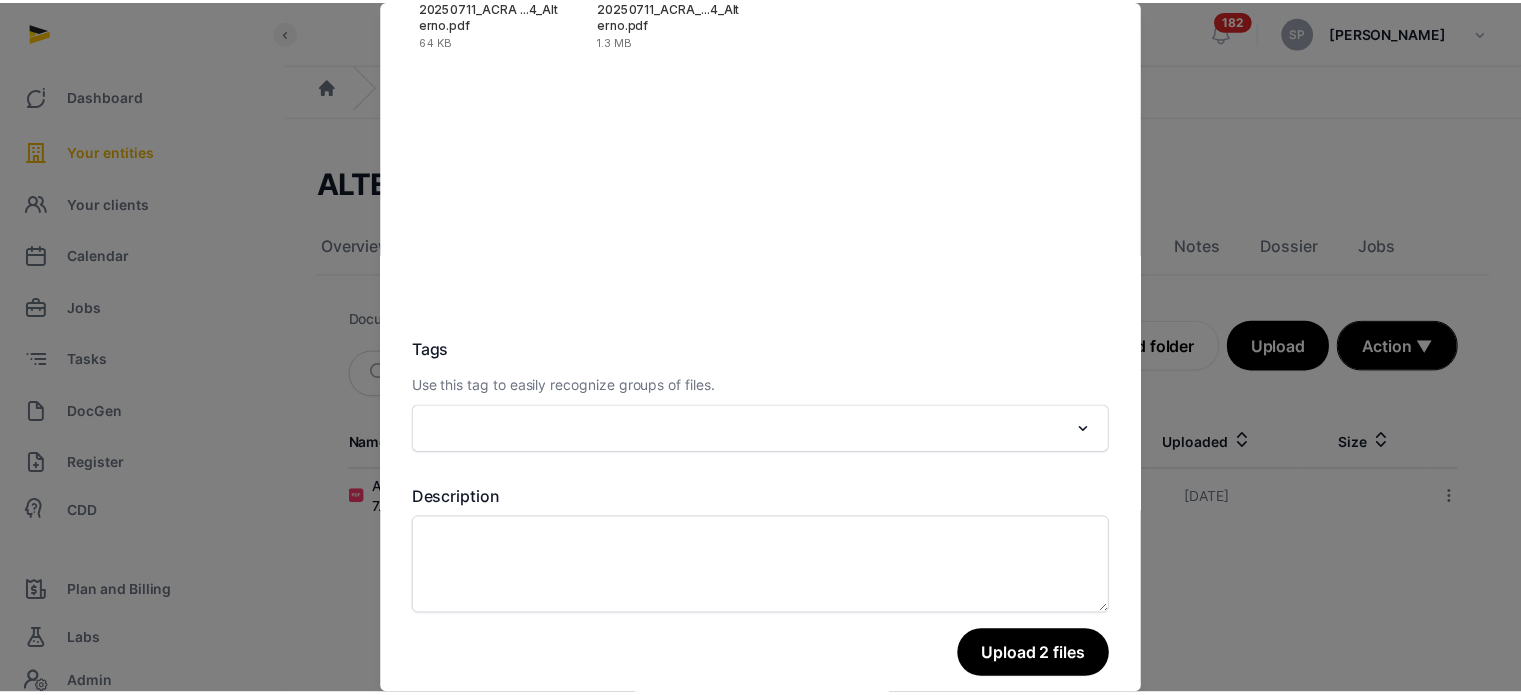 scroll, scrollTop: 282, scrollLeft: 0, axis: vertical 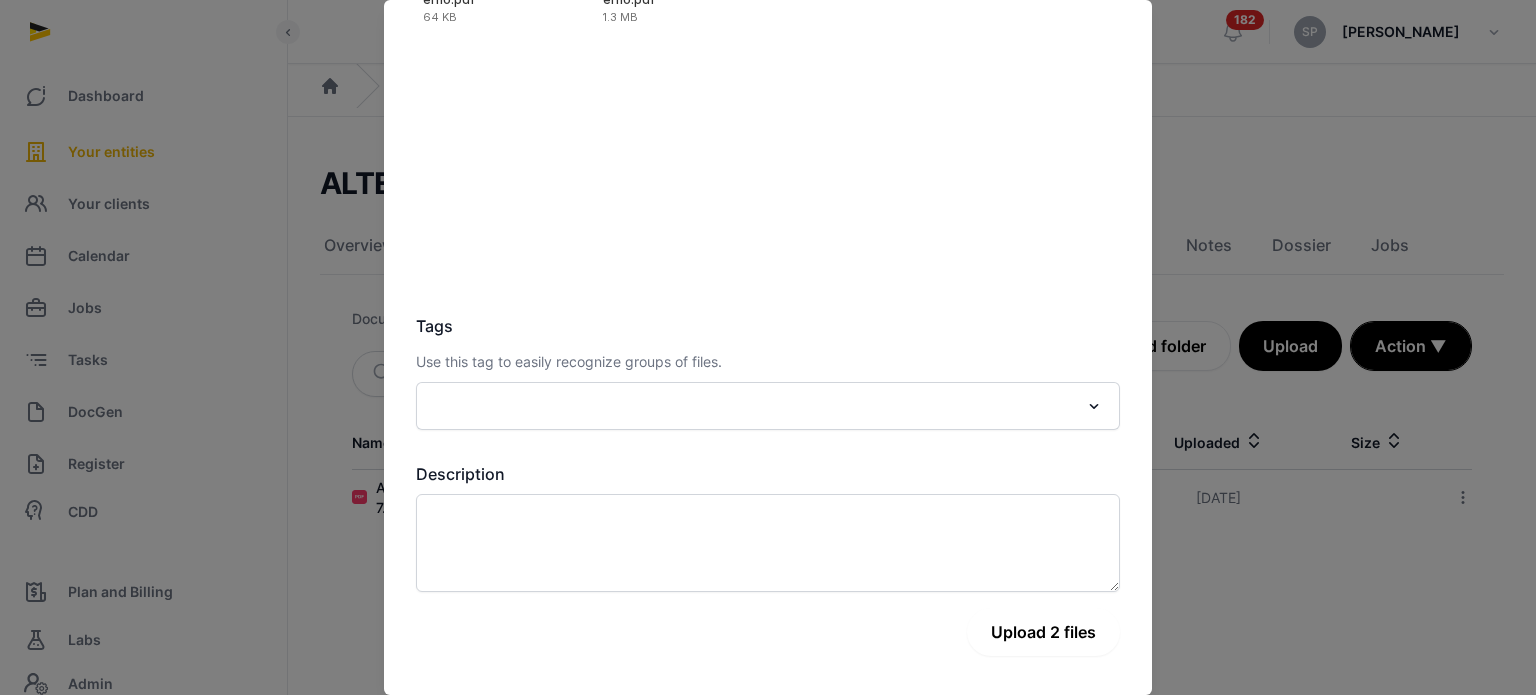 click on "Upload 2 files" at bounding box center [1043, 632] 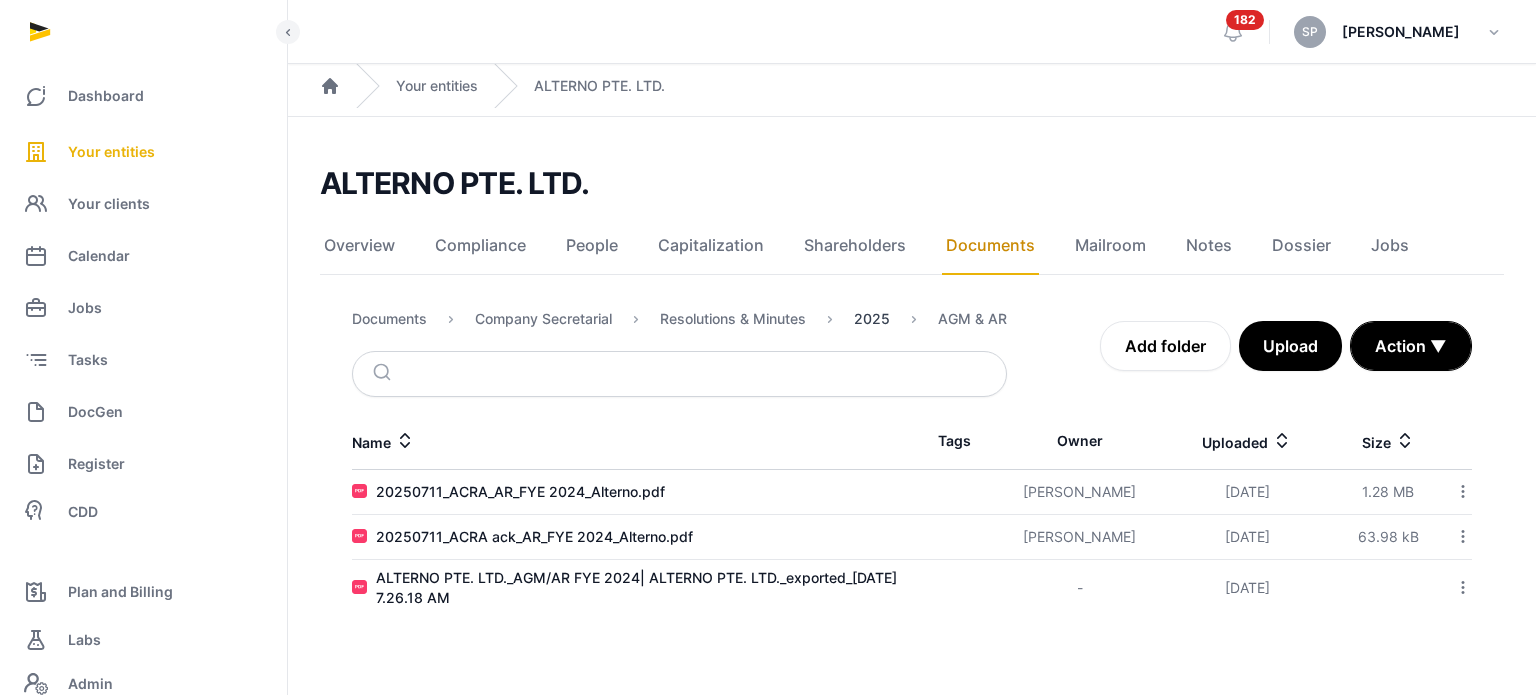 click on "2025" at bounding box center [872, 319] 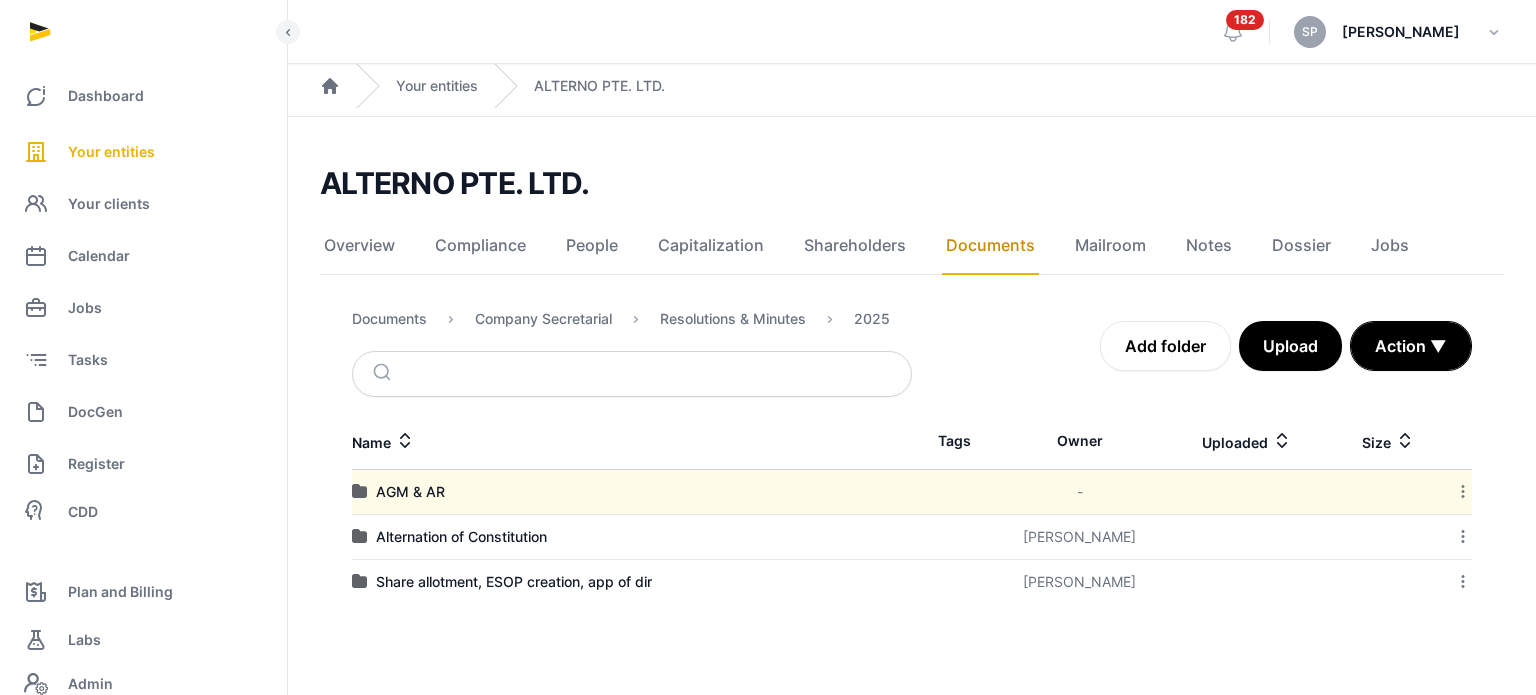 click 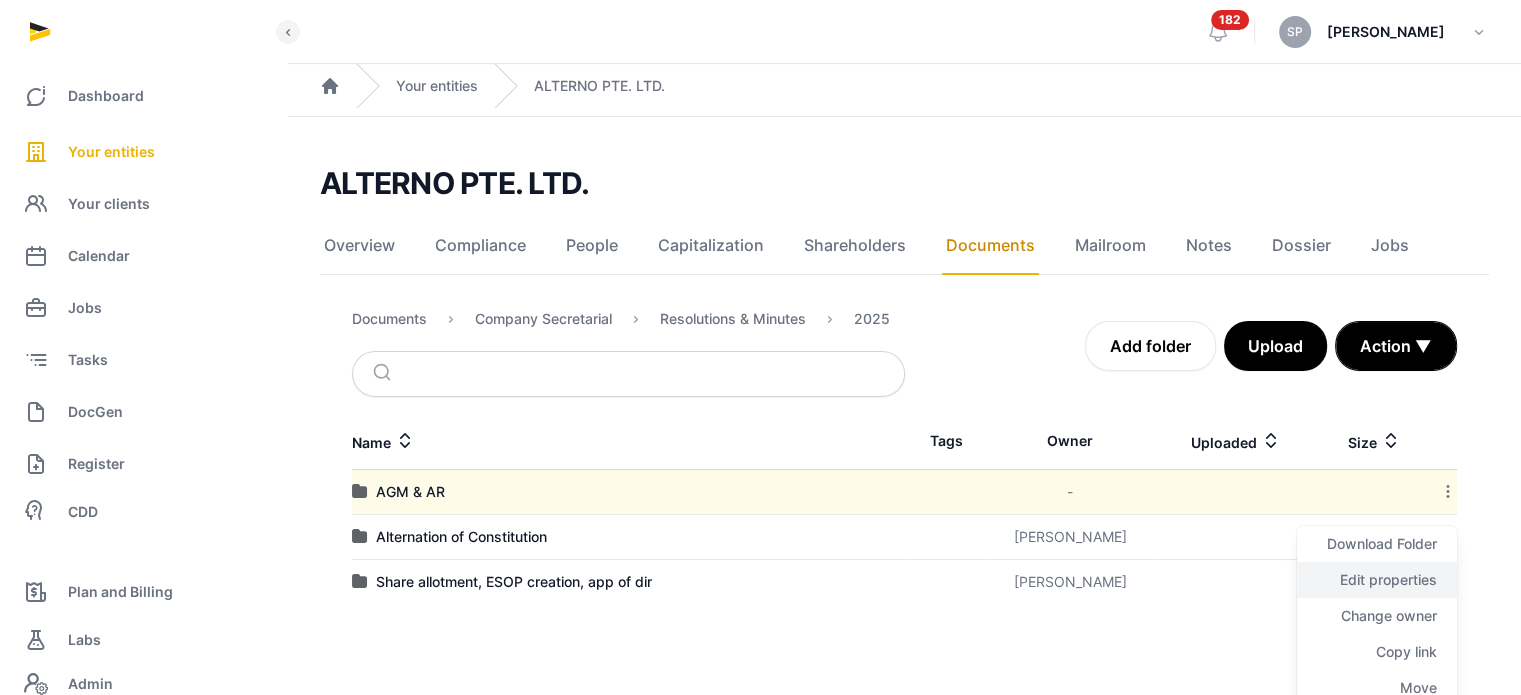 click on "Edit properties" 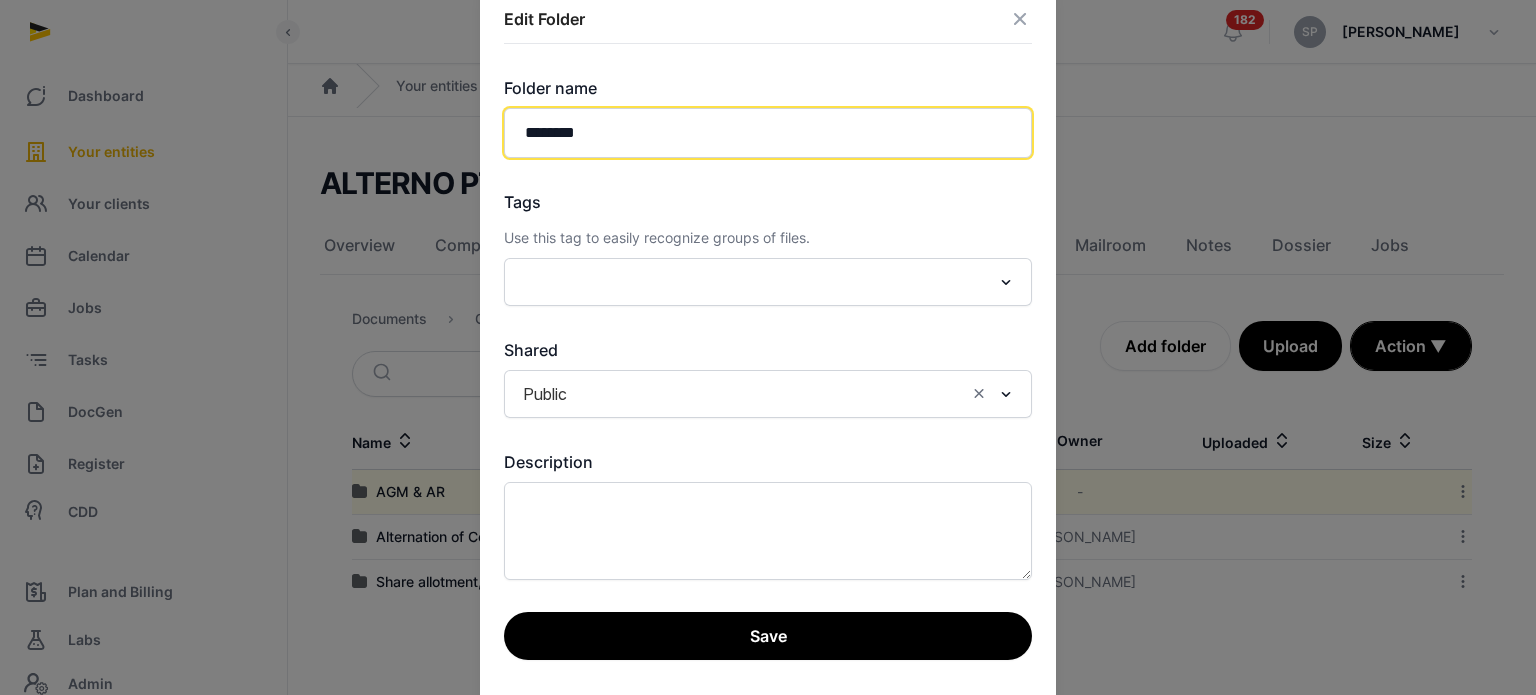 click on "********" 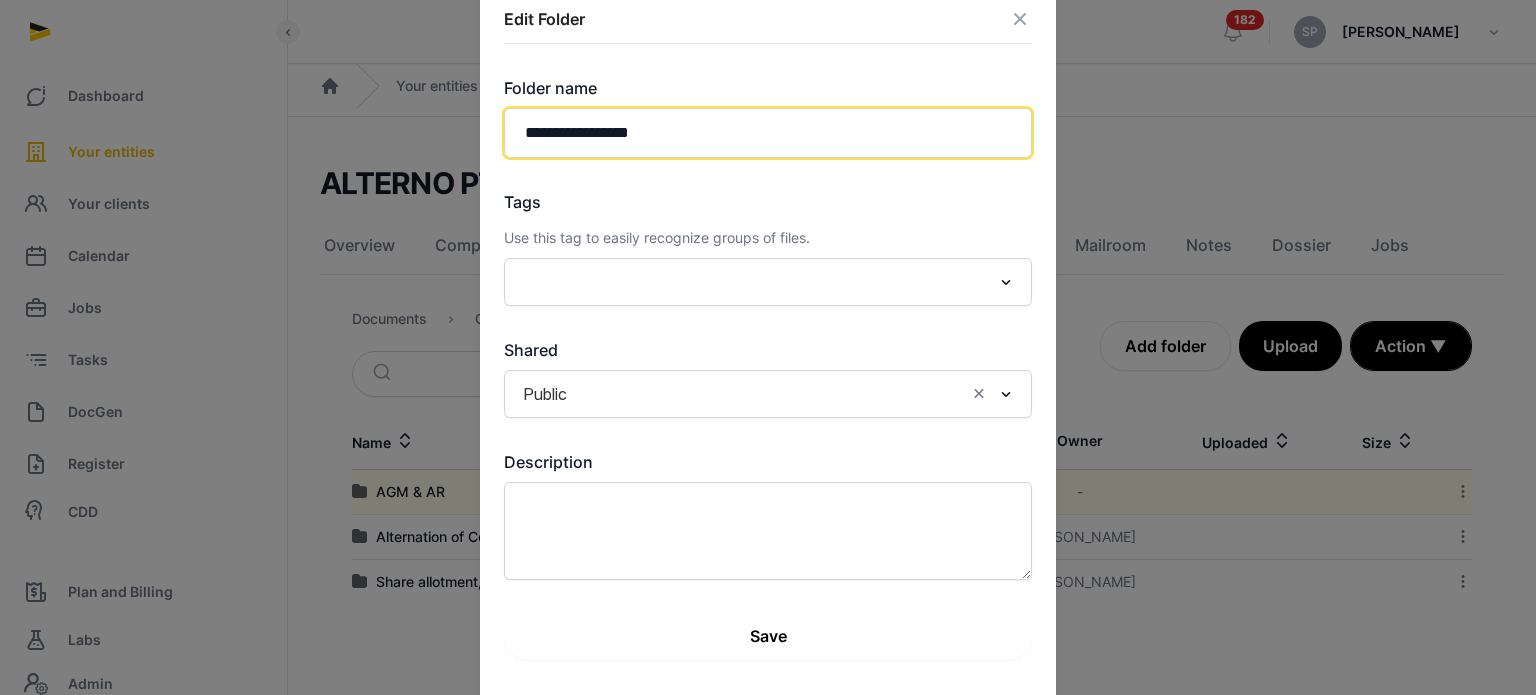 type on "**********" 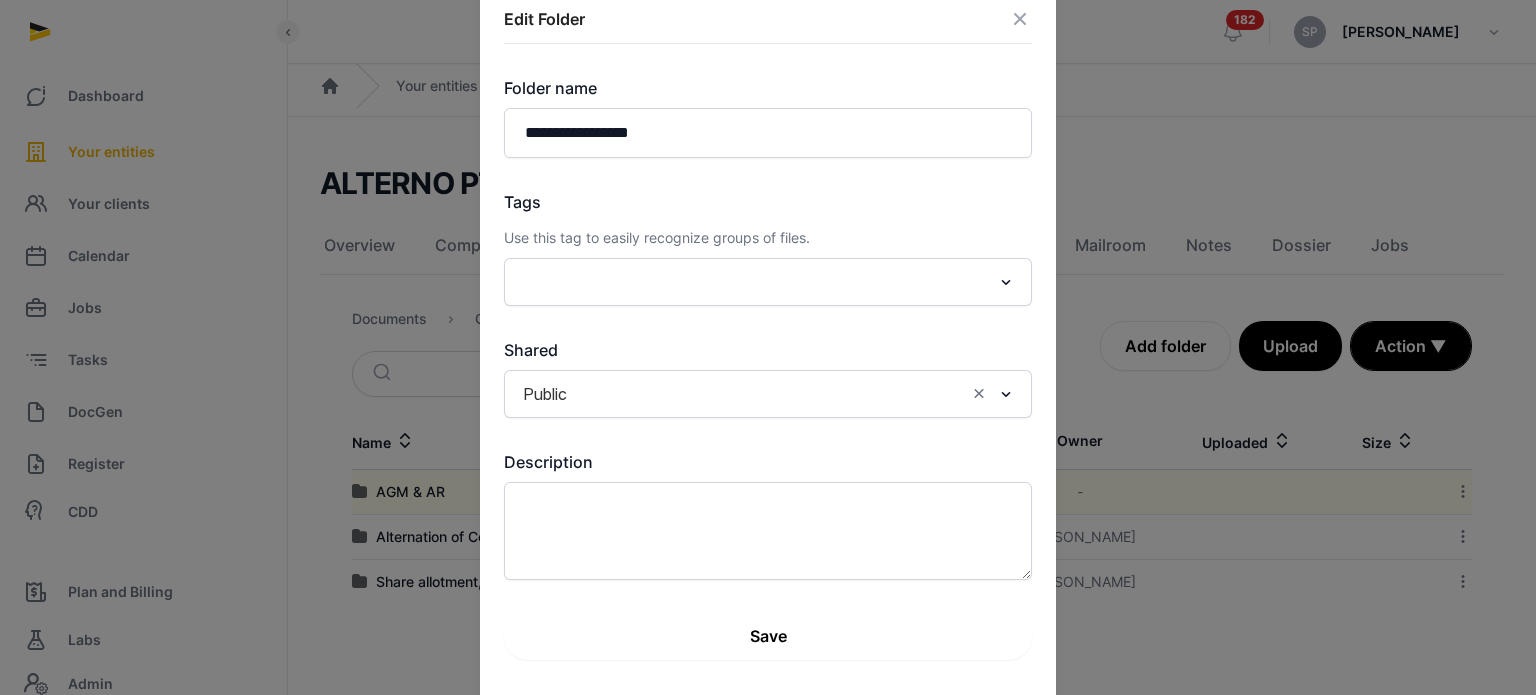 click on "Save" at bounding box center [768, 636] 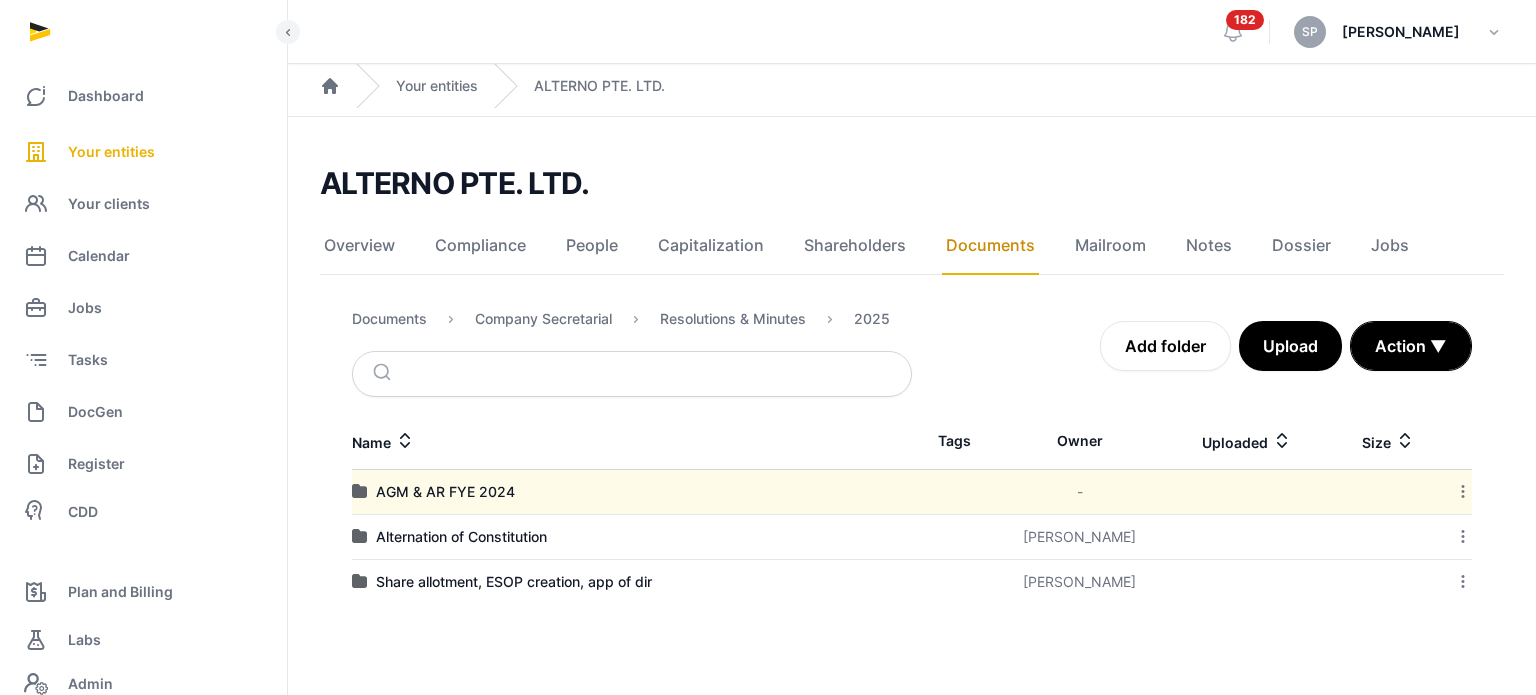 click 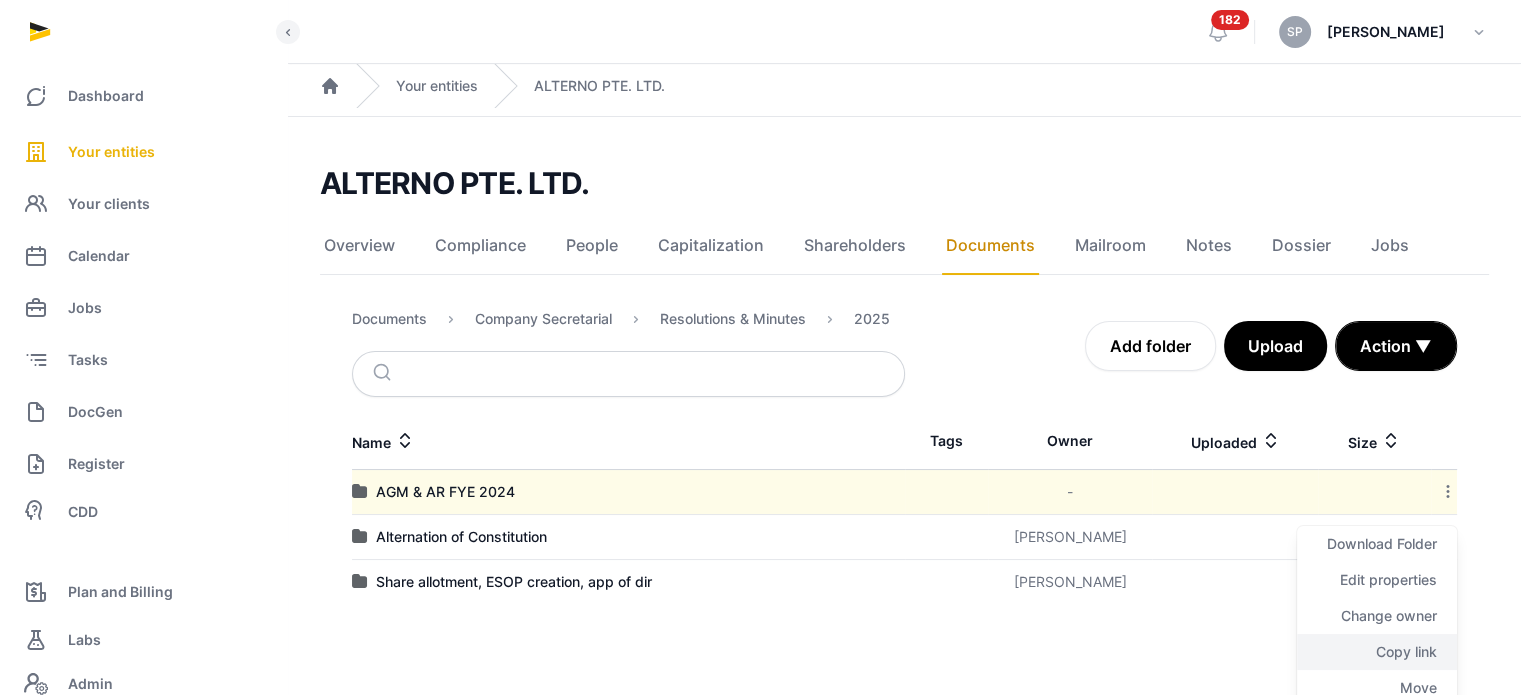 click on "Copy link" 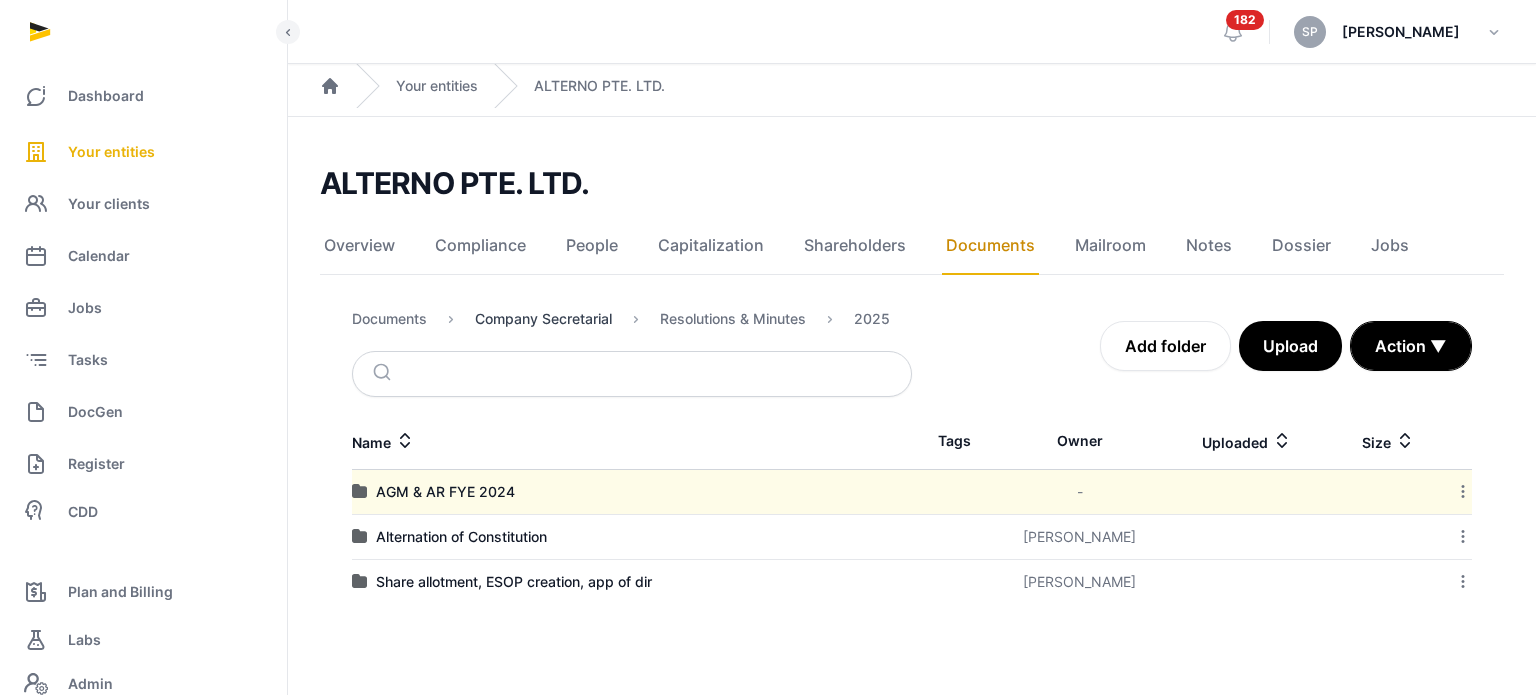 click on "Company Secretarial" at bounding box center (543, 319) 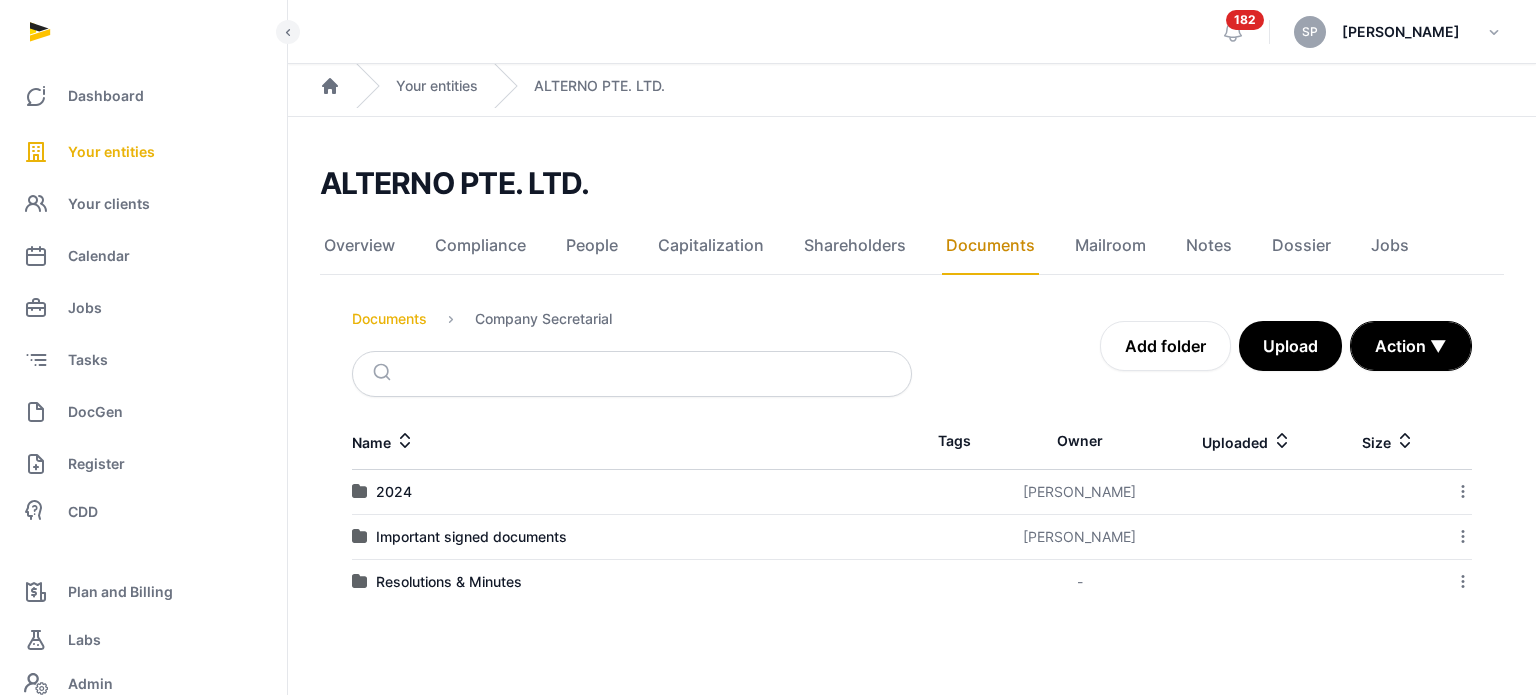 click on "Documents" at bounding box center [389, 319] 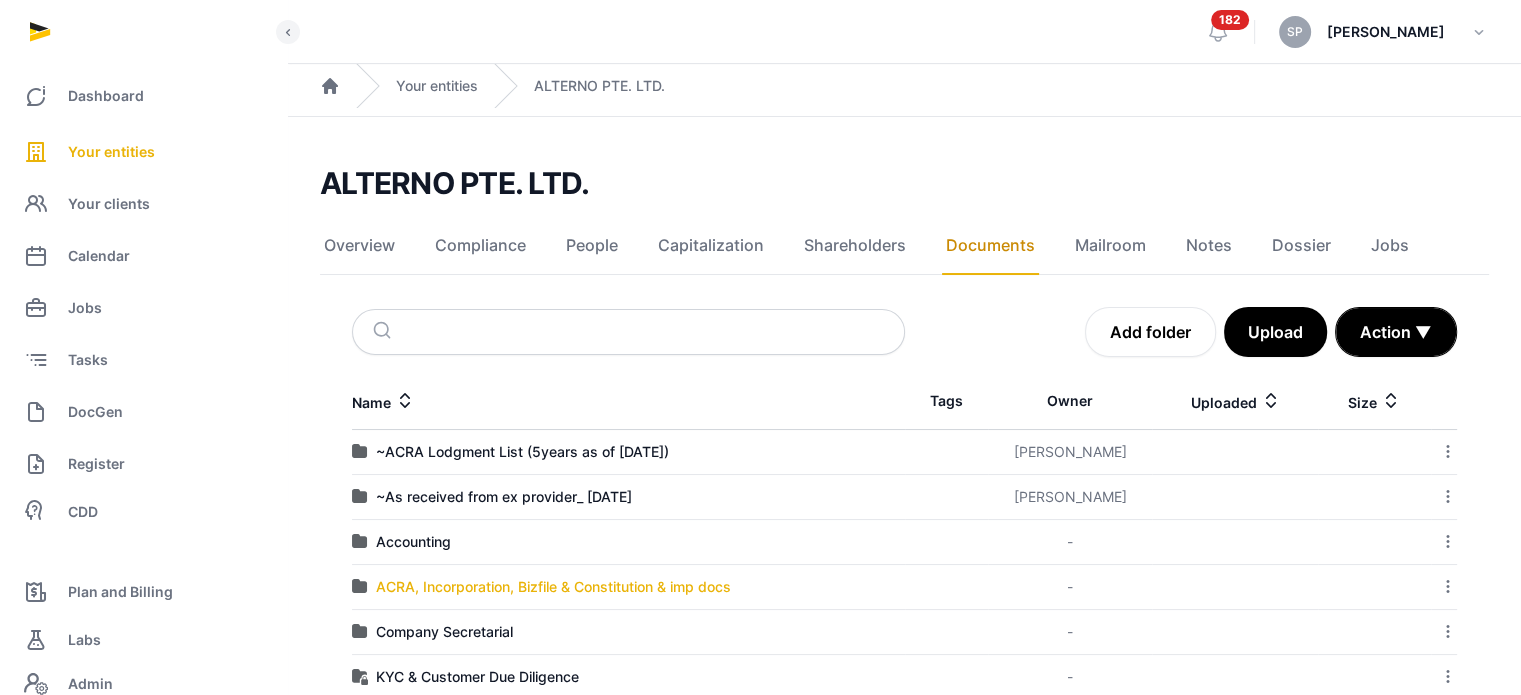 click on "ACRA, Incorporation, Bizfile & Constitution & imp docs" at bounding box center [553, 587] 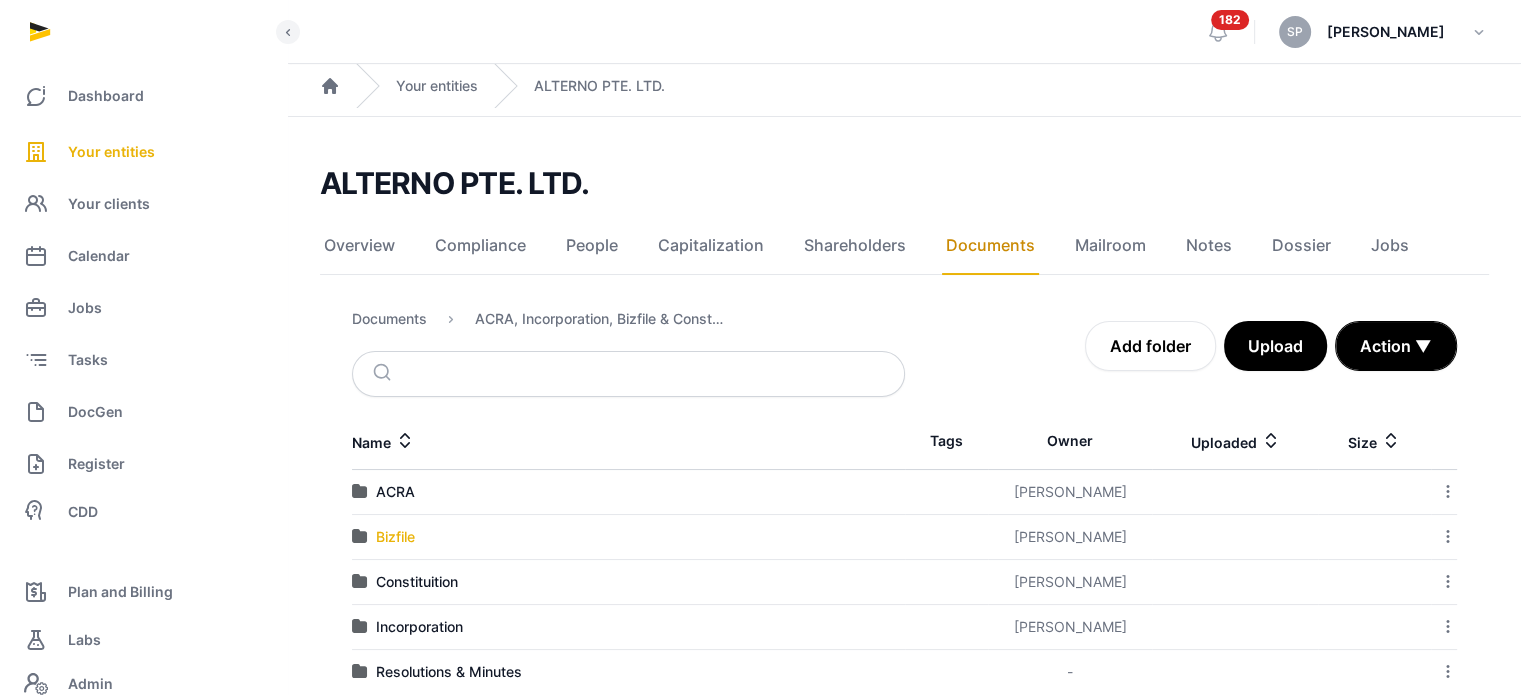 click on "Bizfile" at bounding box center [395, 537] 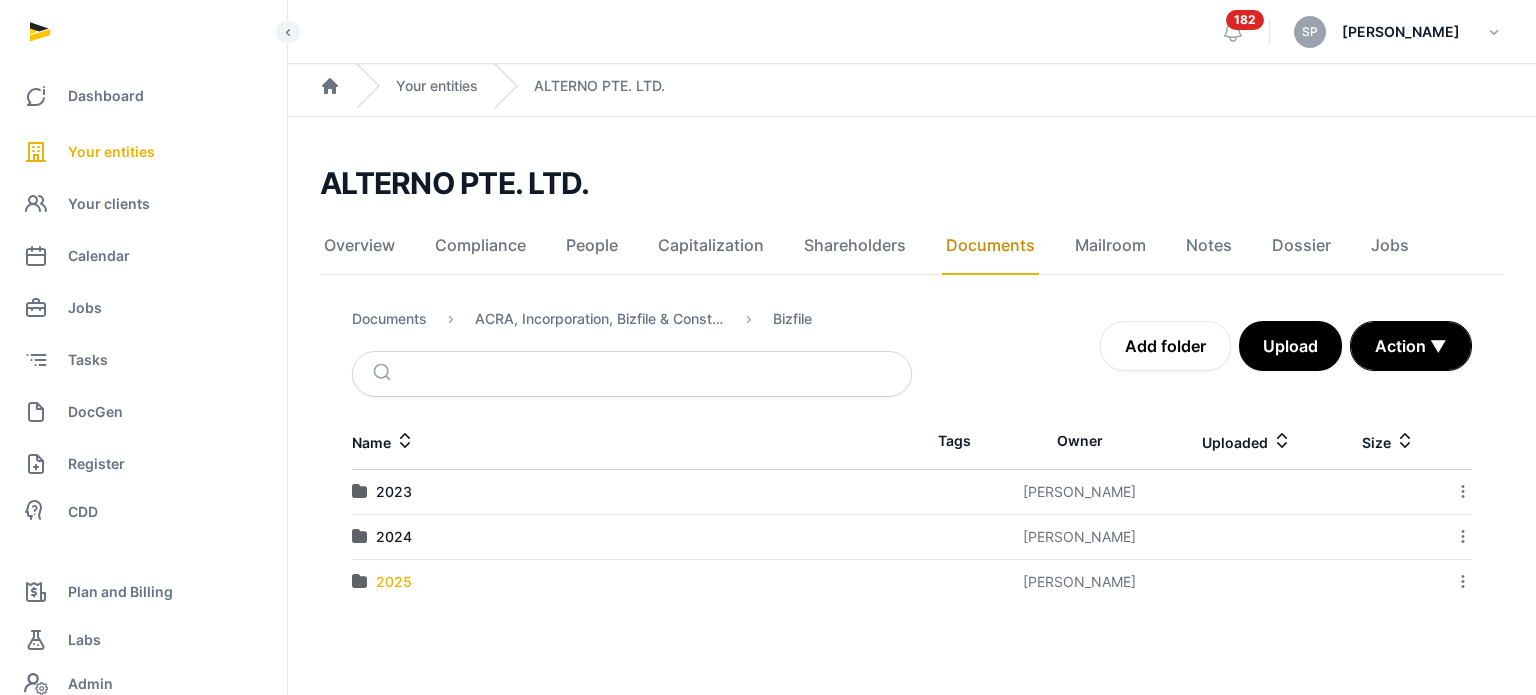 click on "2025" at bounding box center (394, 582) 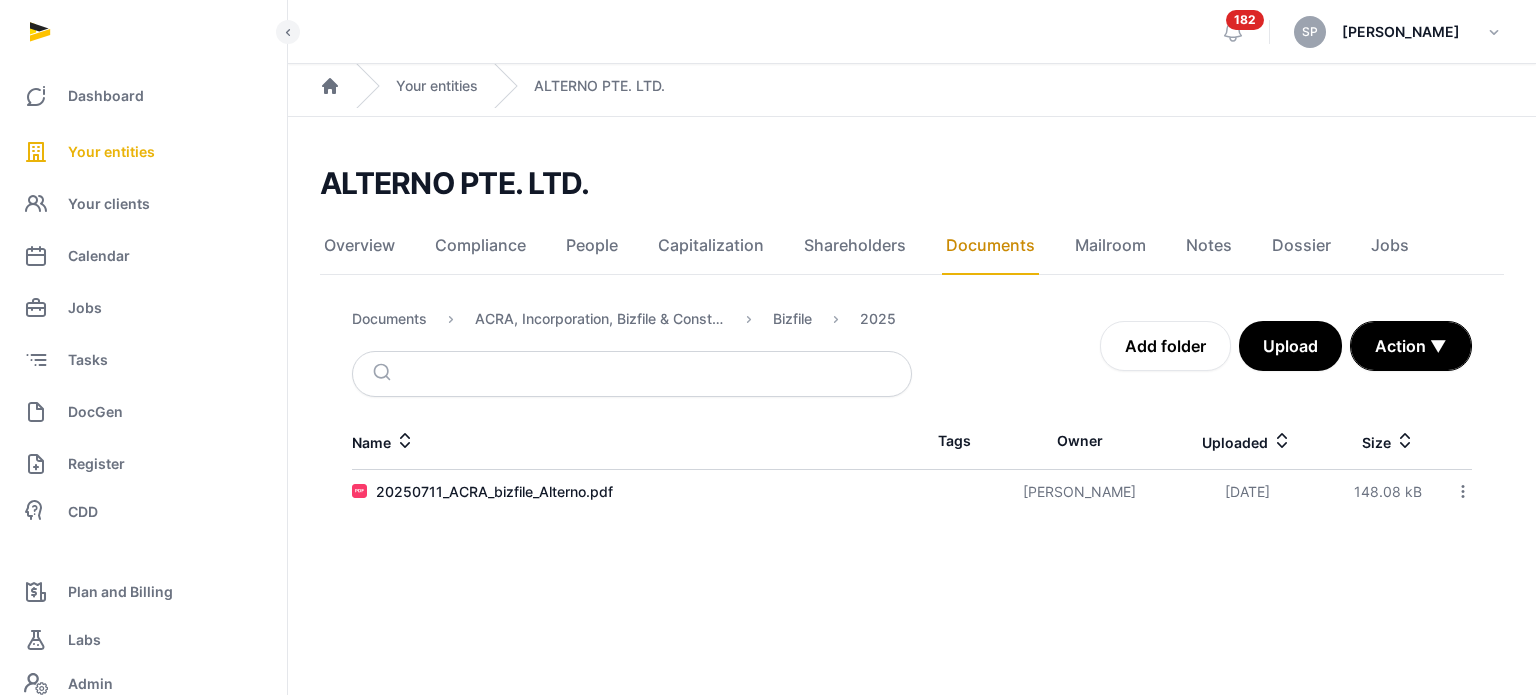 click 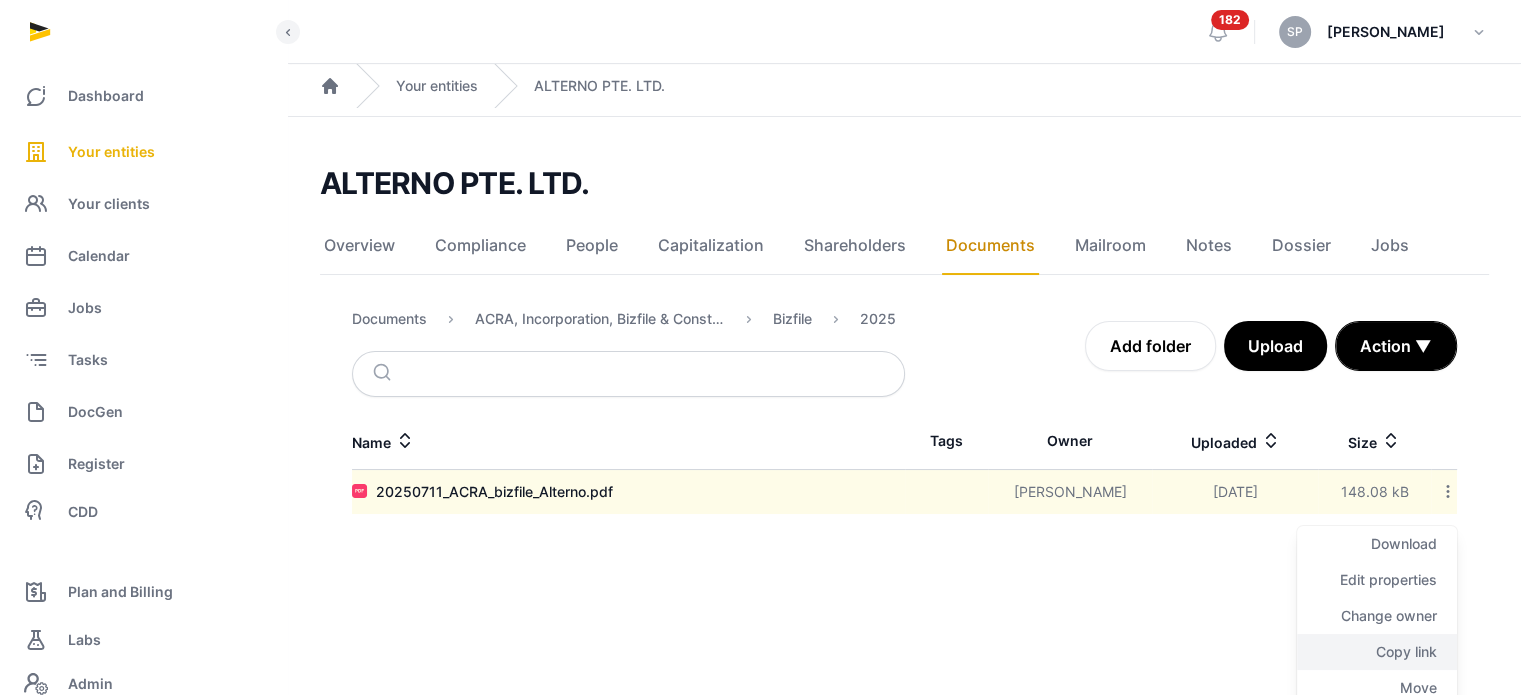 click on "Copy link" 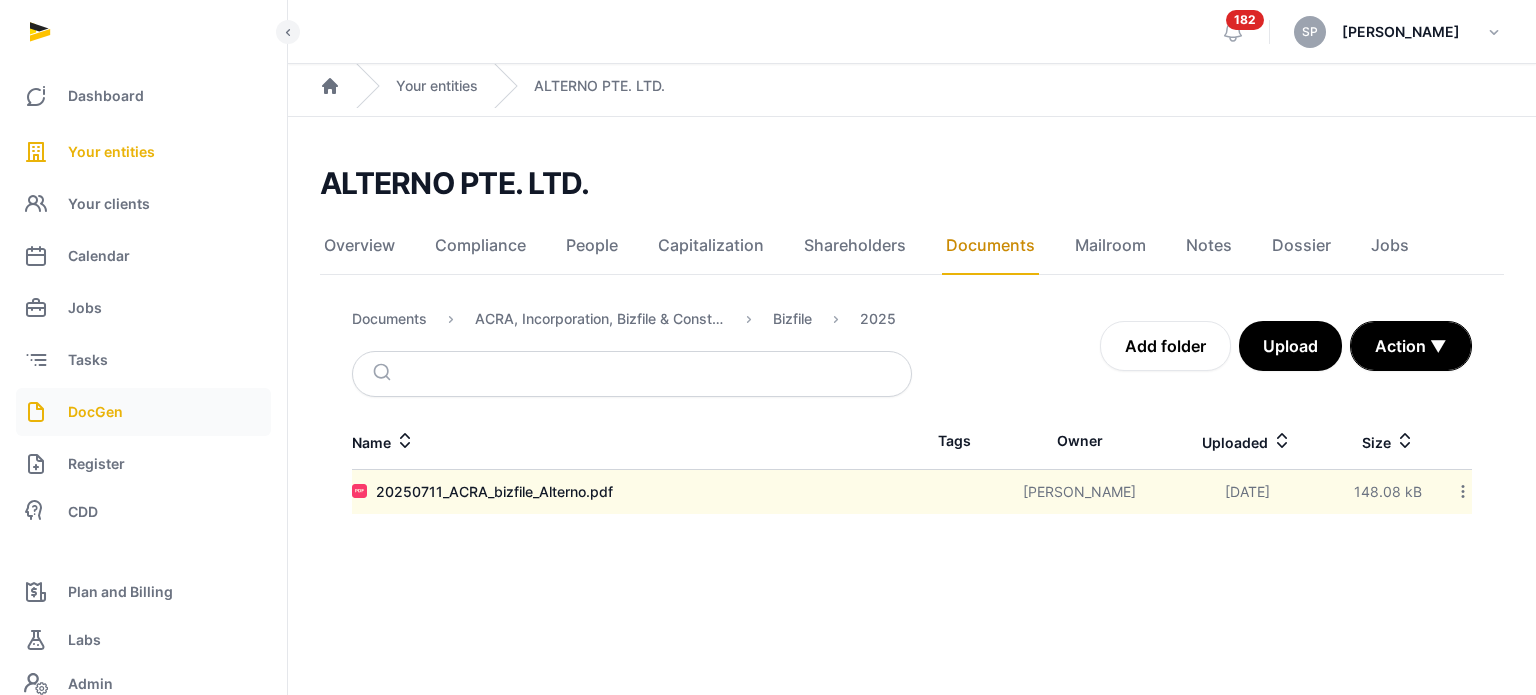 click on "DocGen" at bounding box center (143, 412) 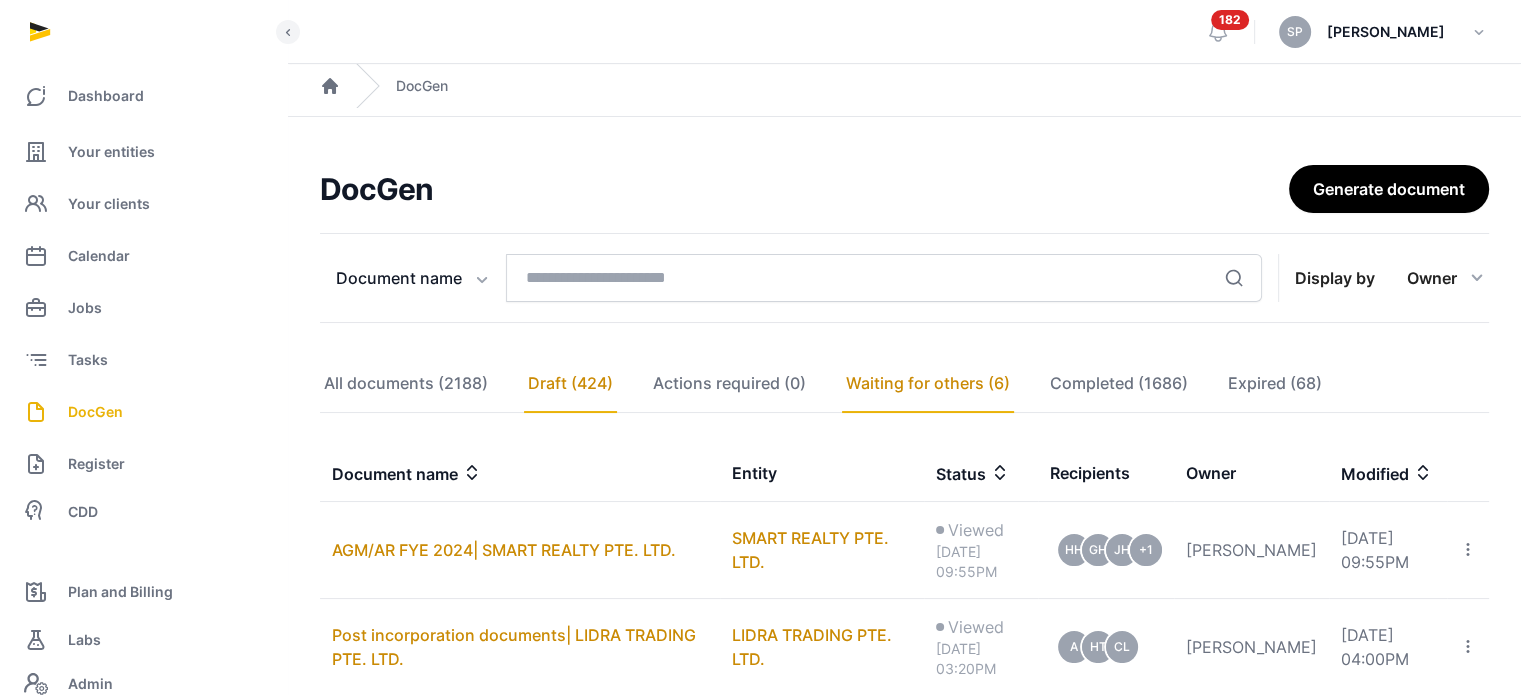click on "Draft (424)" 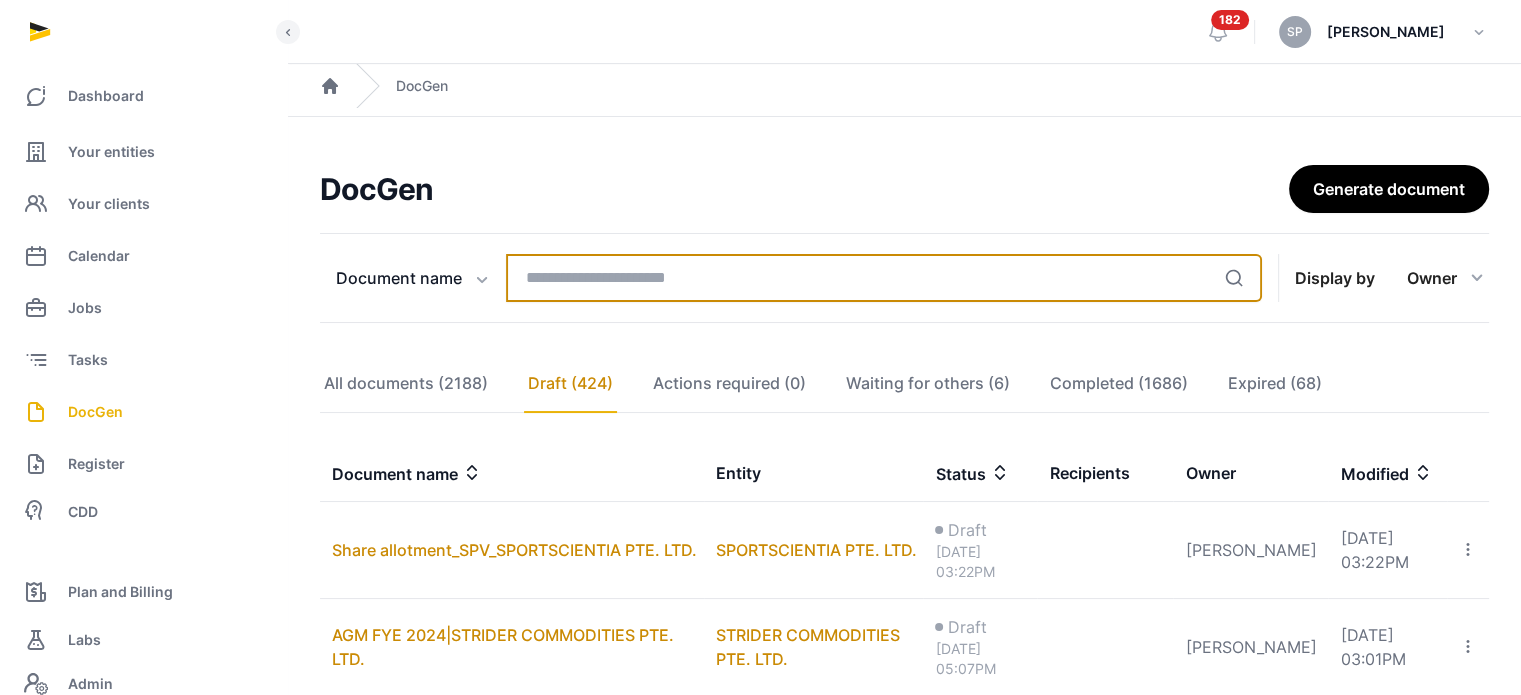 click at bounding box center (884, 278) 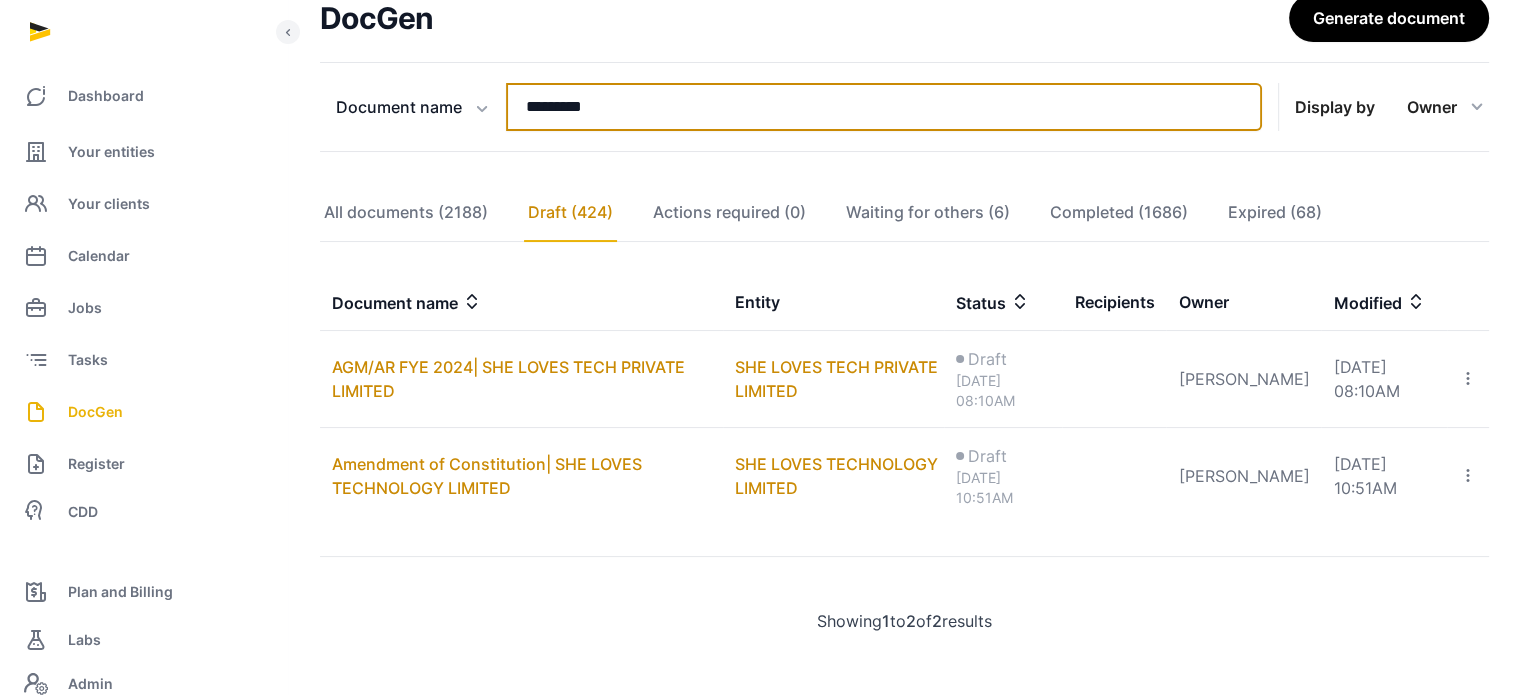 scroll, scrollTop: 172, scrollLeft: 0, axis: vertical 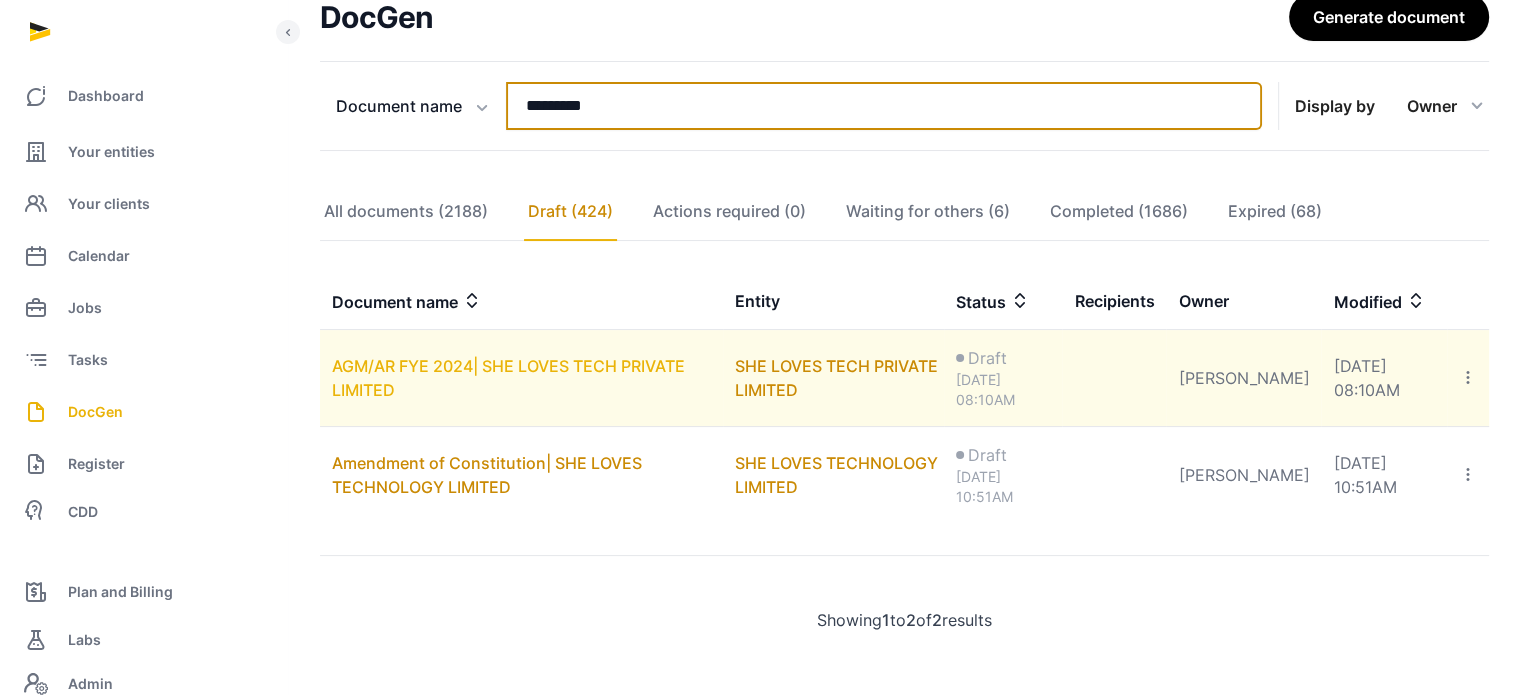 type on "*********" 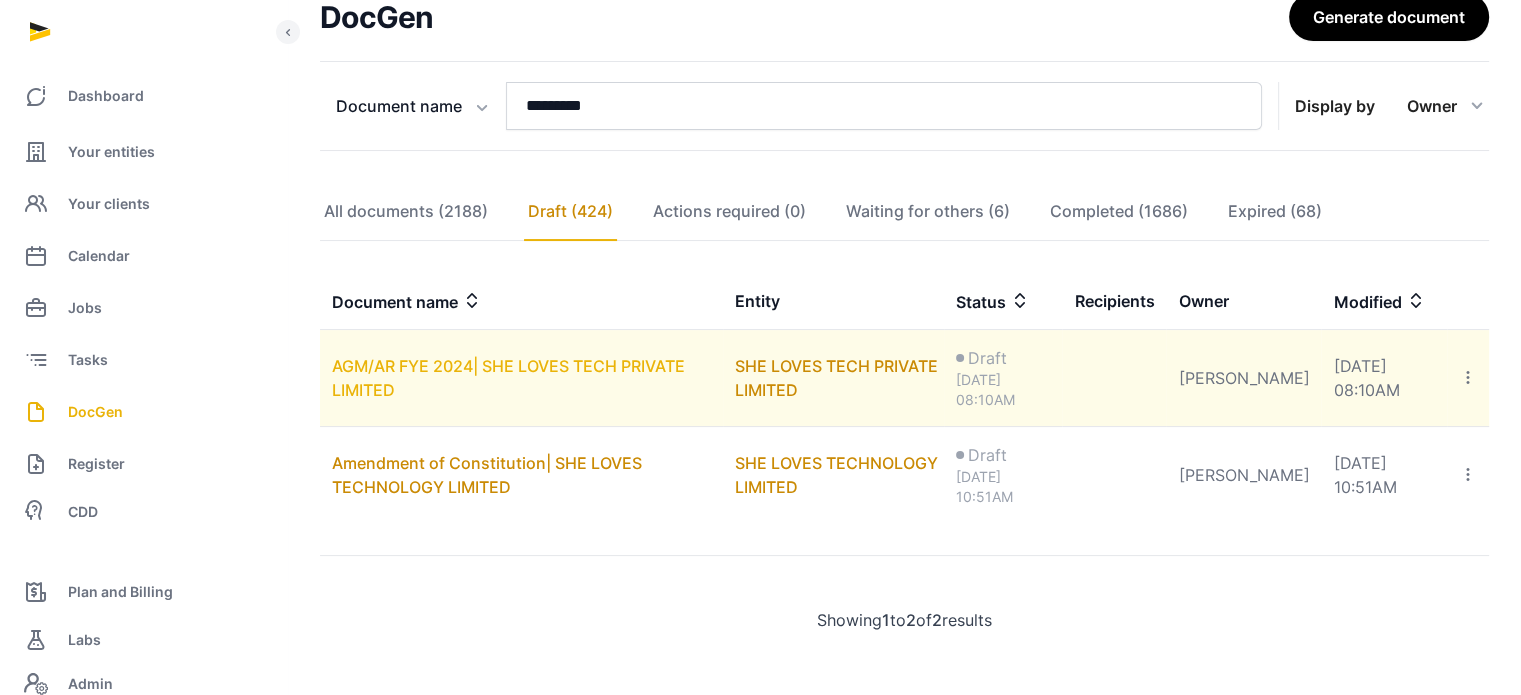click on "AGM/AR FYE 2024| SHE LOVES TECH PRIVATE LIMITED" at bounding box center (508, 378) 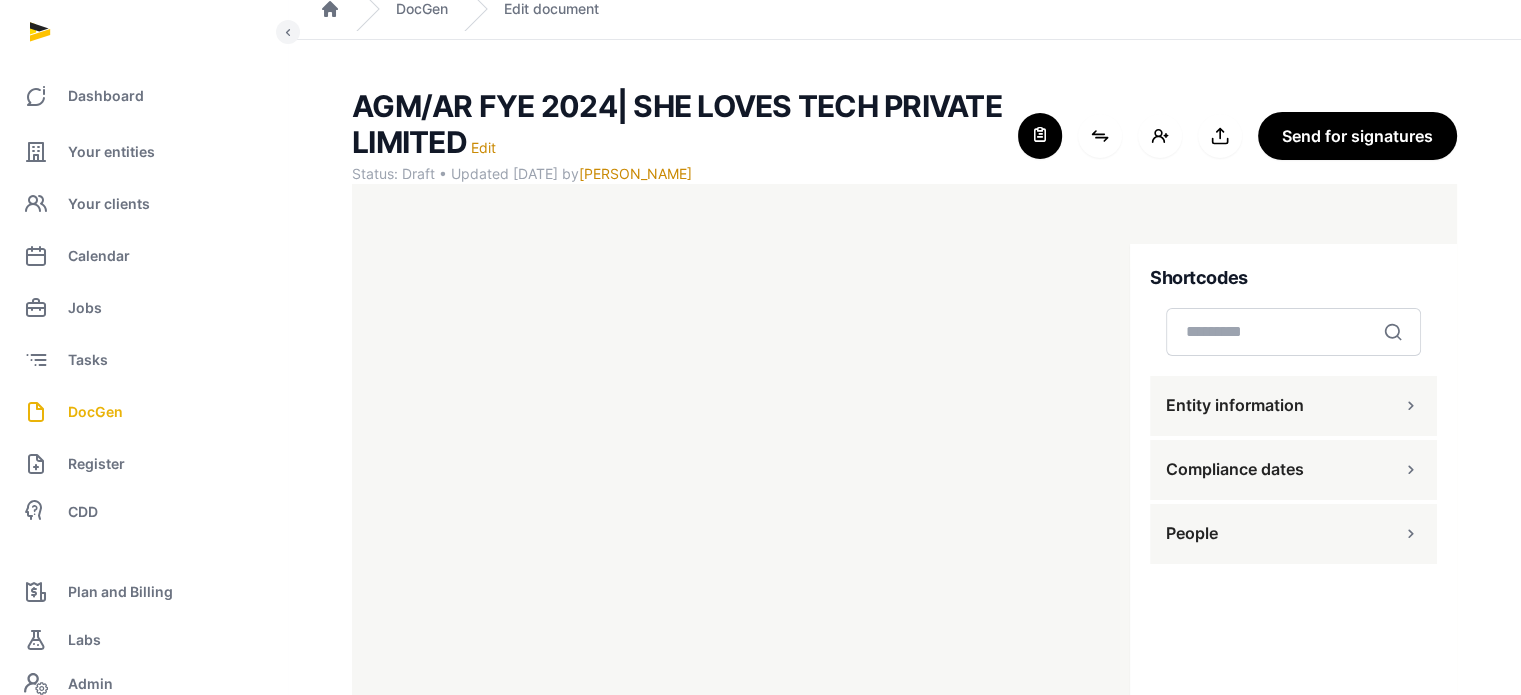 scroll, scrollTop: 127, scrollLeft: 0, axis: vertical 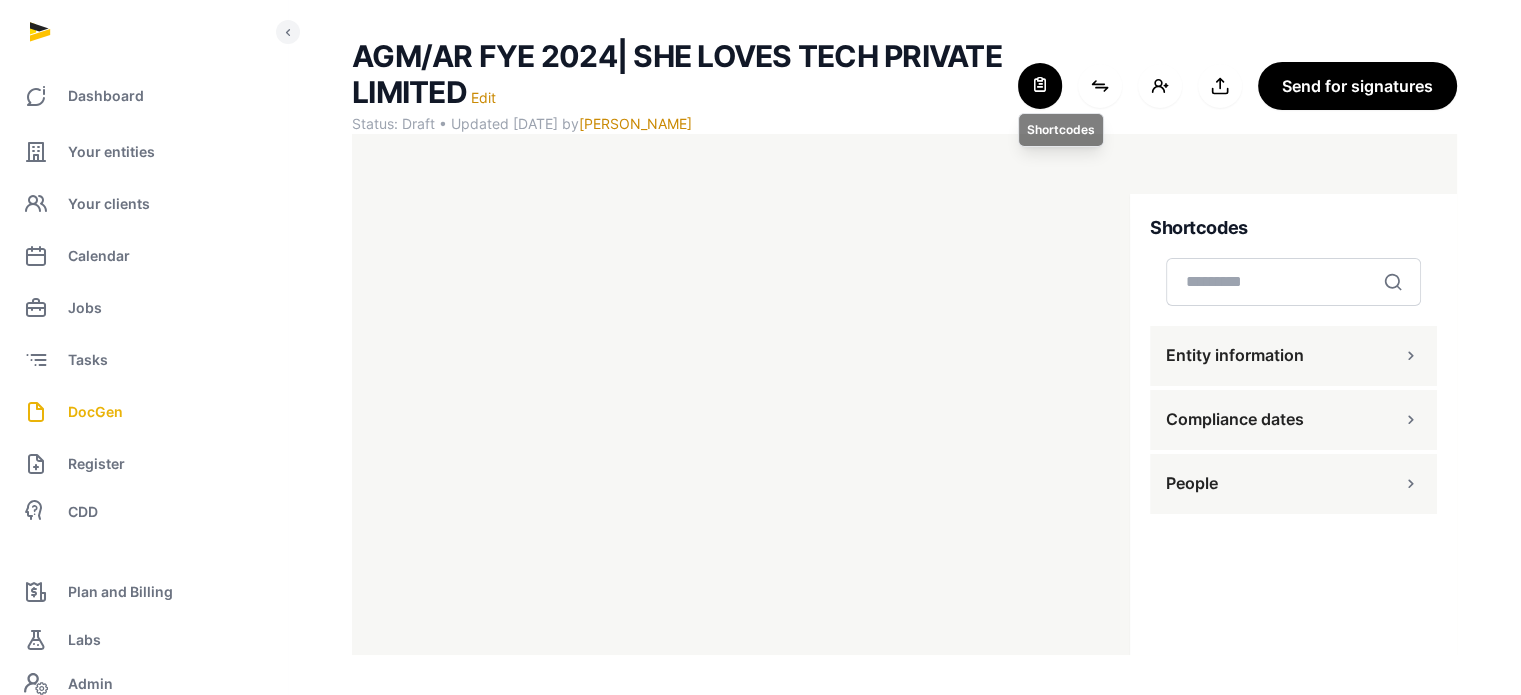 click at bounding box center (1040, 86) 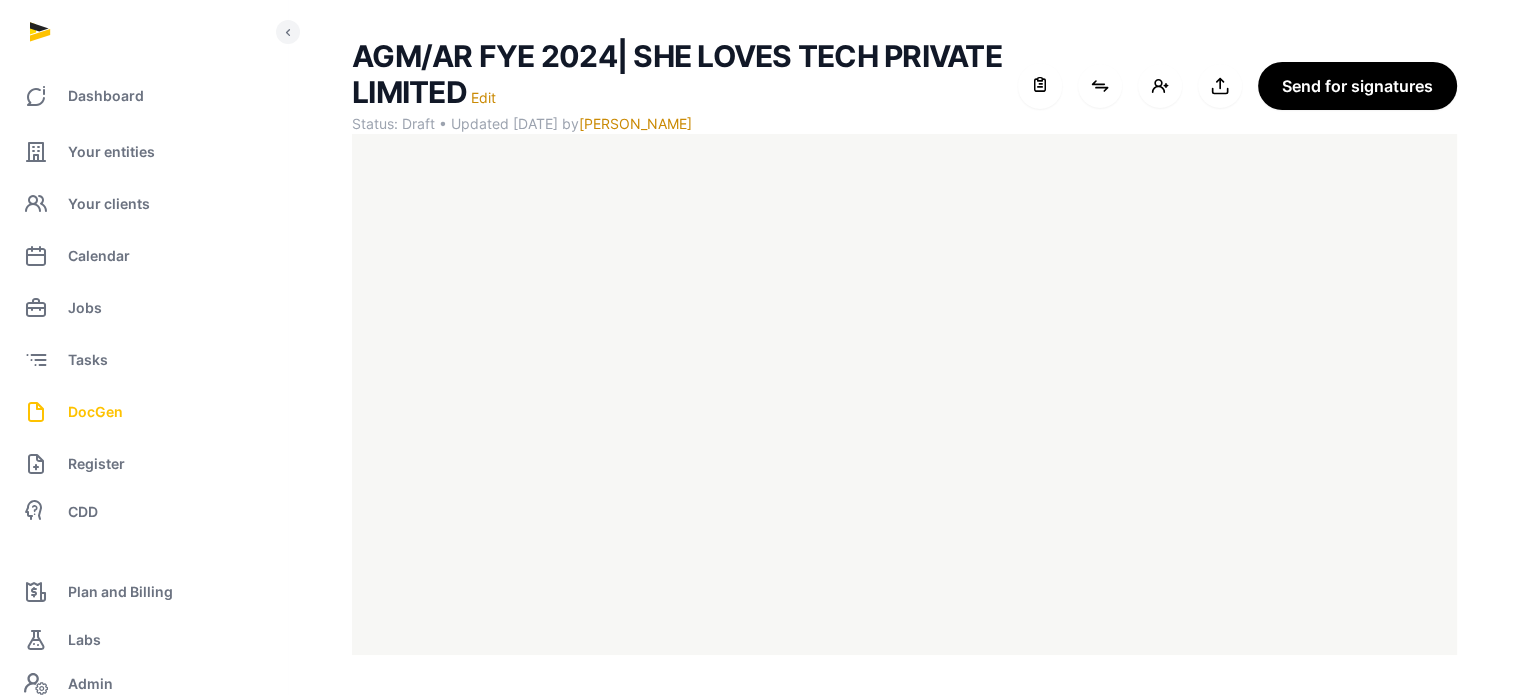 click on "DocGen" at bounding box center (95, 412) 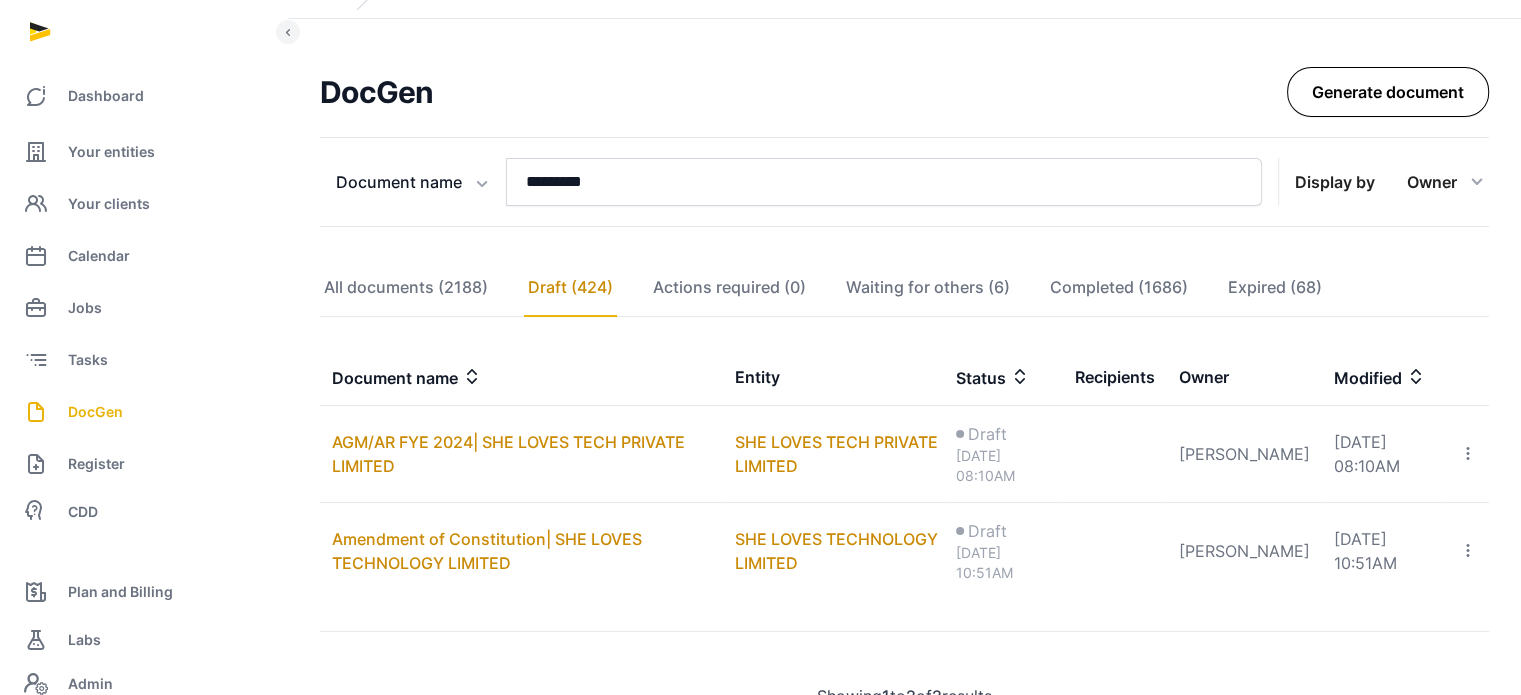 scroll, scrollTop: 127, scrollLeft: 0, axis: vertical 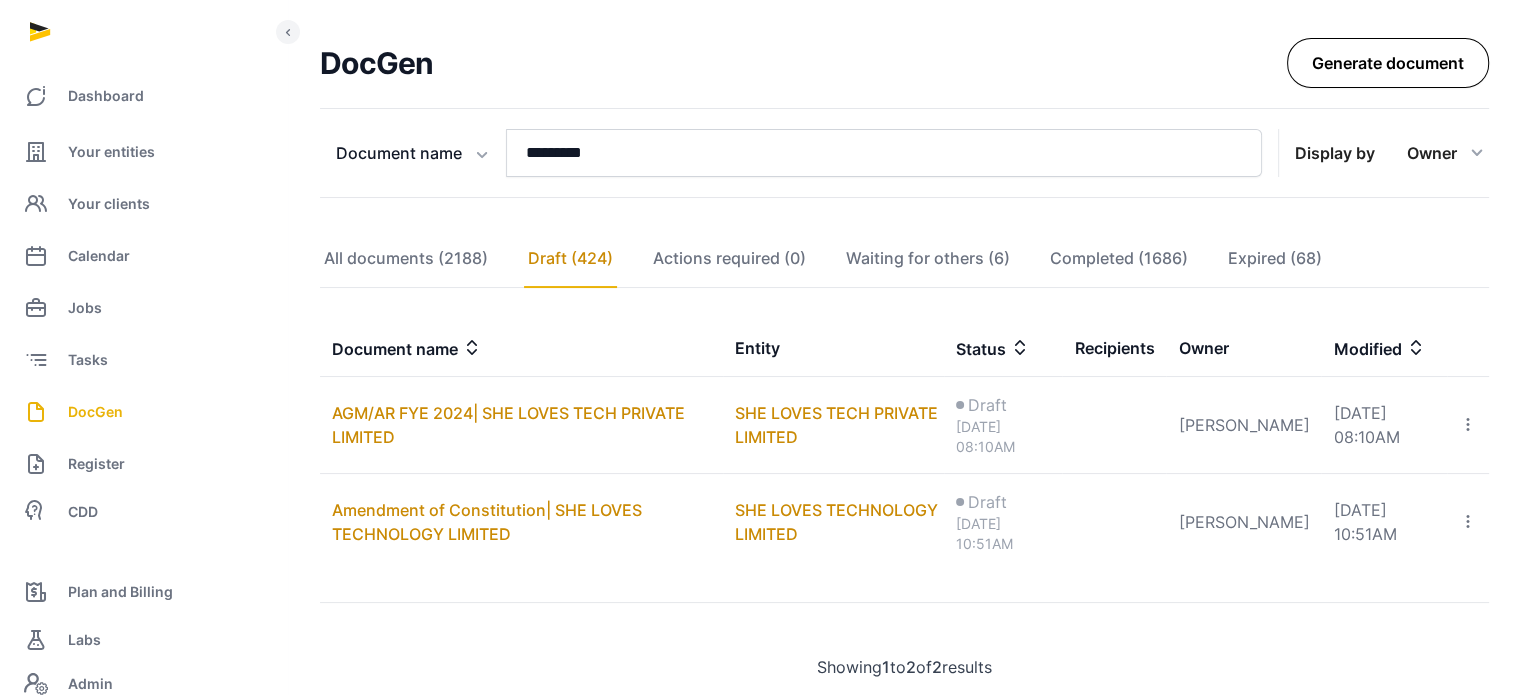 click on "Generate document" at bounding box center [1388, 63] 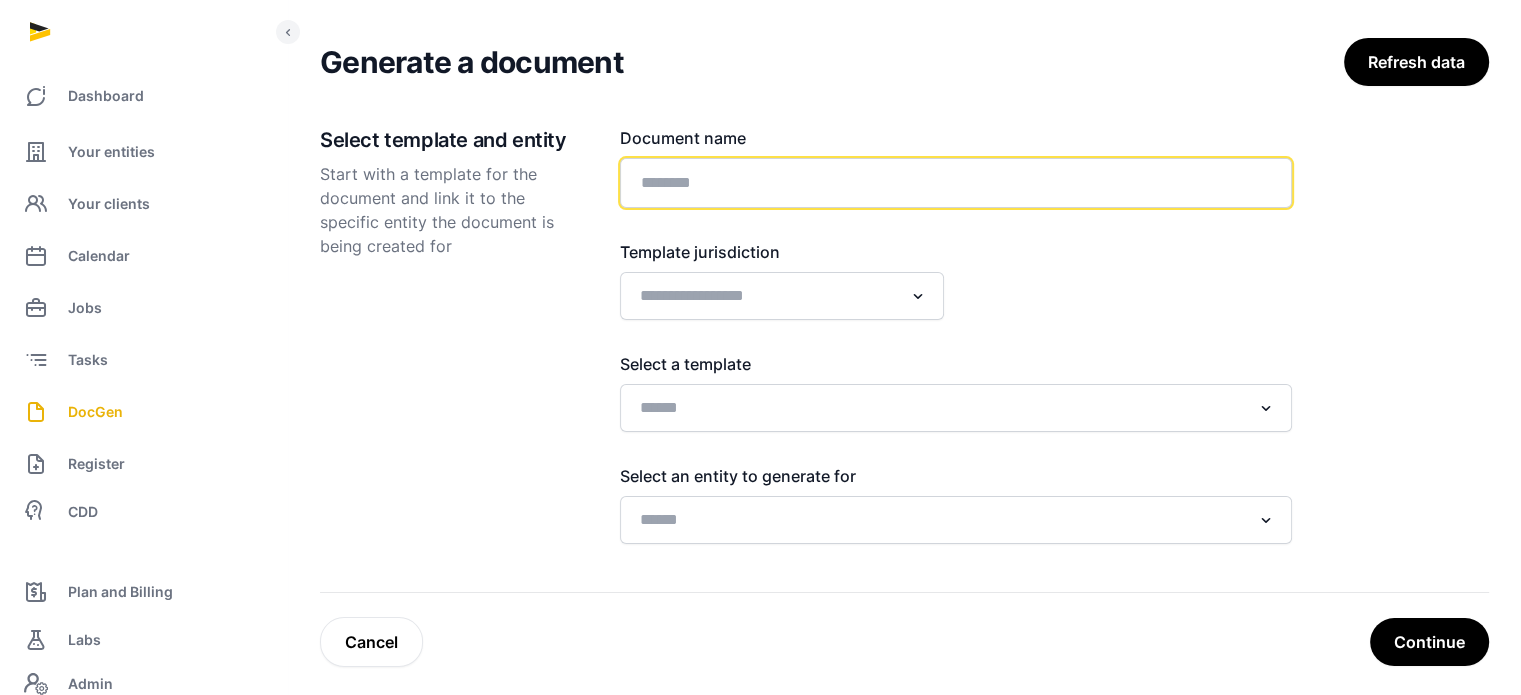 click 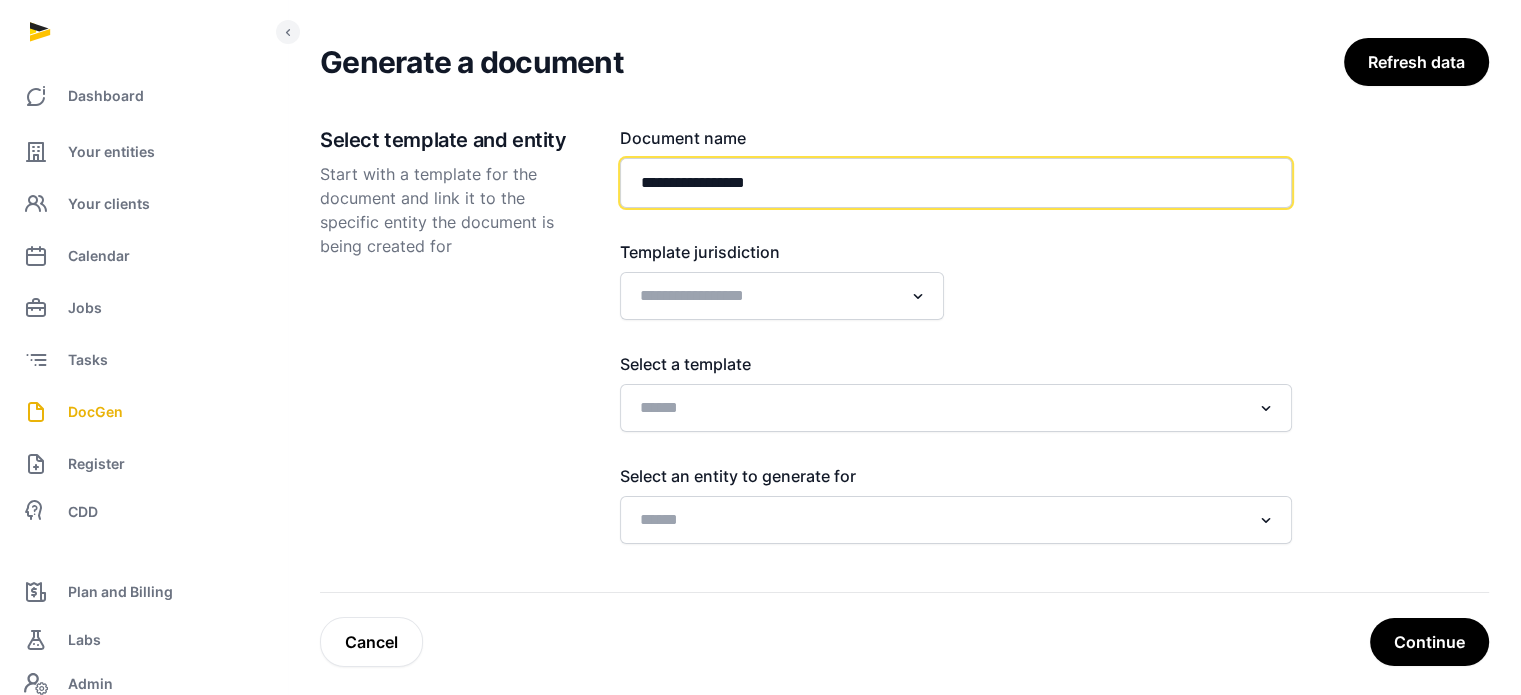 paste on "**********" 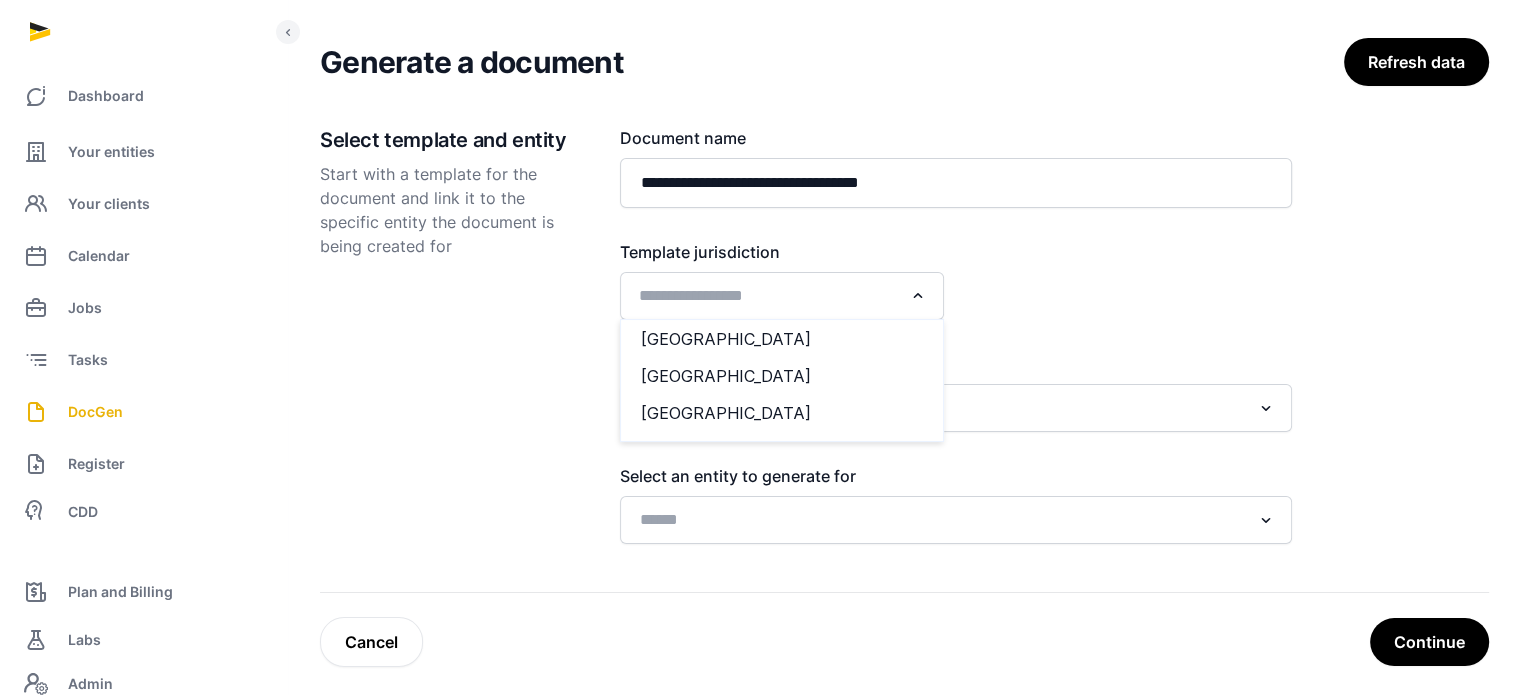 click 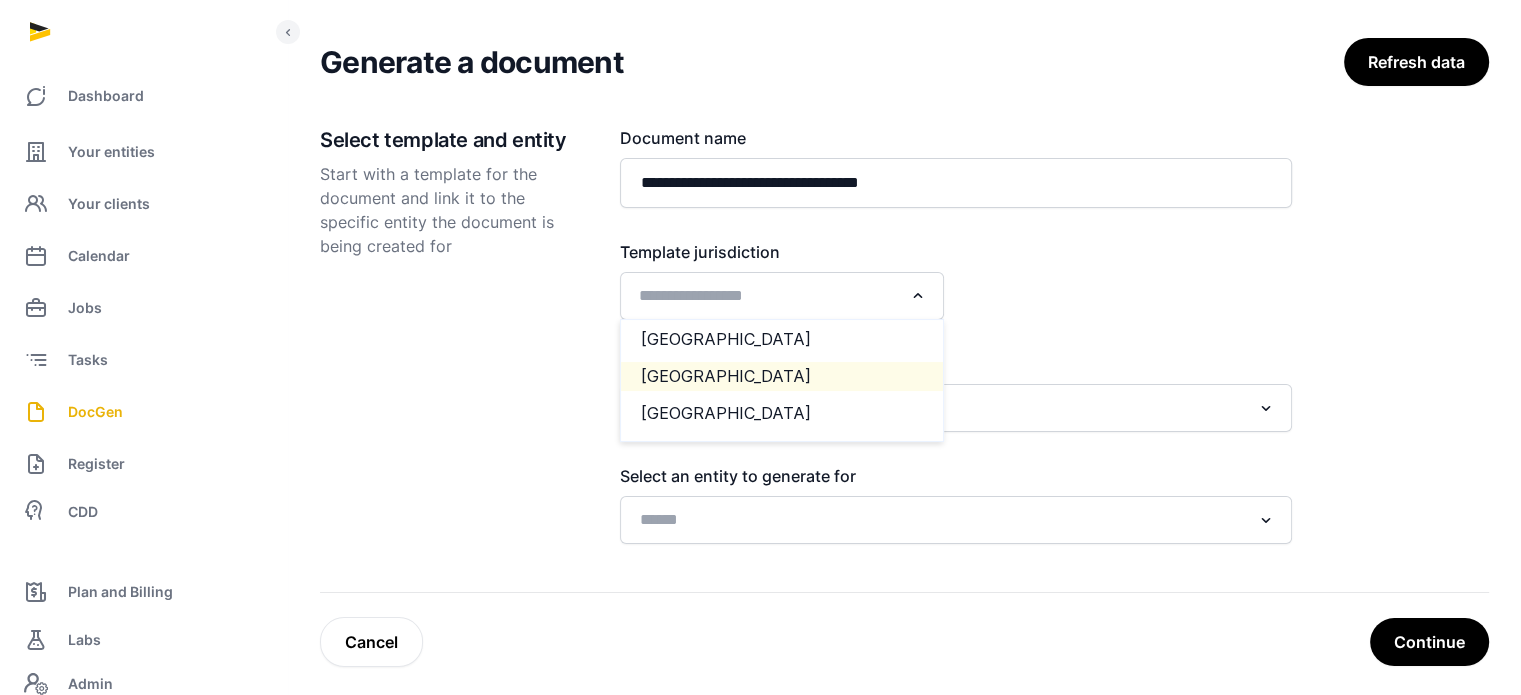 click on "Singapore" 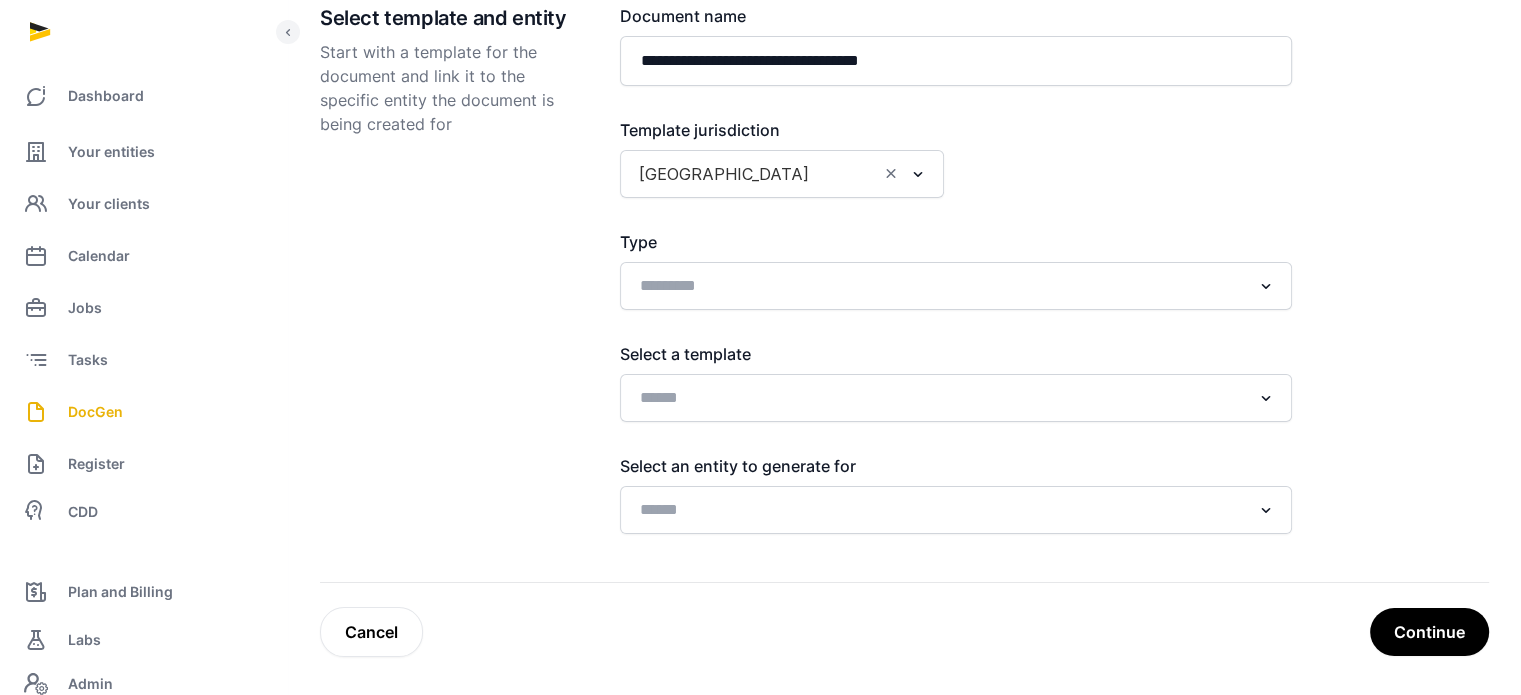scroll, scrollTop: 149, scrollLeft: 0, axis: vertical 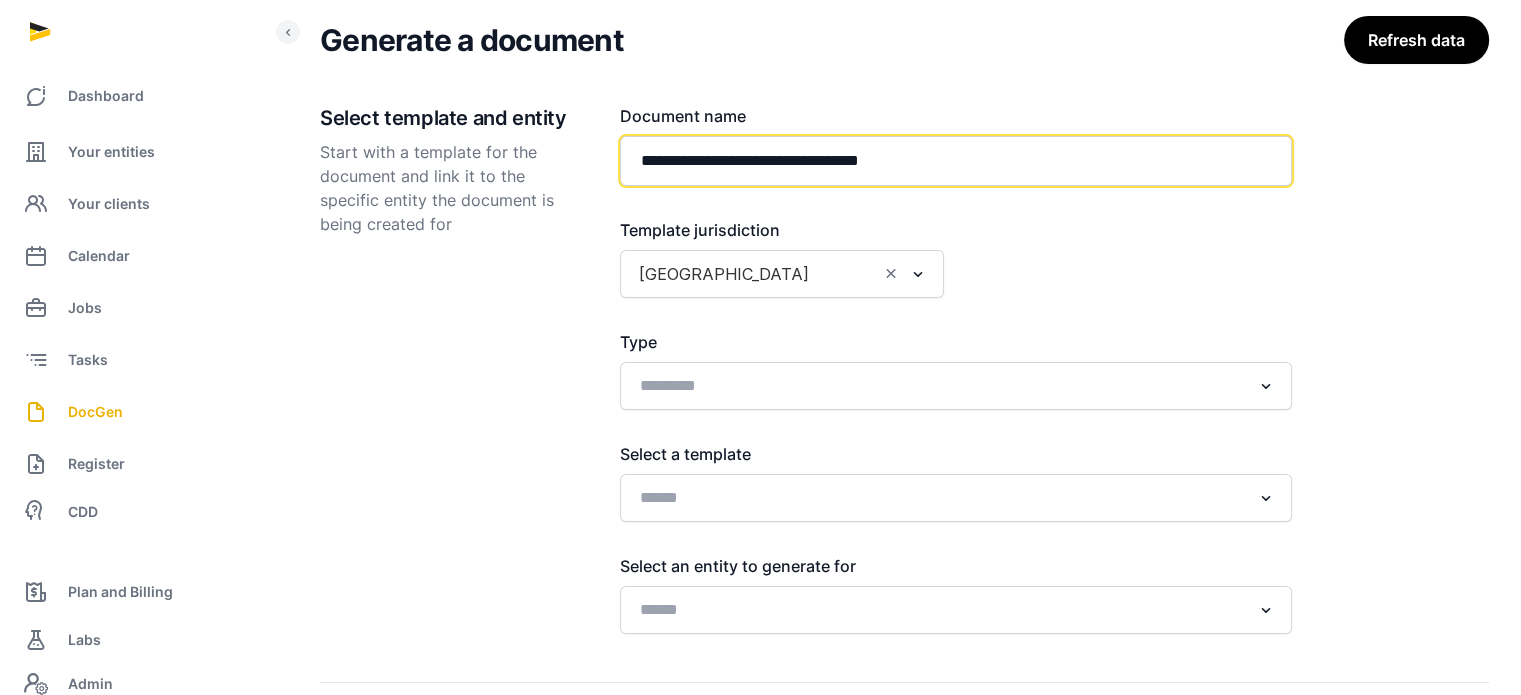 click on "**********" 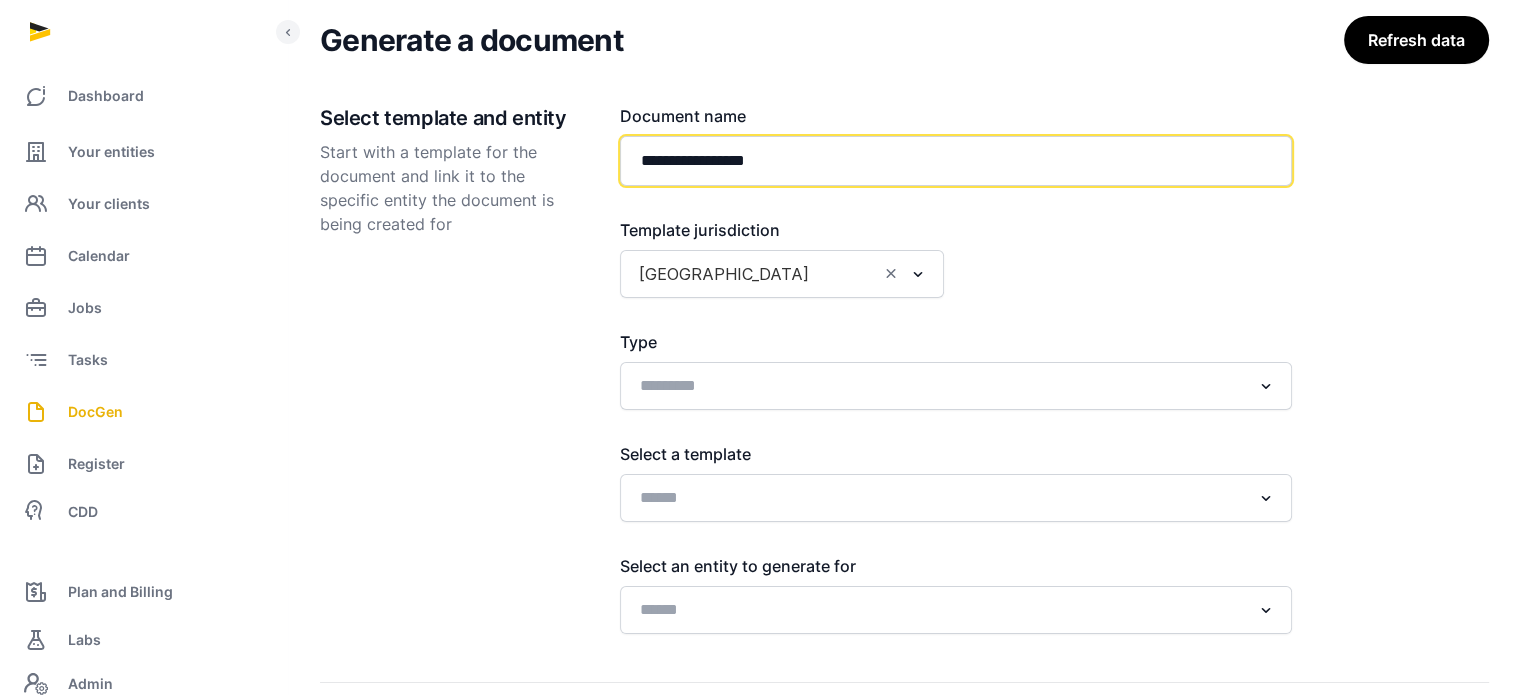 paste on "**********" 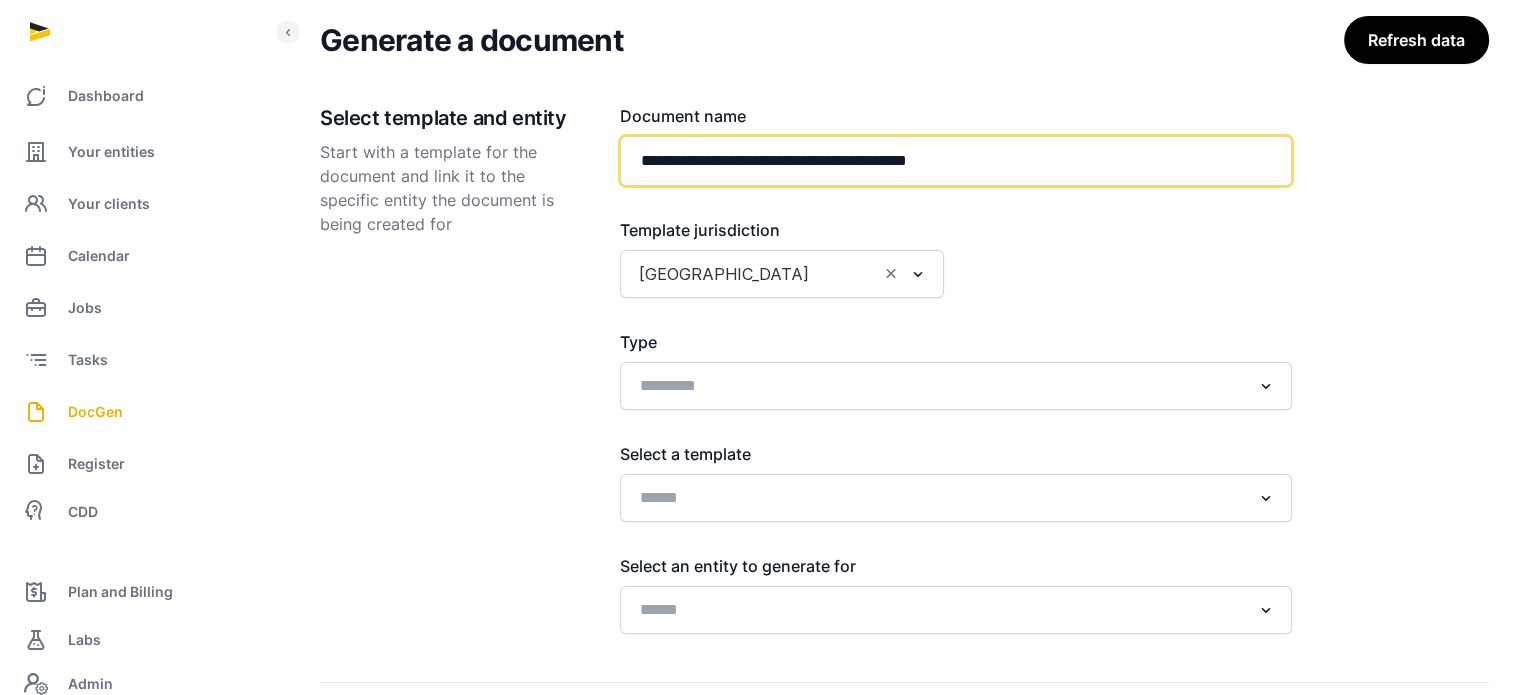 type on "**********" 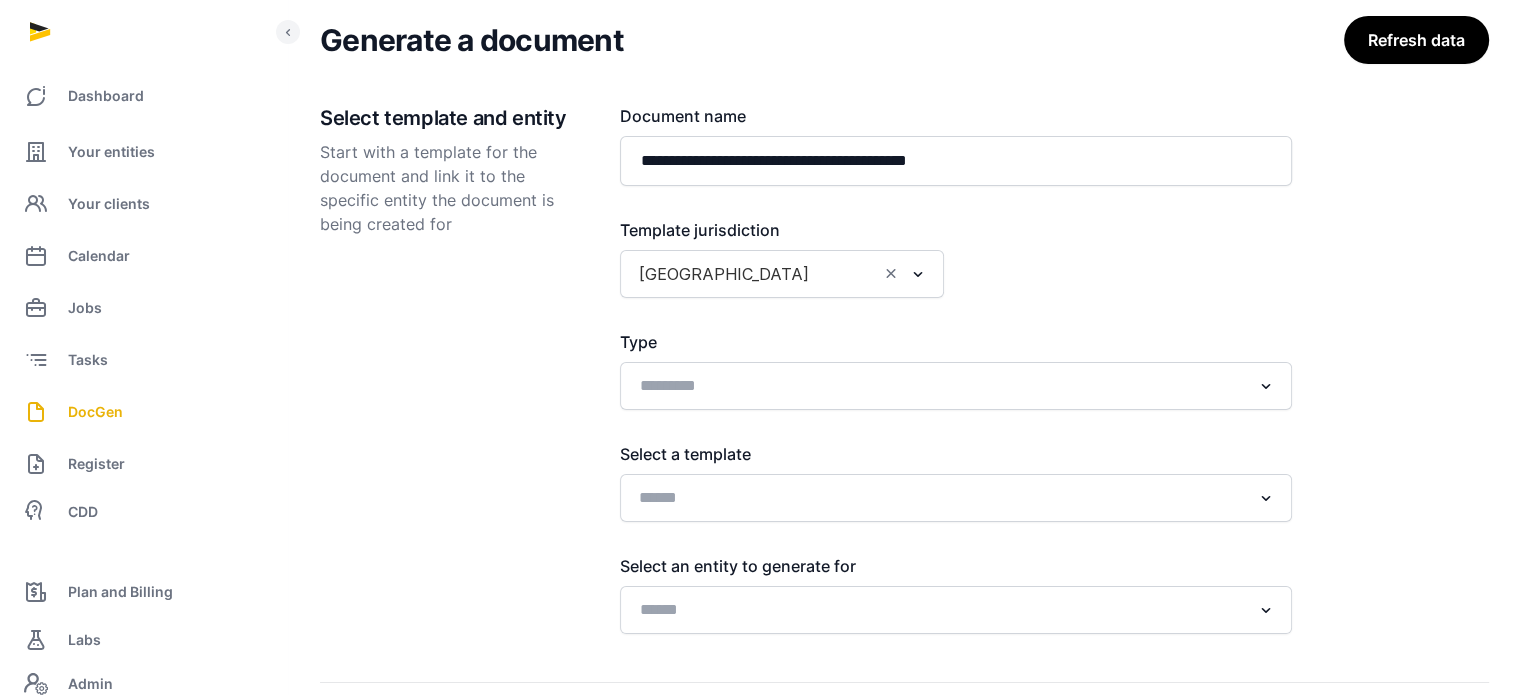 click 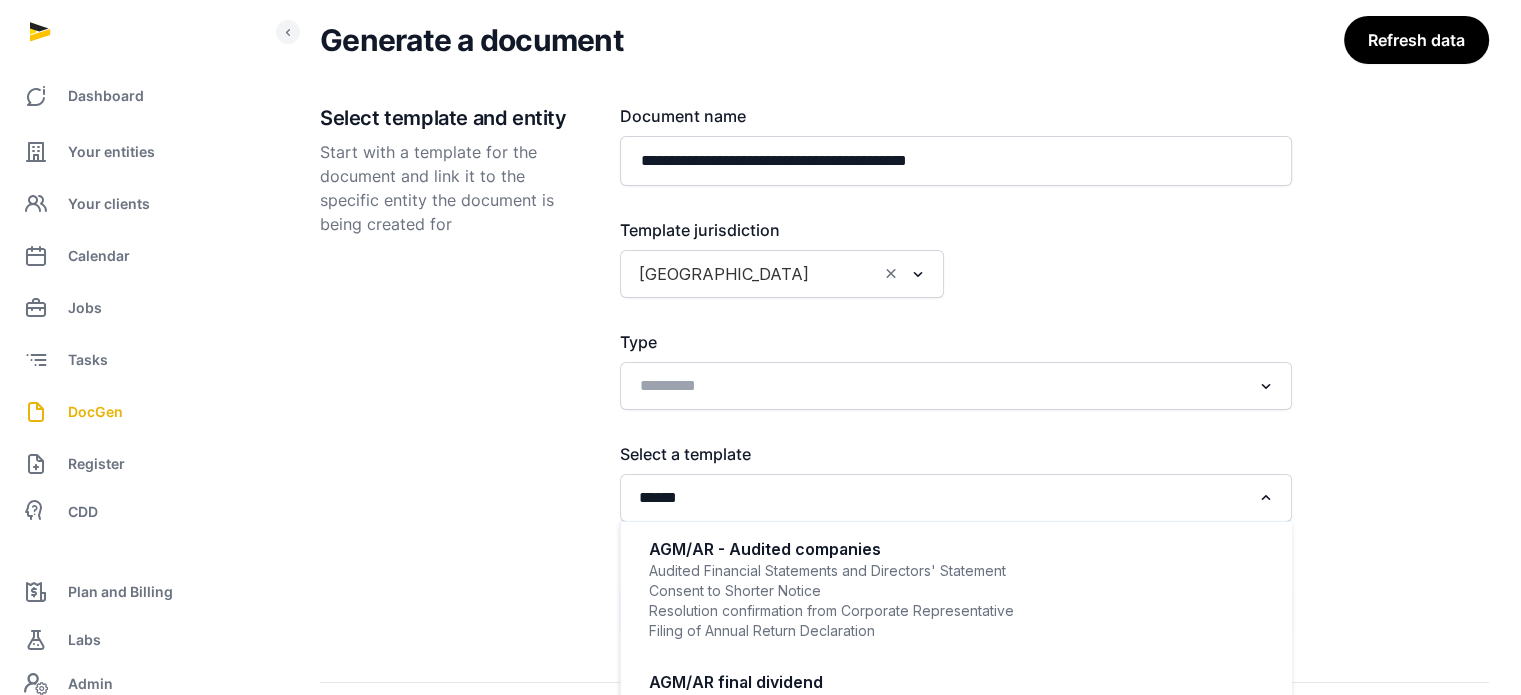 scroll, scrollTop: 324, scrollLeft: 0, axis: vertical 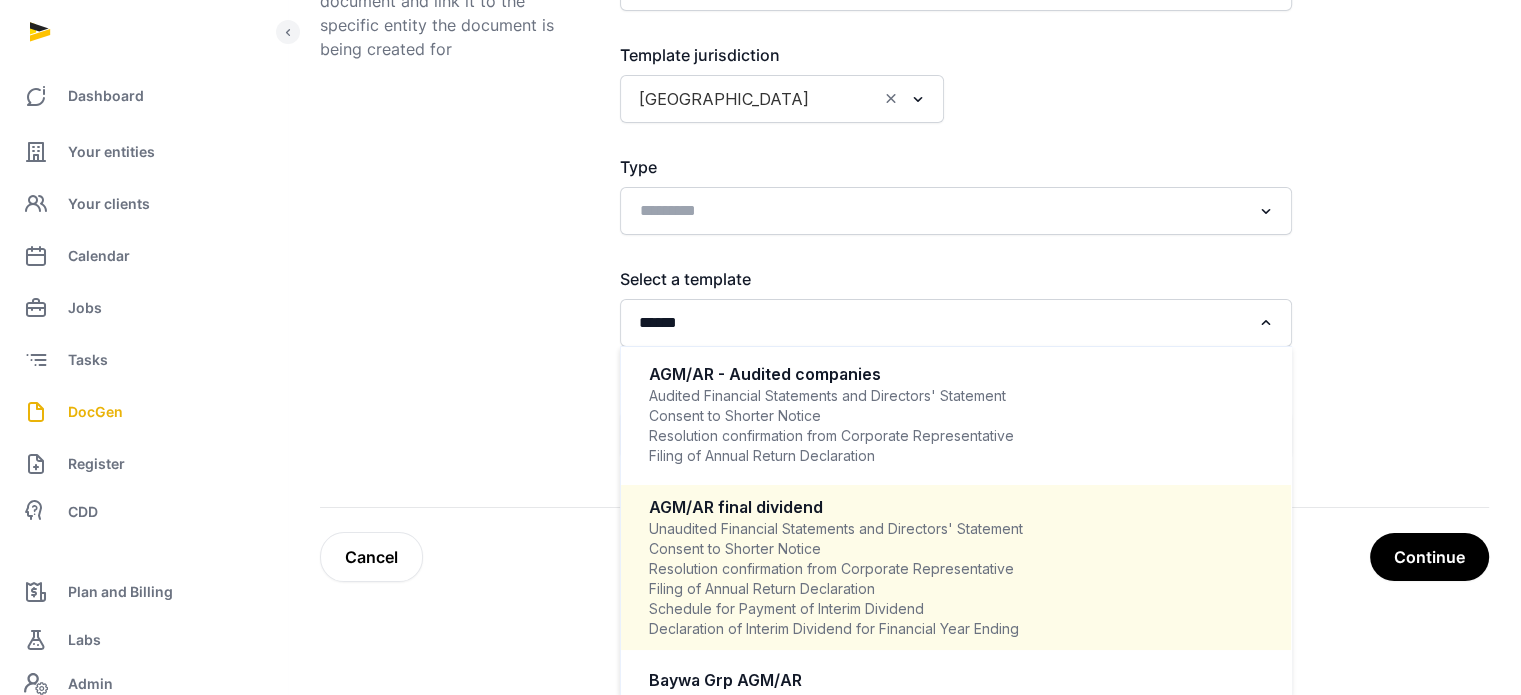 click on "AGM/AR final dividend" at bounding box center (956, 507) 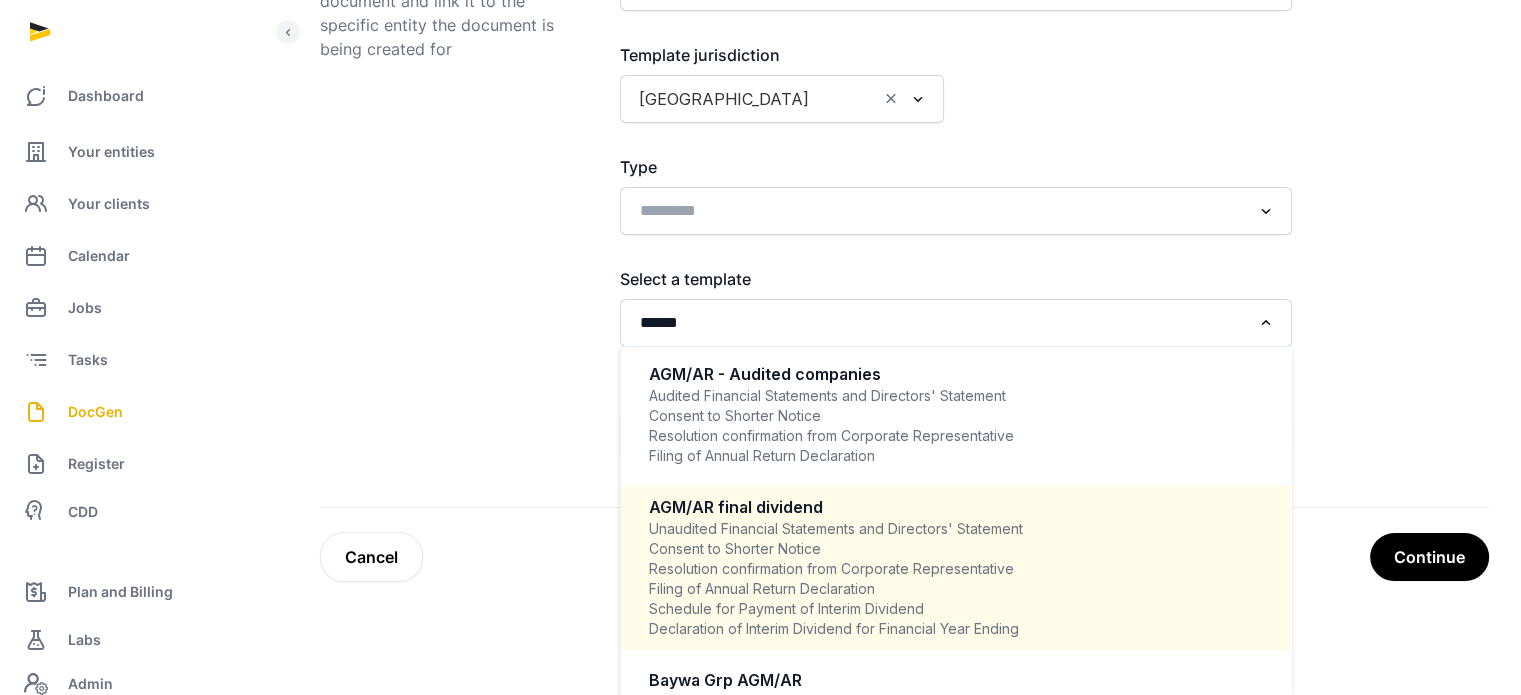 type 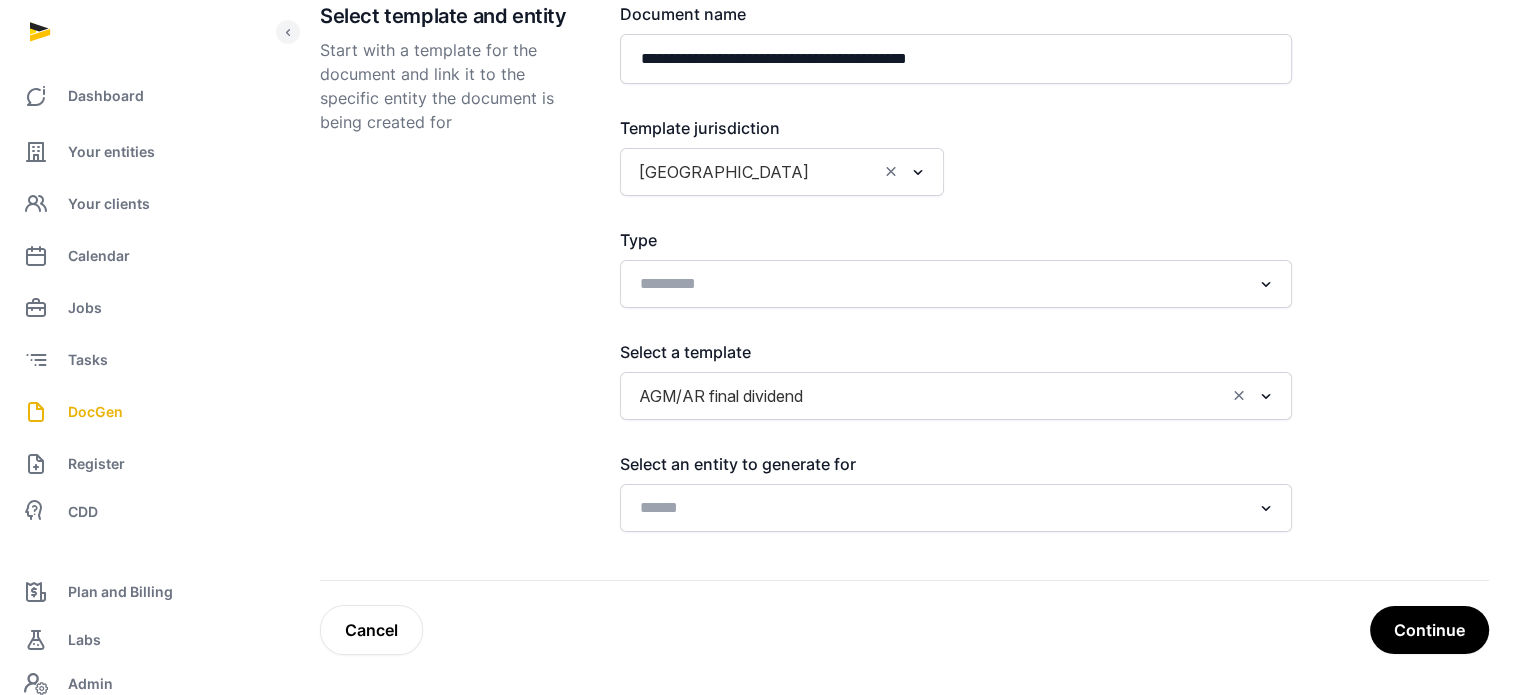 scroll, scrollTop: 249, scrollLeft: 0, axis: vertical 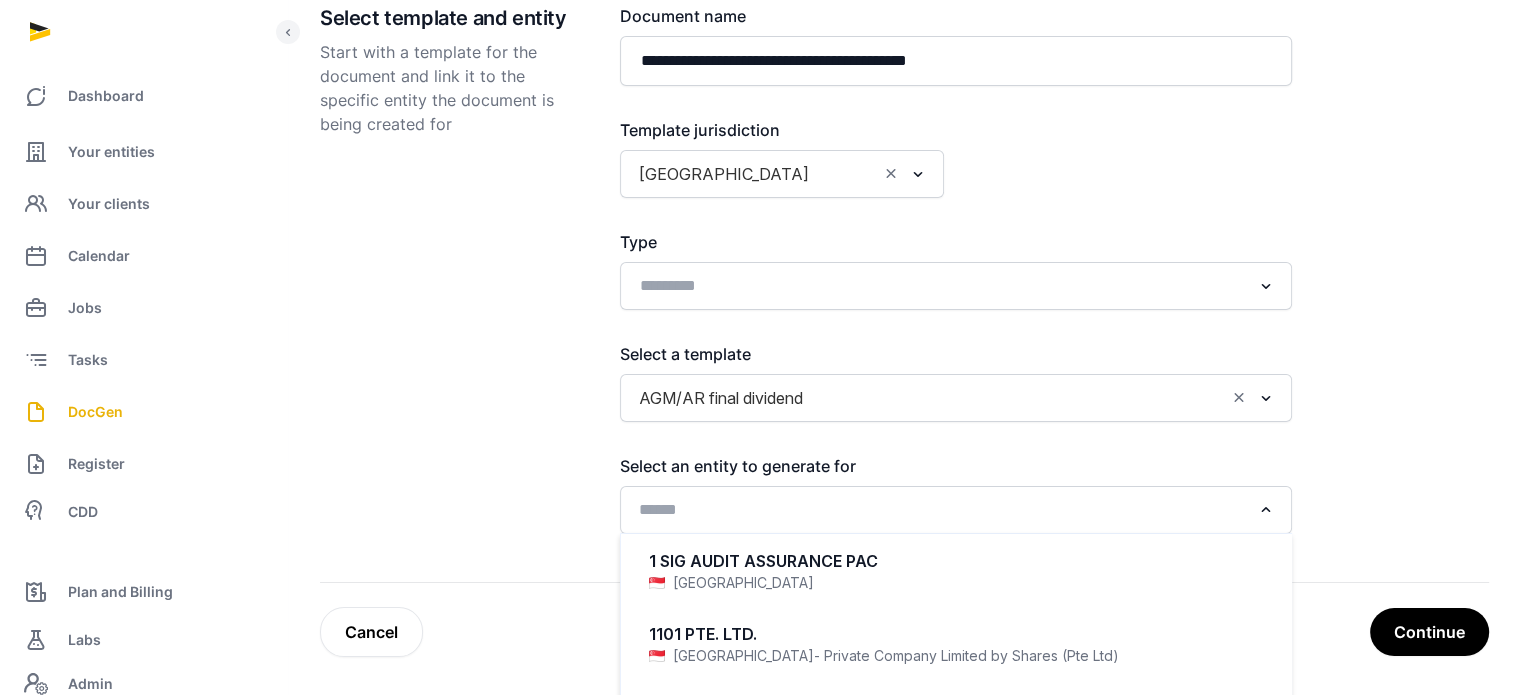 click 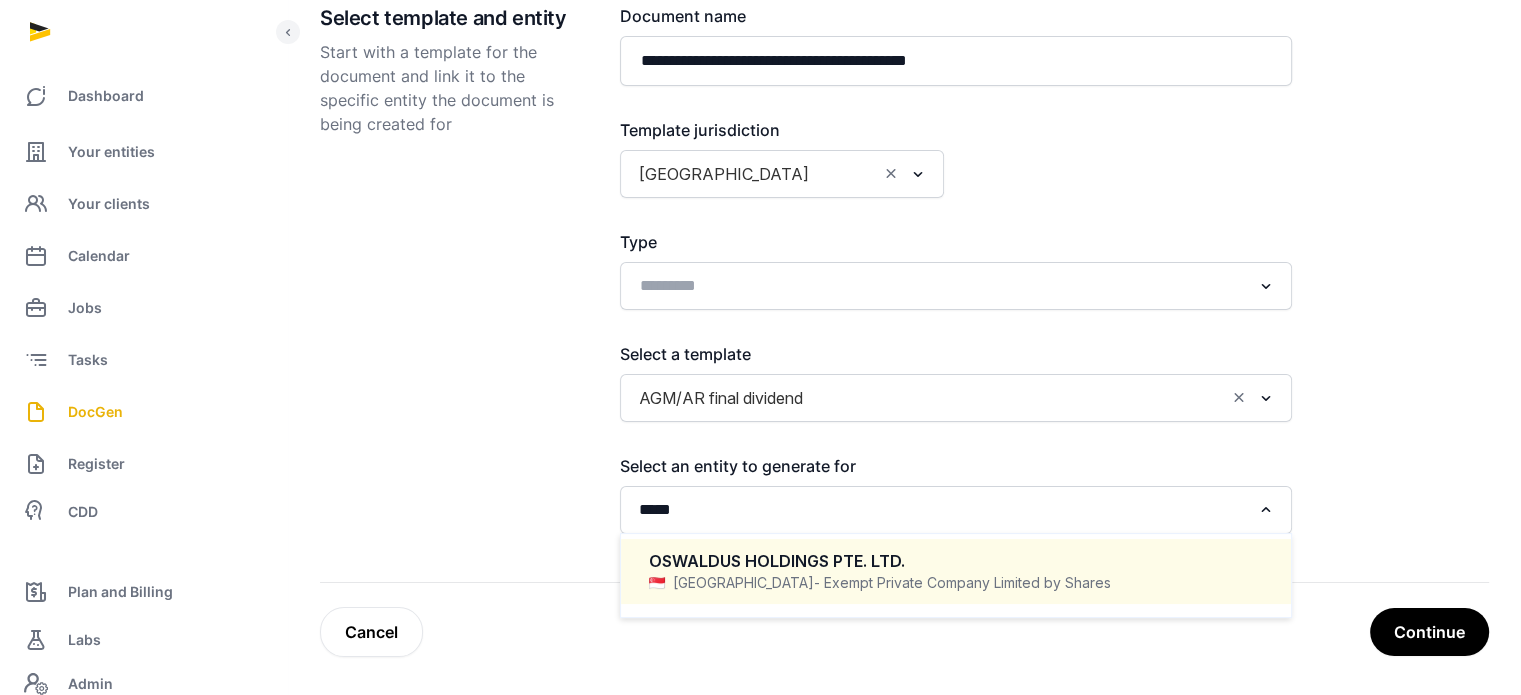 click on "OSWALDUS HOLDINGS PTE. LTD.  Singapore   - Exempt Private Company Limited by Shares" 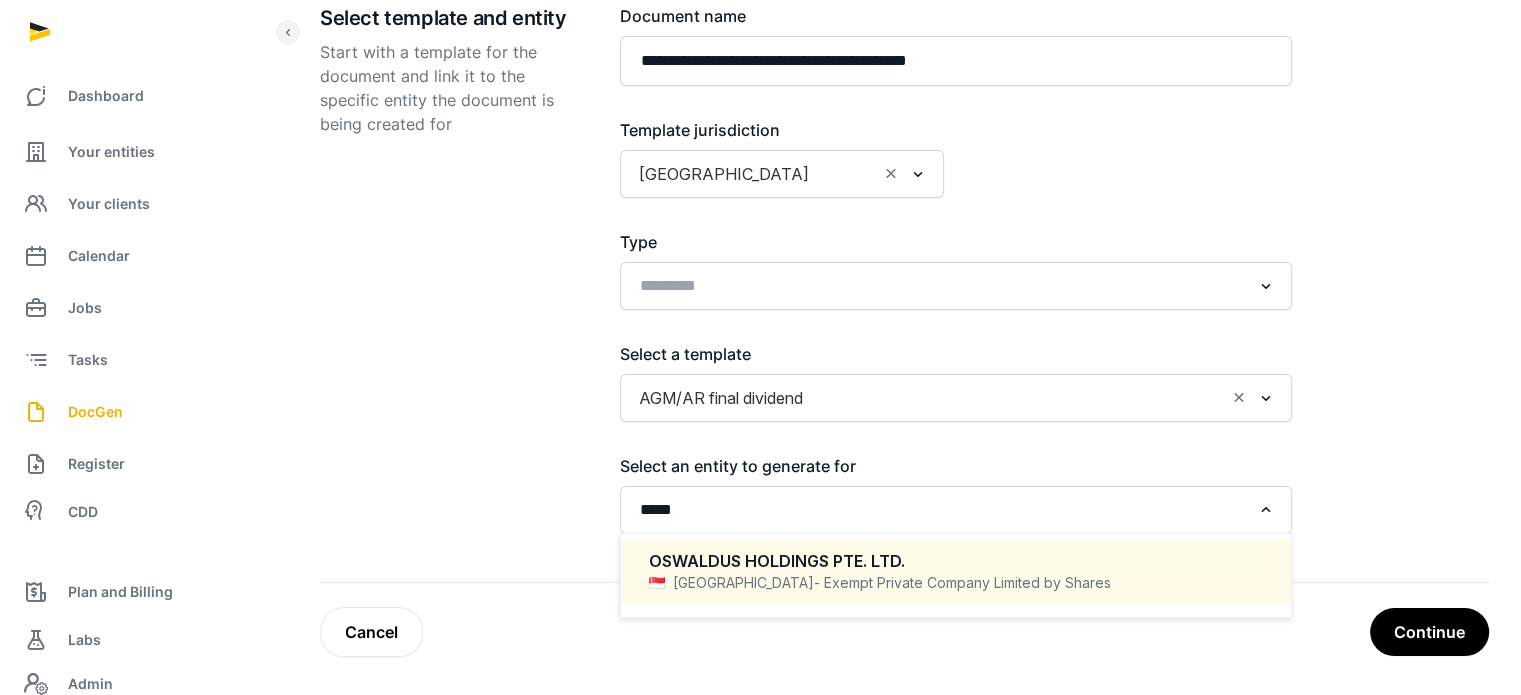 type 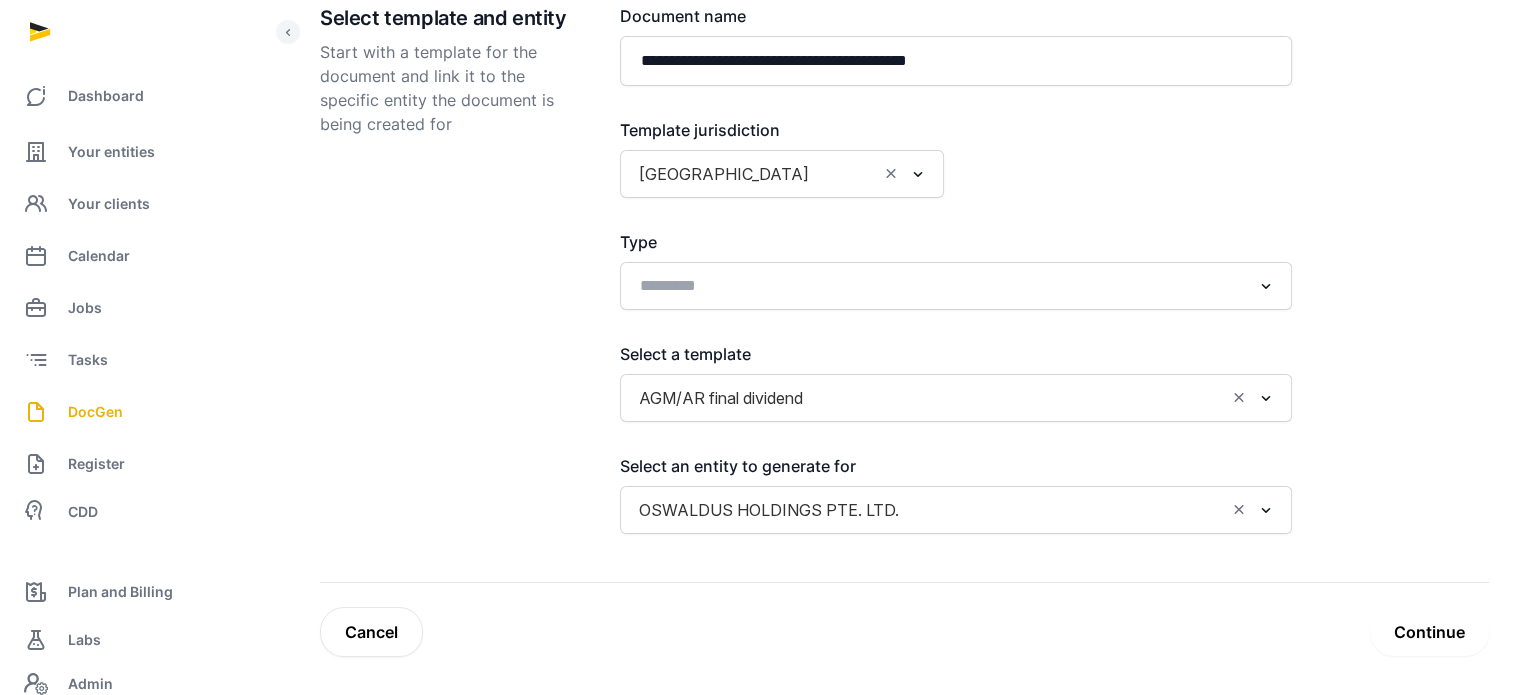 click on "Continue" at bounding box center [1429, 632] 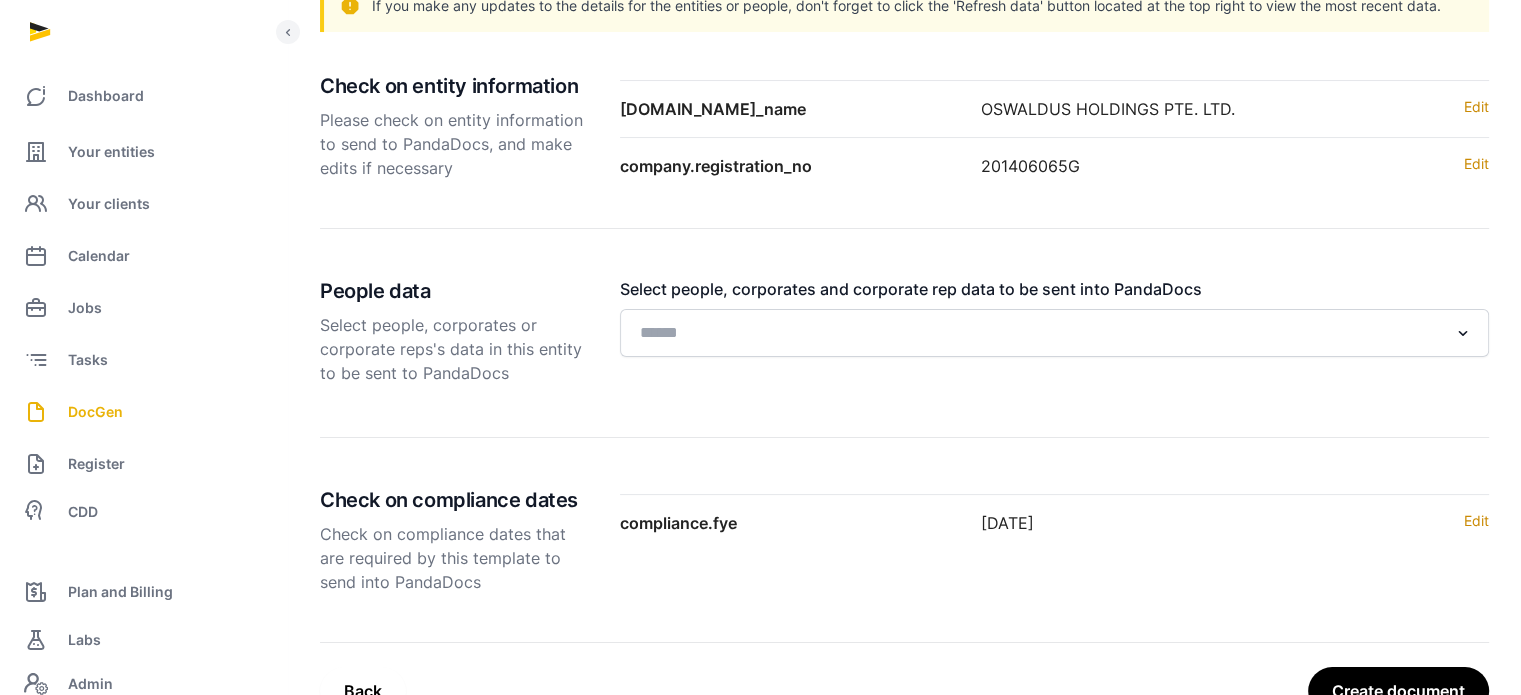scroll, scrollTop: 308, scrollLeft: 0, axis: vertical 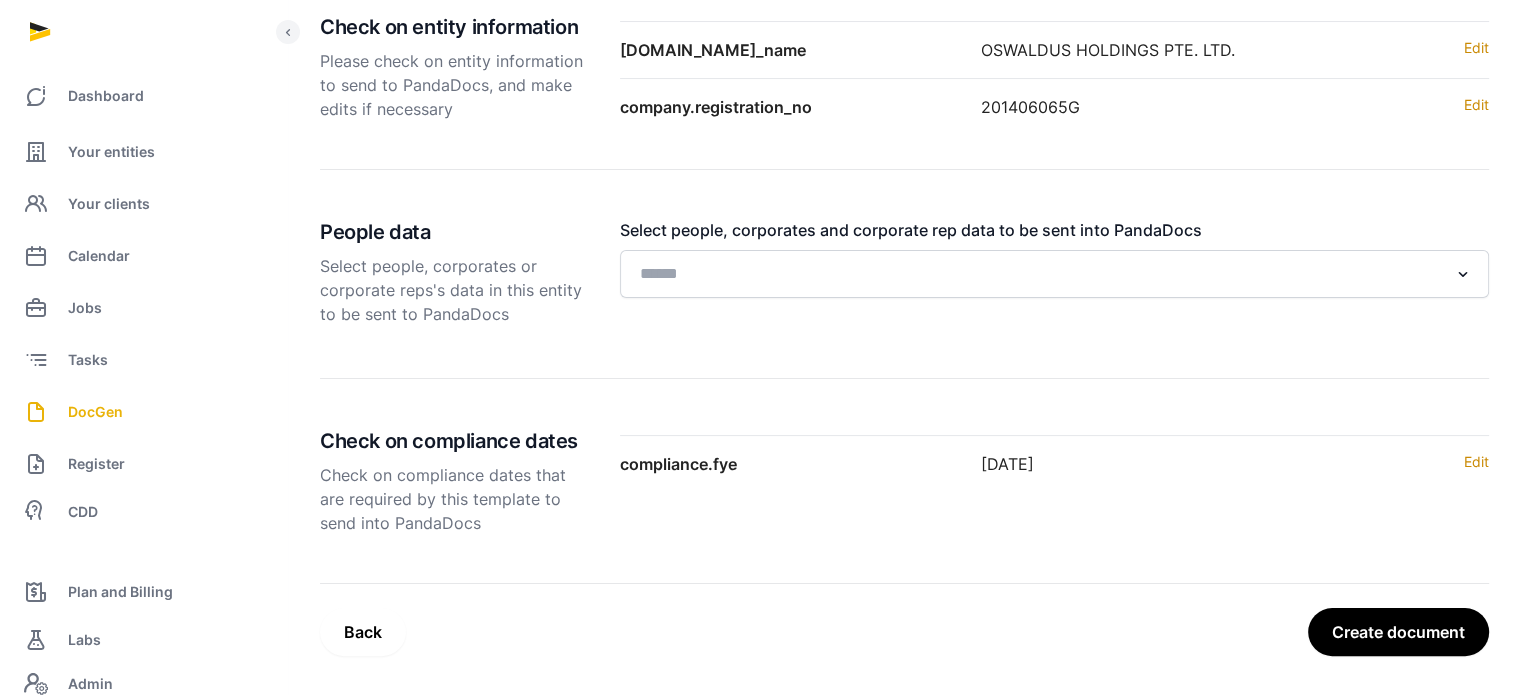 click on "Create document" at bounding box center [1398, 632] 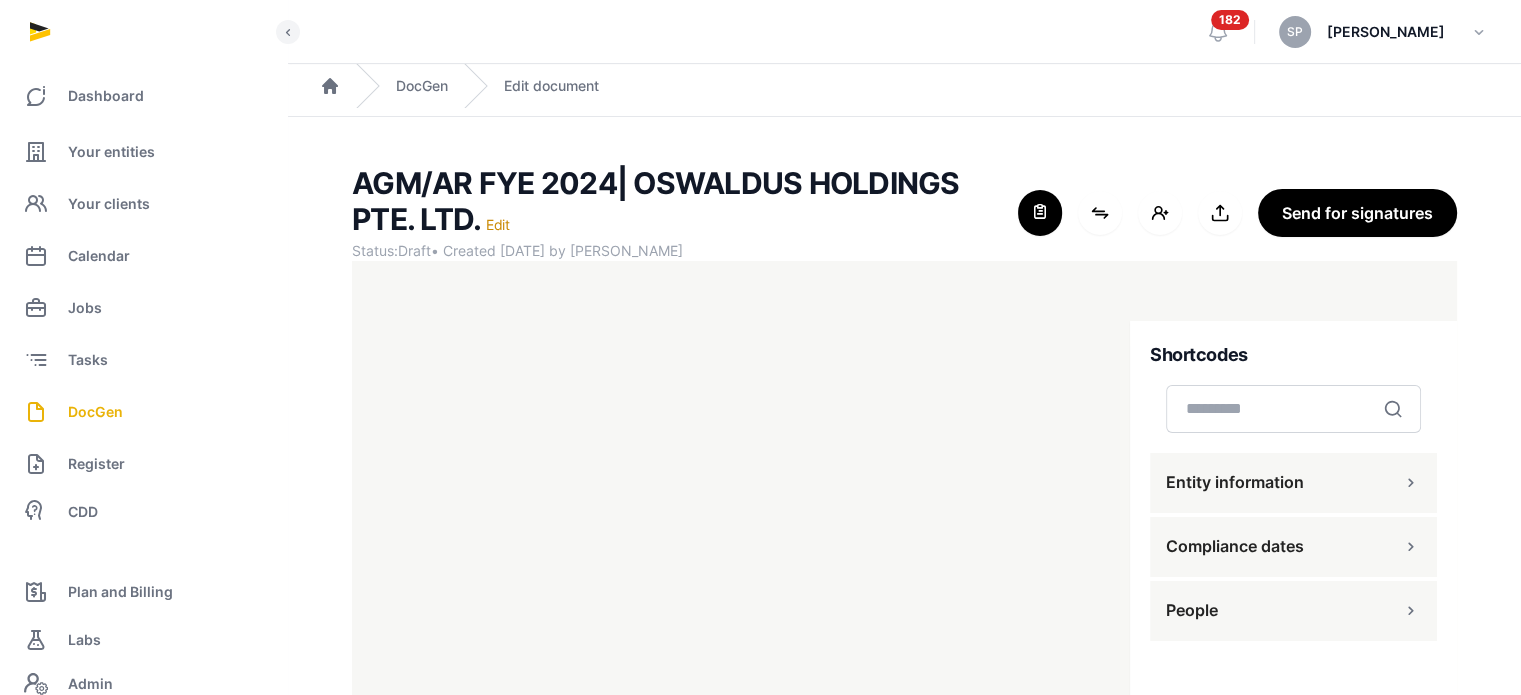 scroll, scrollTop: 127, scrollLeft: 0, axis: vertical 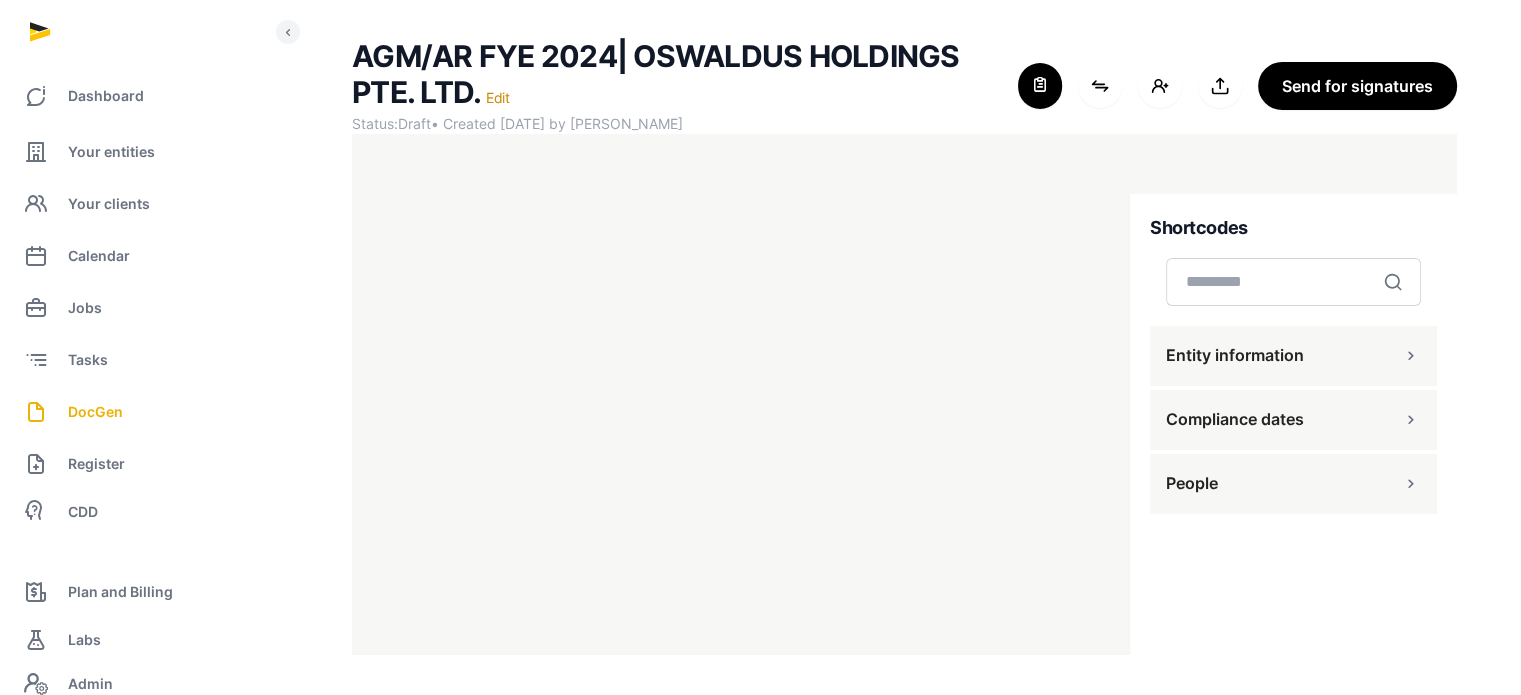 click on "People" at bounding box center [1293, 484] 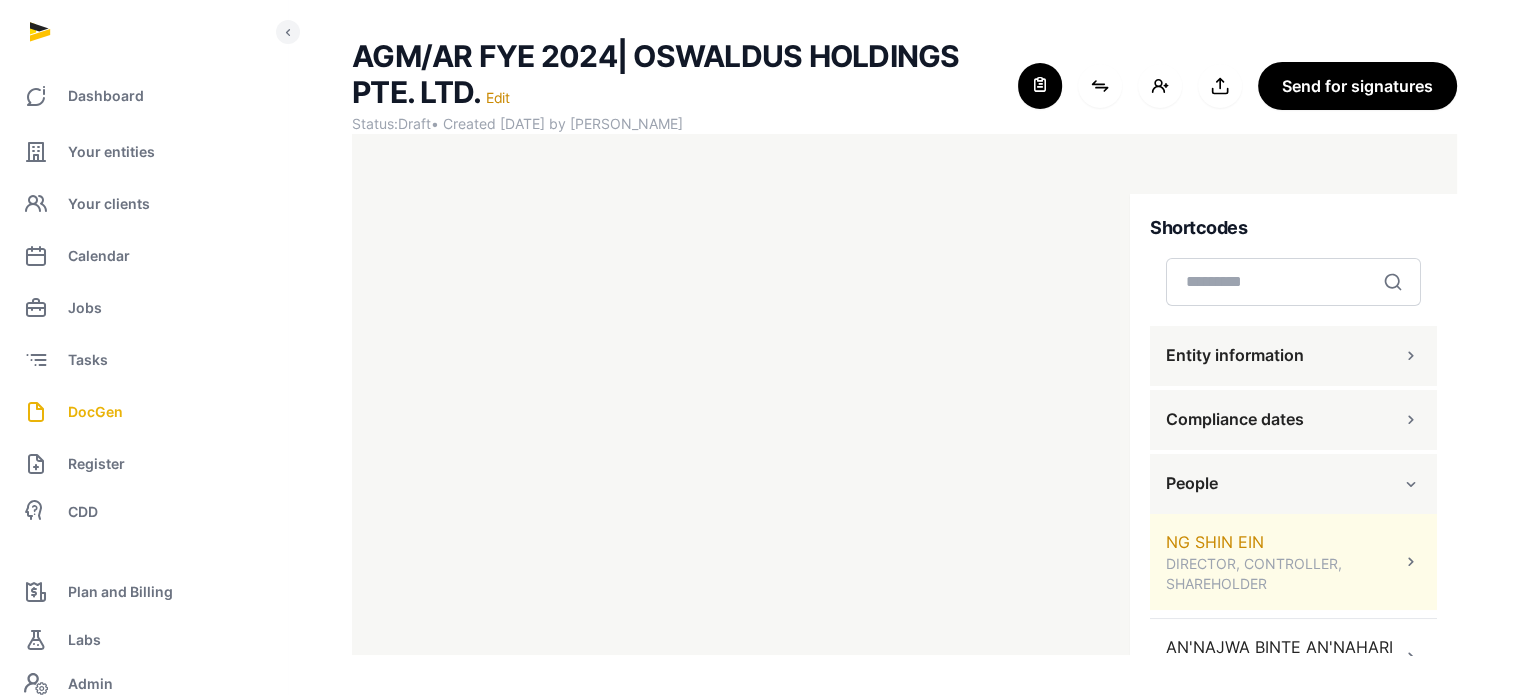 click on "NG SHIN EIN DIRECTOR, CONTROLLER, SHAREHOLDER" at bounding box center [1293, 562] 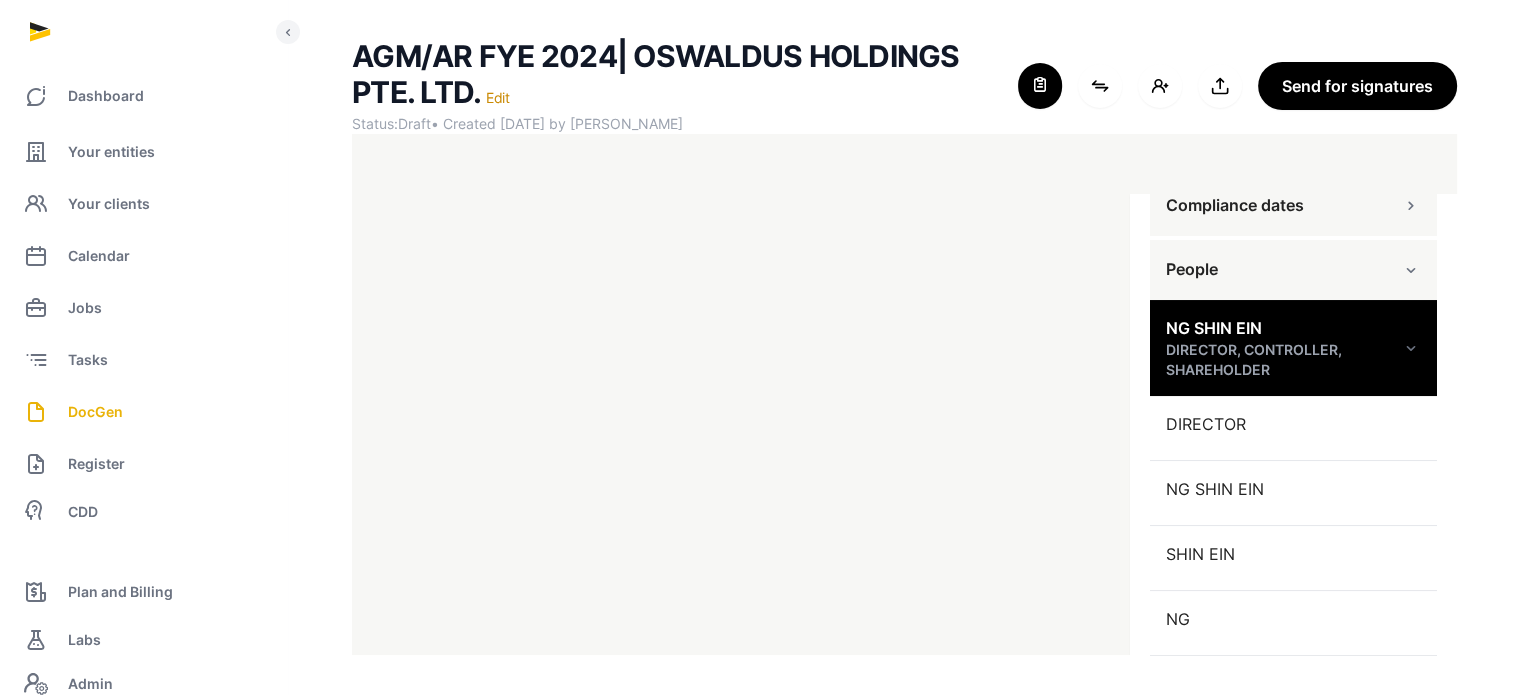 scroll, scrollTop: 229, scrollLeft: 0, axis: vertical 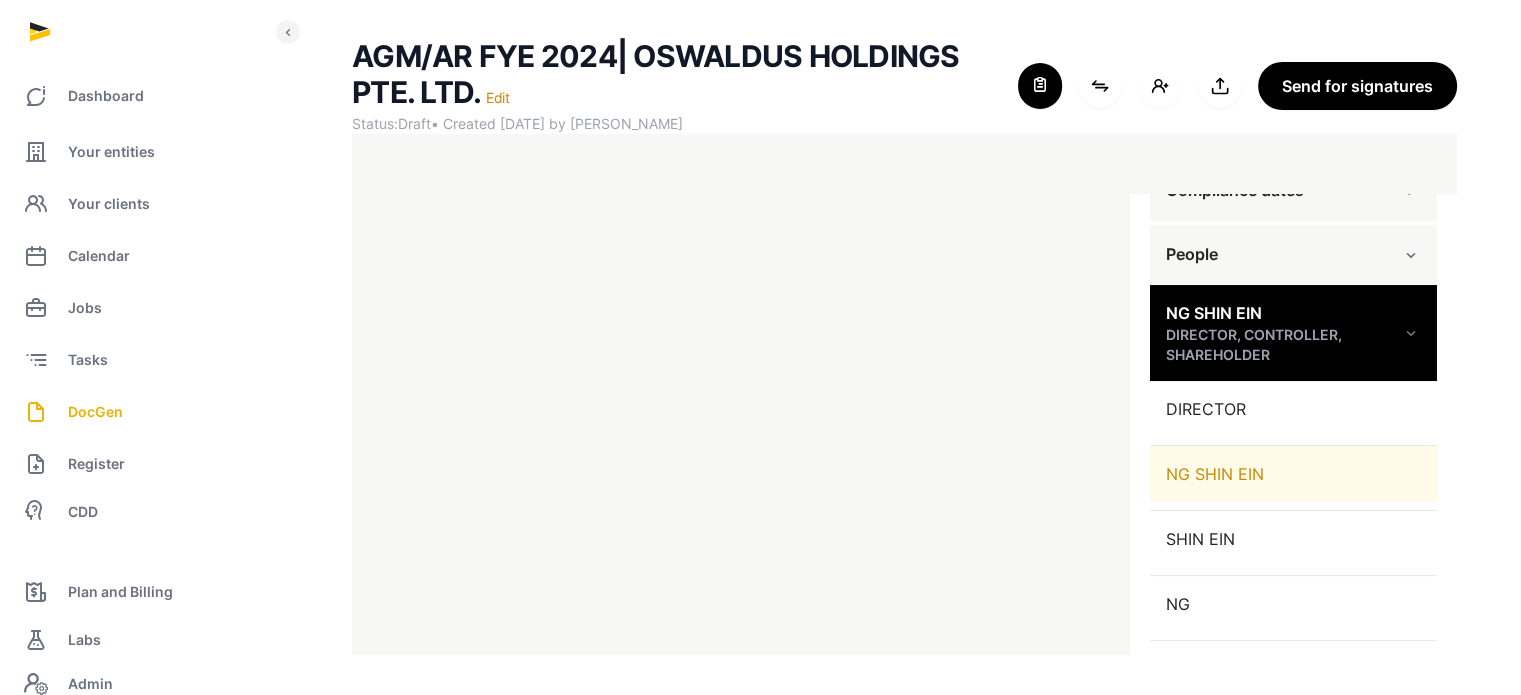 click on "NG SHIN EIN" at bounding box center [1293, 474] 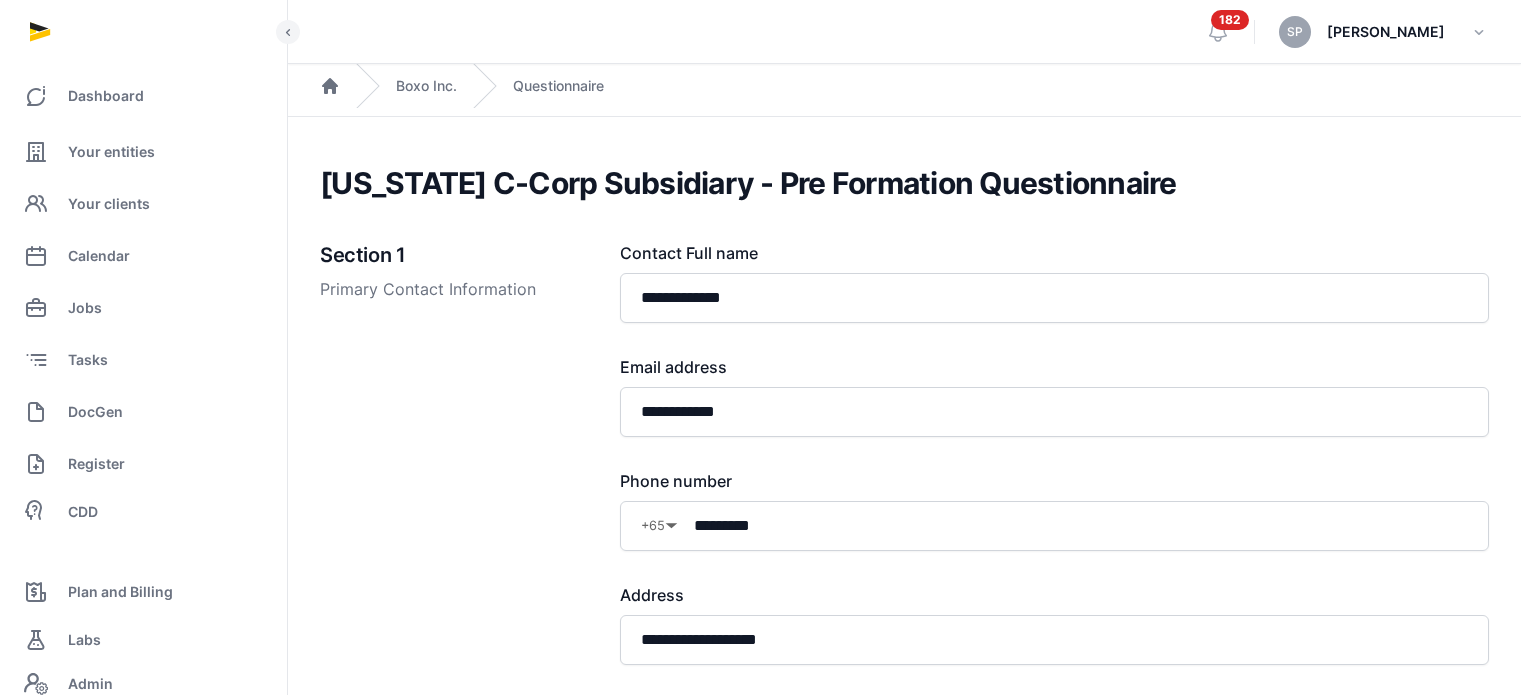 scroll, scrollTop: 0, scrollLeft: 0, axis: both 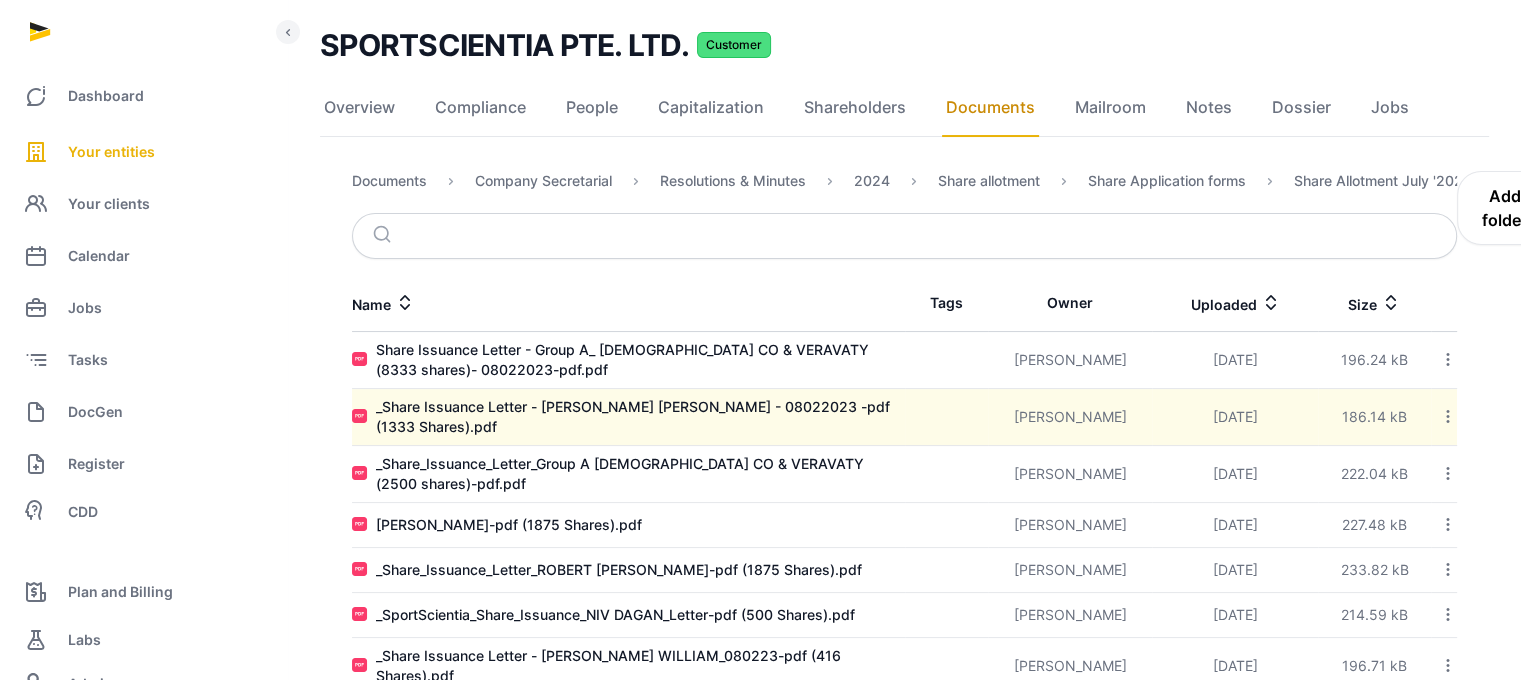 click on "Your entities" at bounding box center (111, 152) 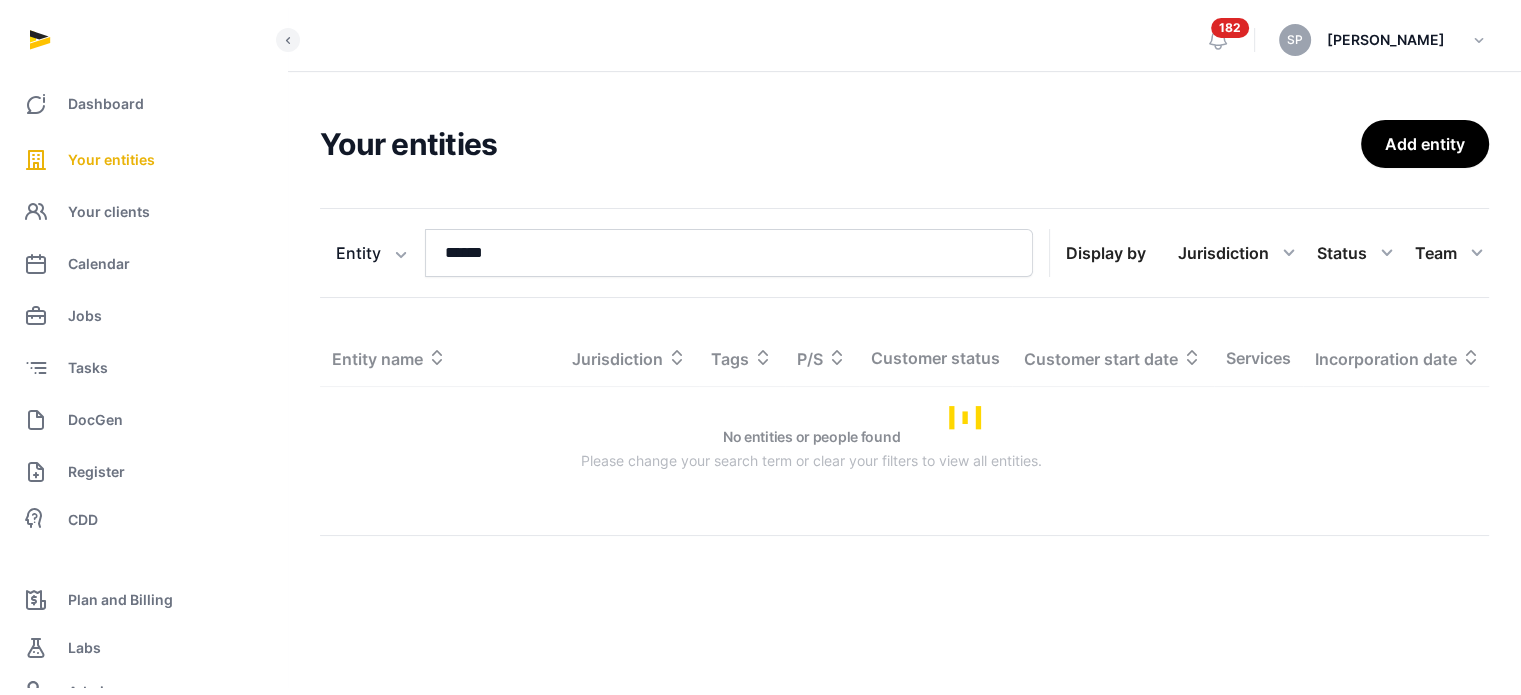 scroll, scrollTop: 0, scrollLeft: 0, axis: both 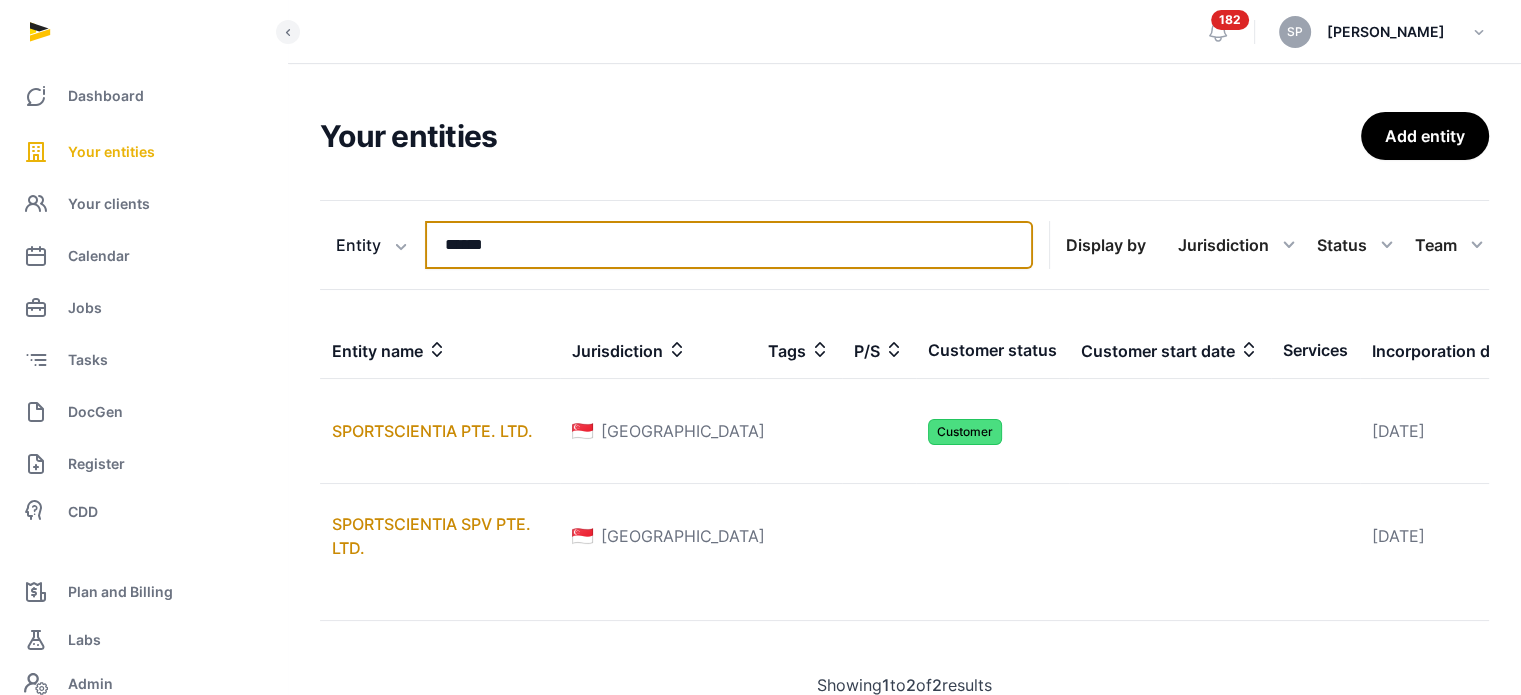 click on "******" at bounding box center (729, 245) 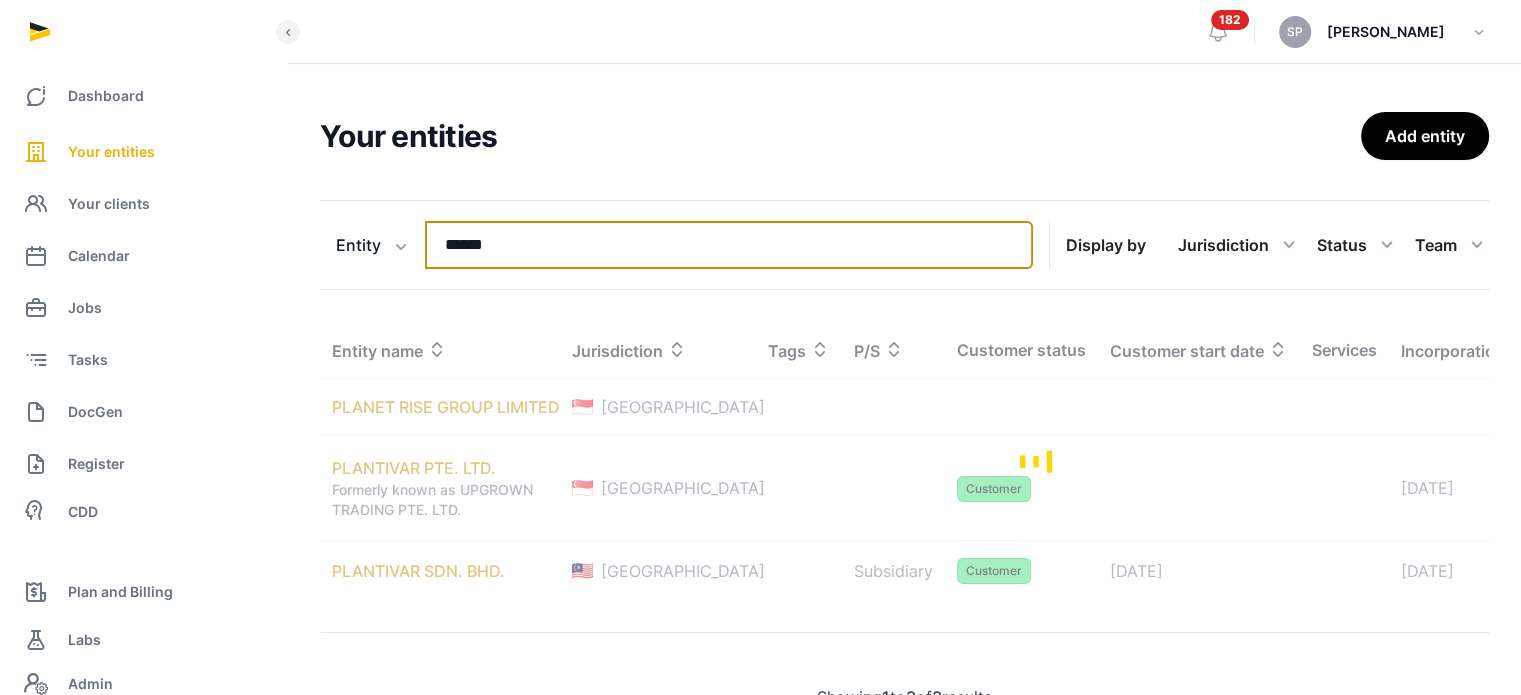 type on "******" 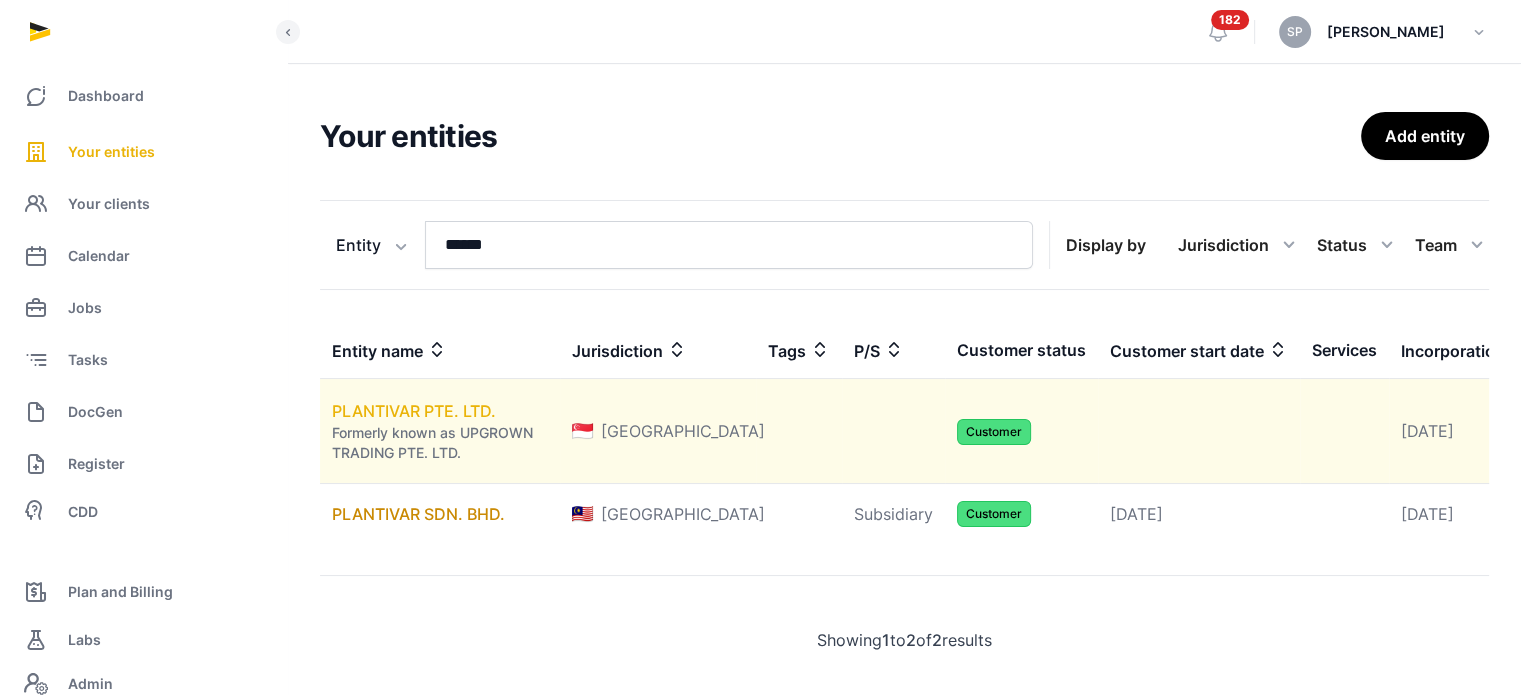 click on "PLANTIVAR PTE. LTD." at bounding box center (414, 411) 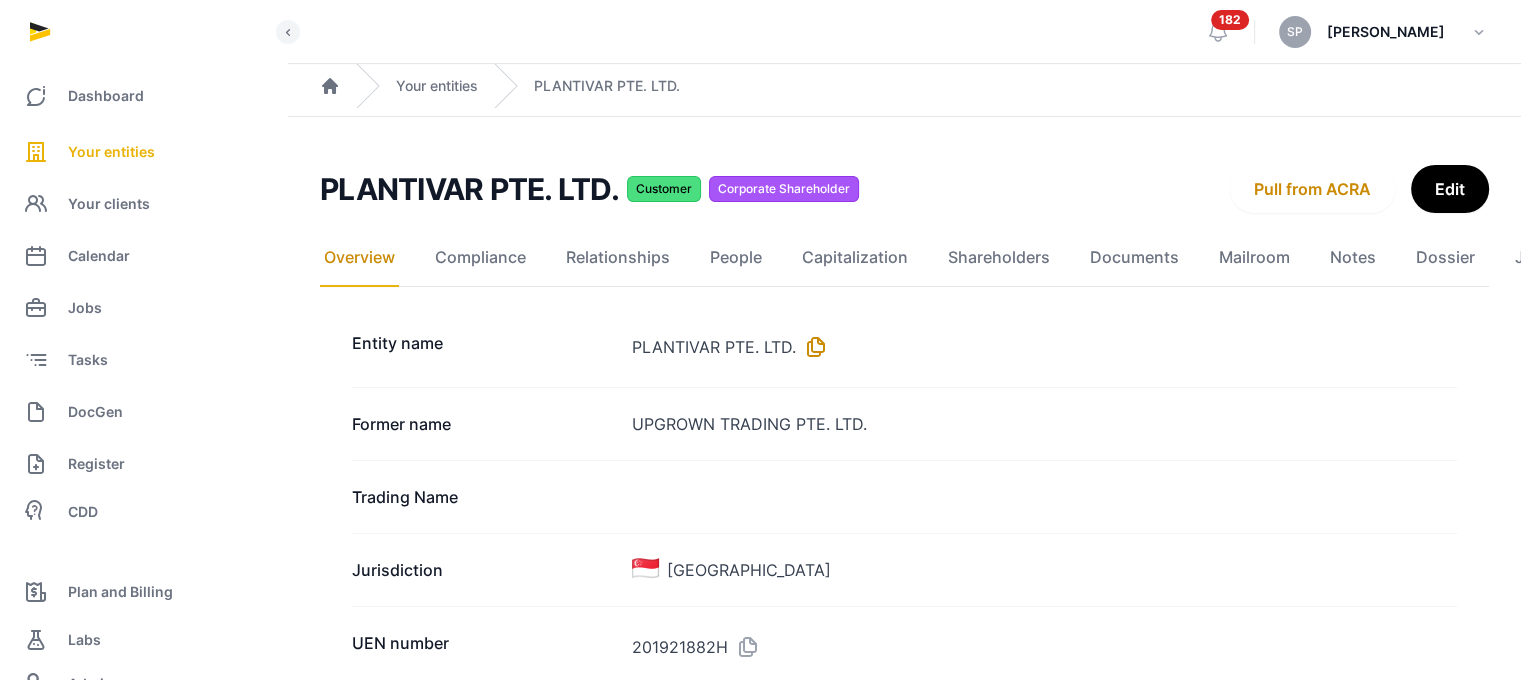 click at bounding box center [812, 347] 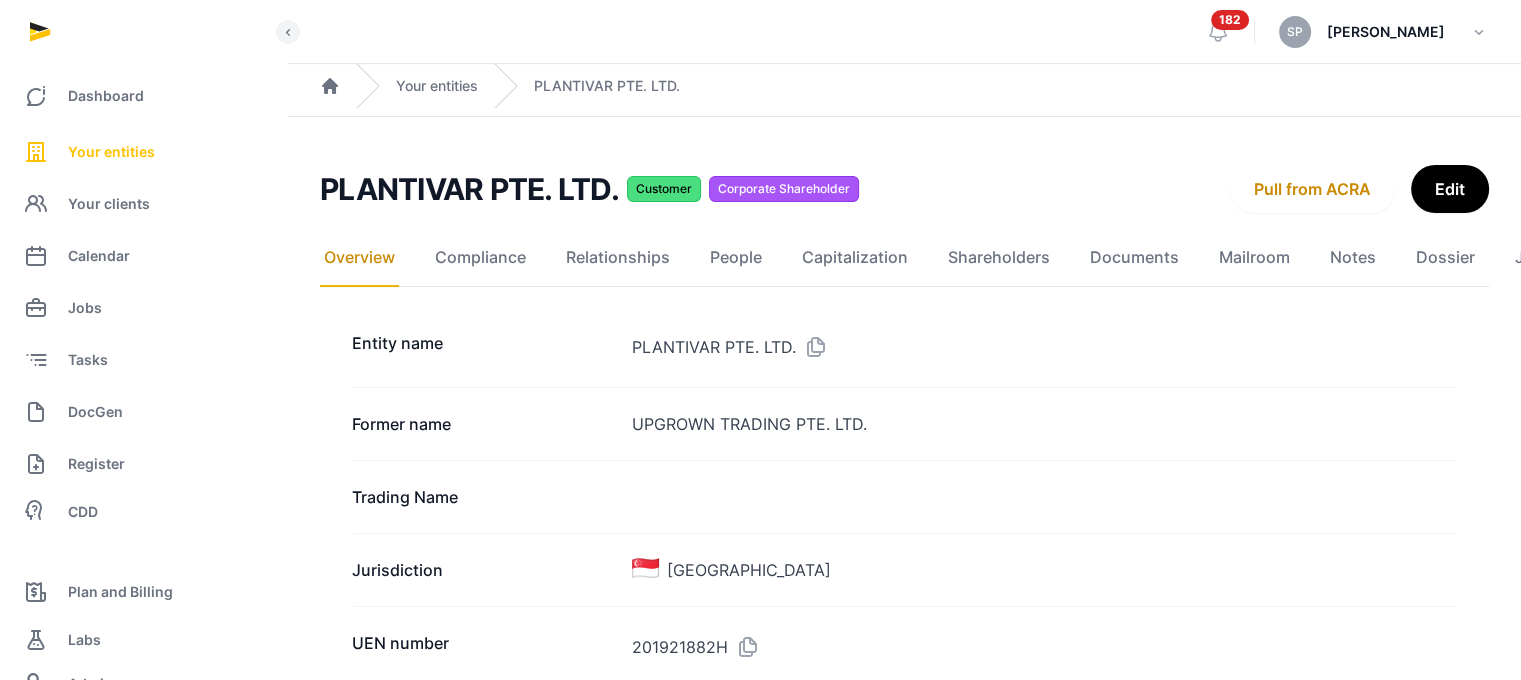 click on "Your entities" at bounding box center [143, 152] 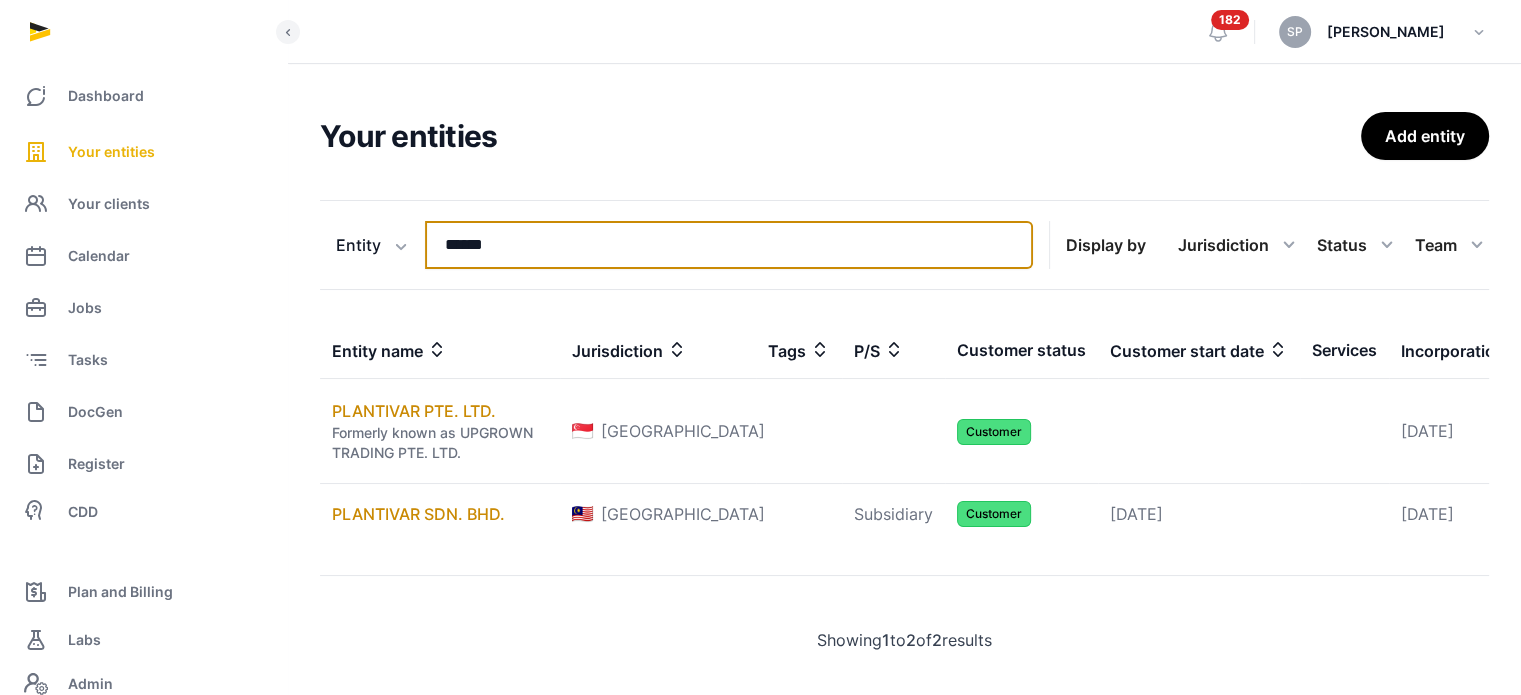 click on "******" at bounding box center [729, 245] 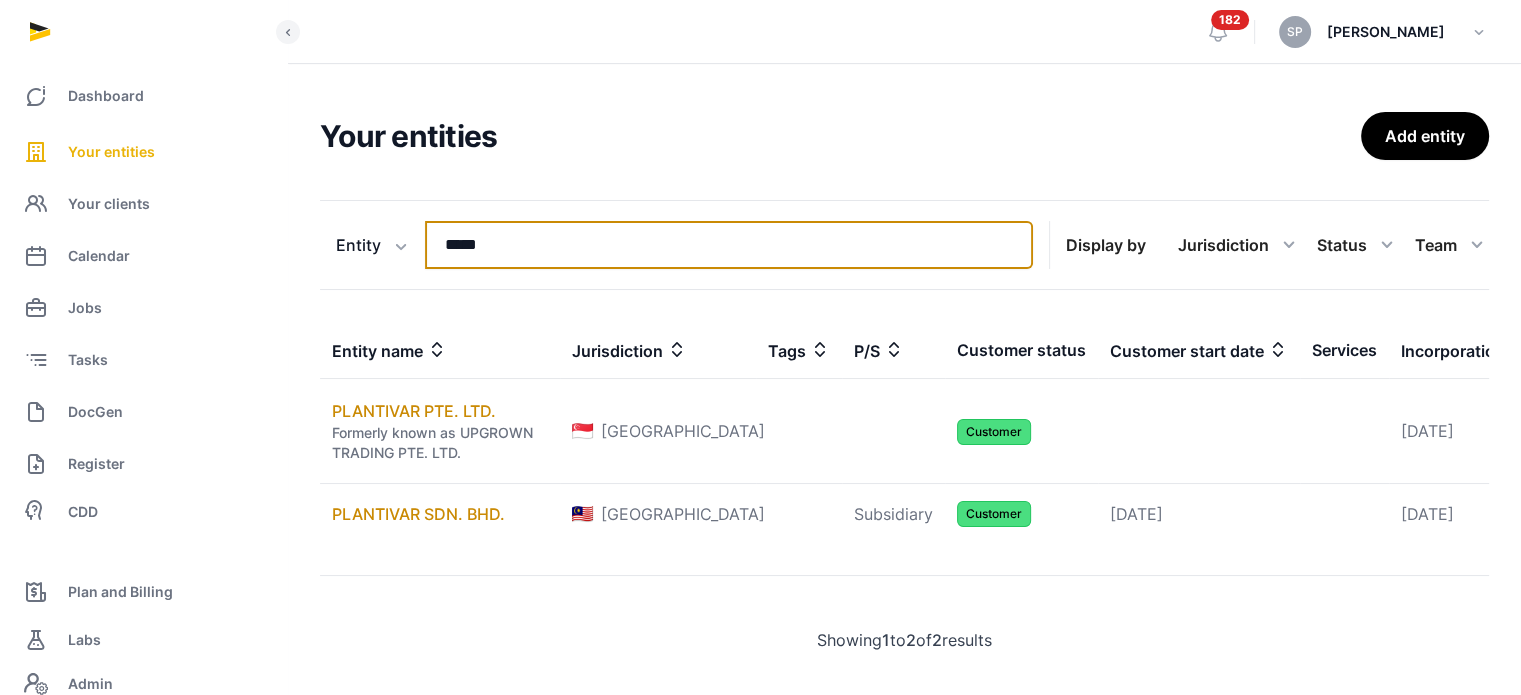 type on "*****" 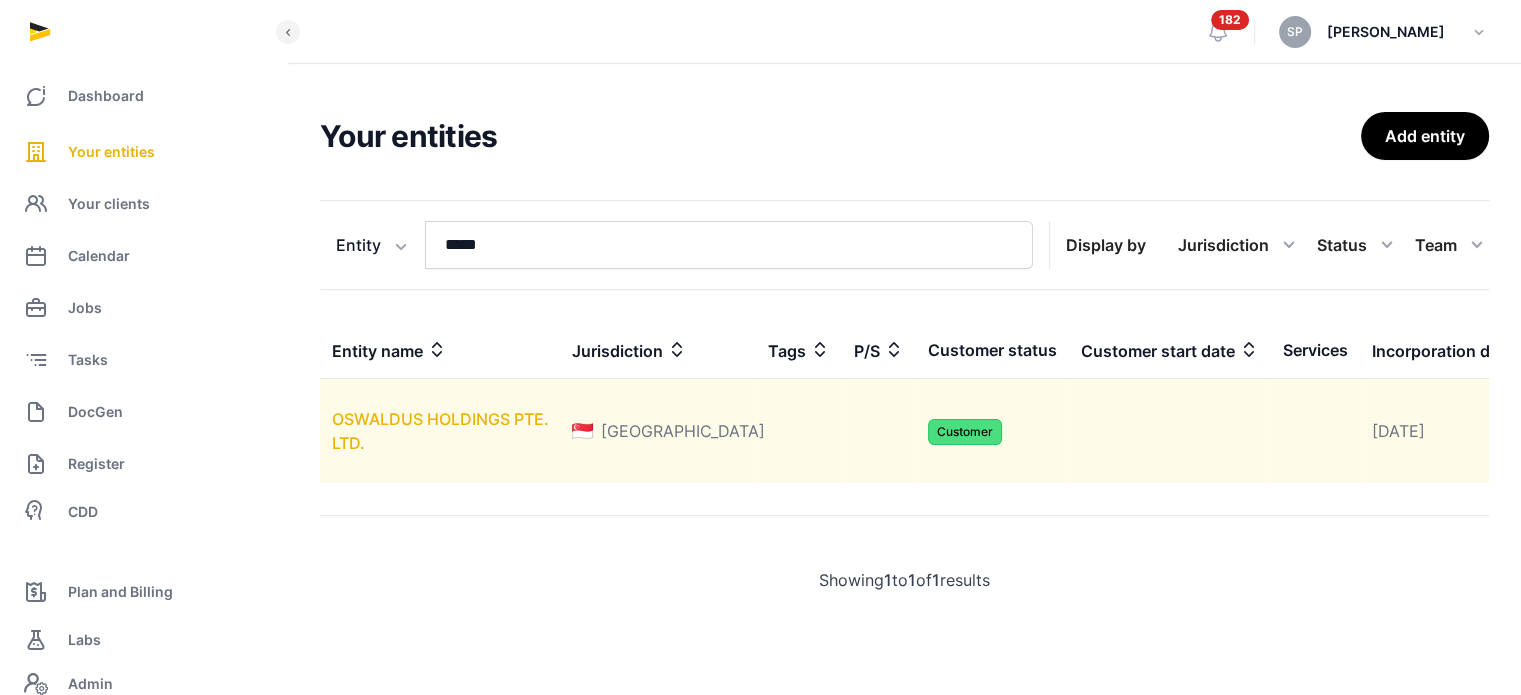 click on "OSWALDUS HOLDINGS PTE. LTD." at bounding box center (440, 431) 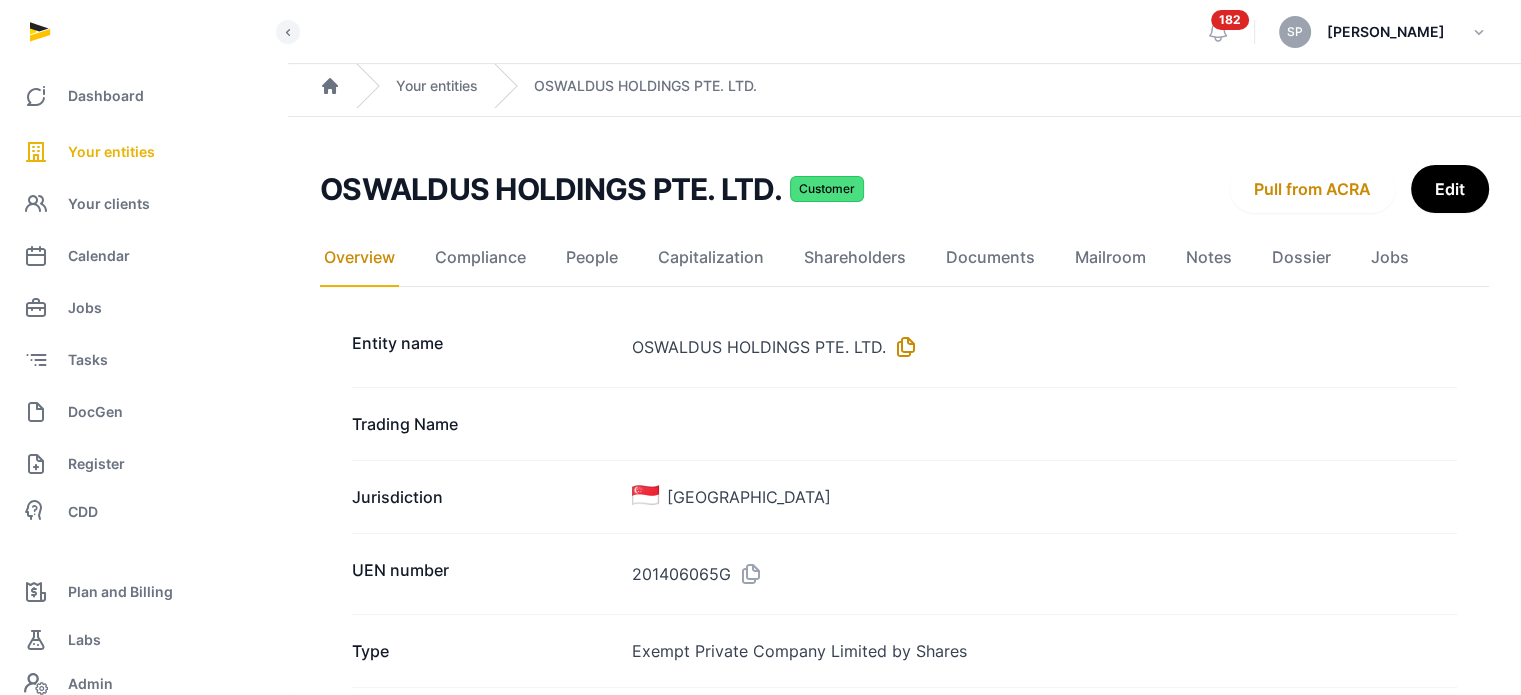 click at bounding box center [902, 347] 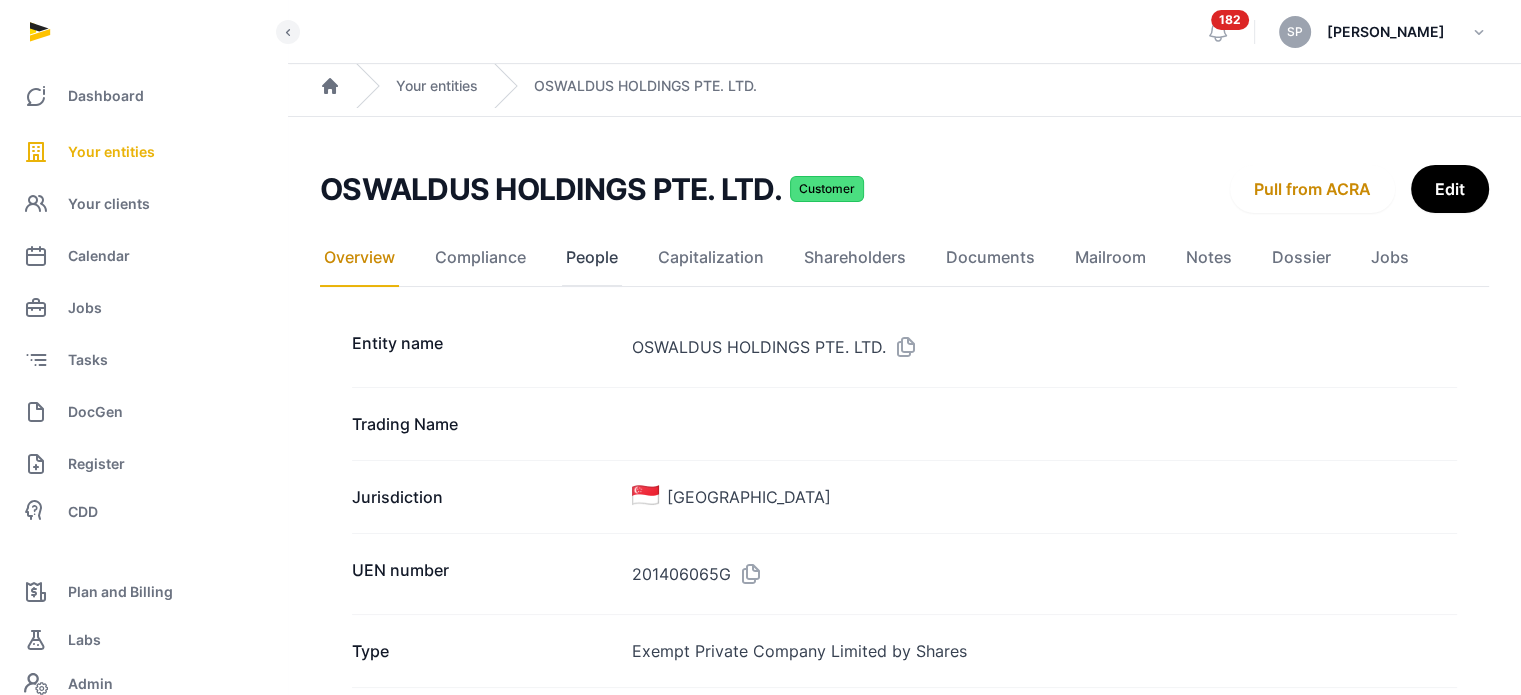click on "People" 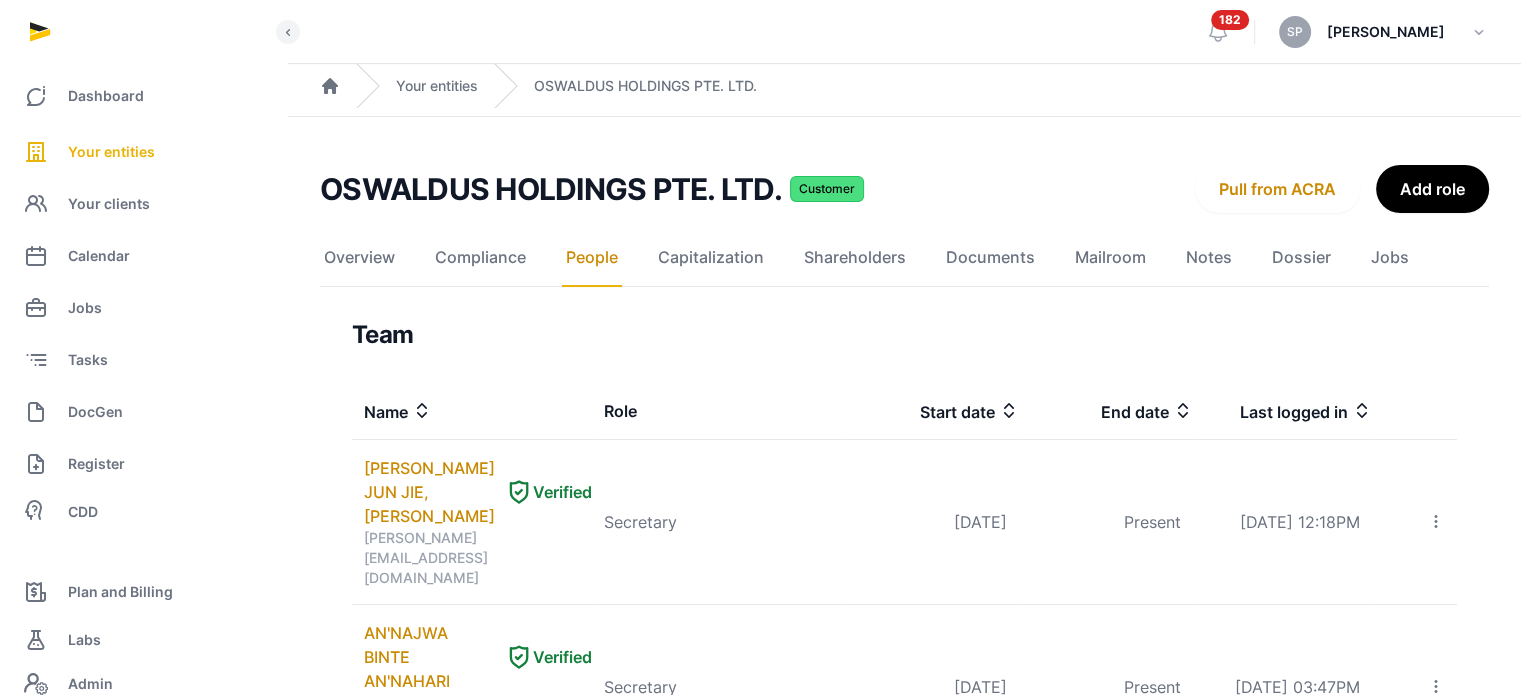 scroll, scrollTop: 608, scrollLeft: 0, axis: vertical 